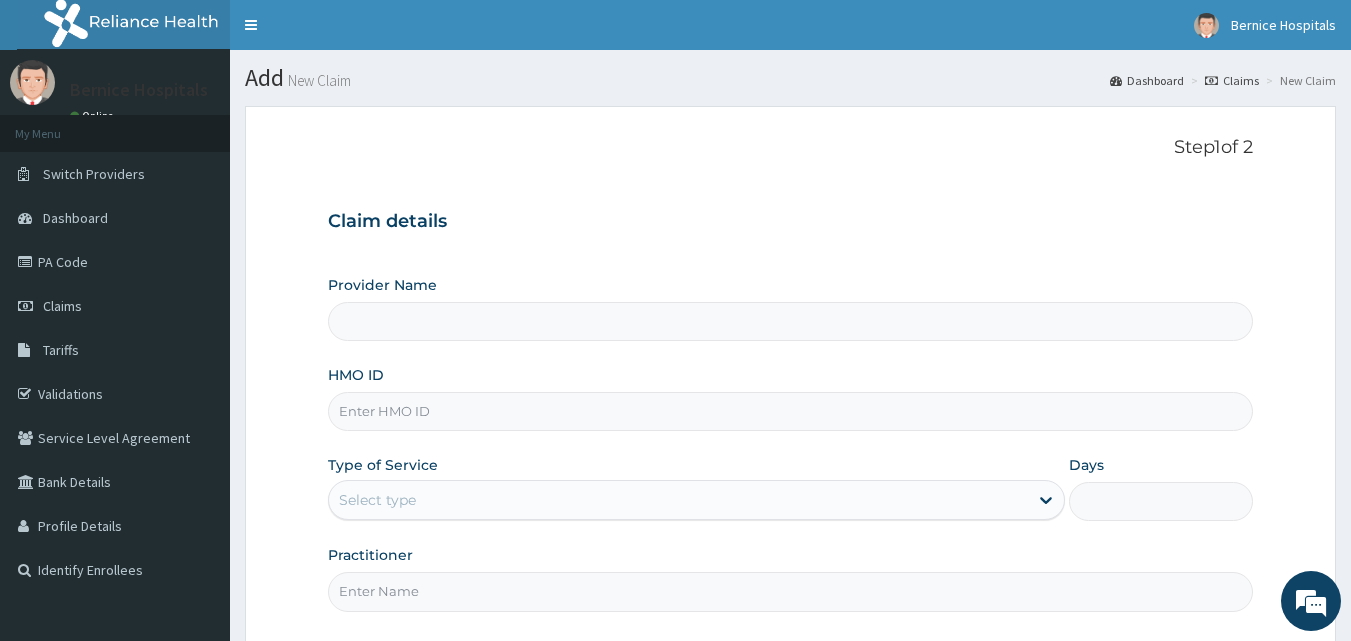 scroll, scrollTop: 0, scrollLeft: 0, axis: both 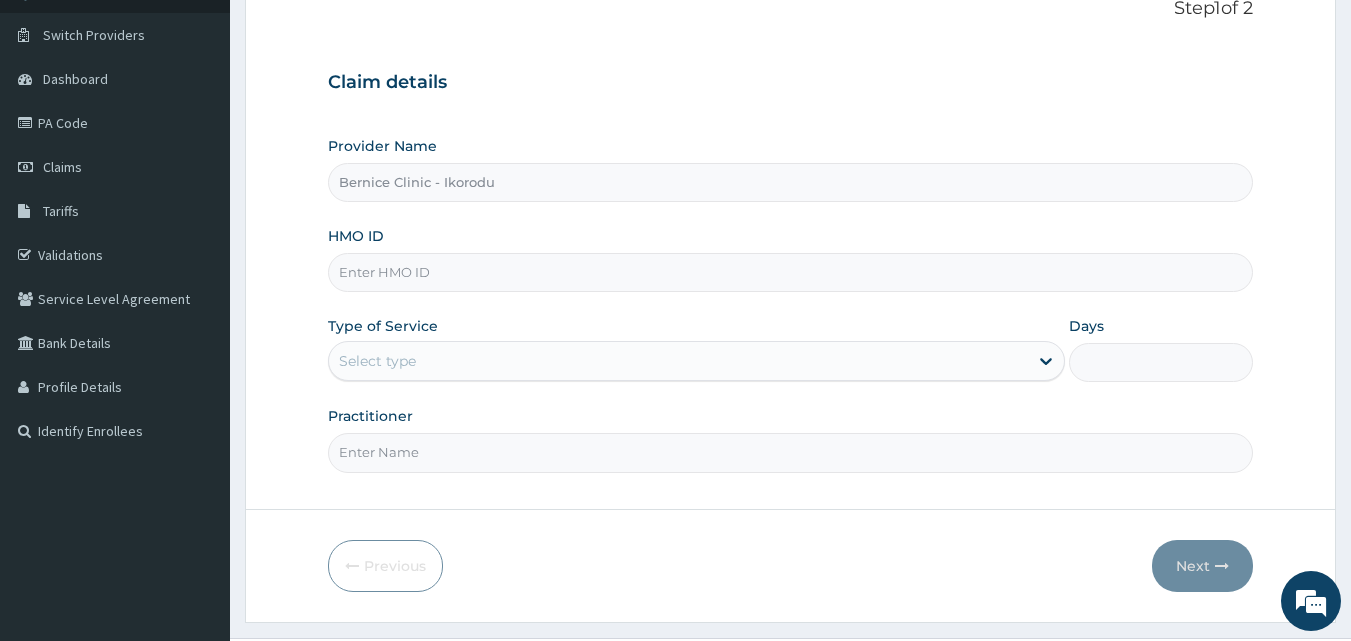 click on "HMO ID" at bounding box center (791, 272) 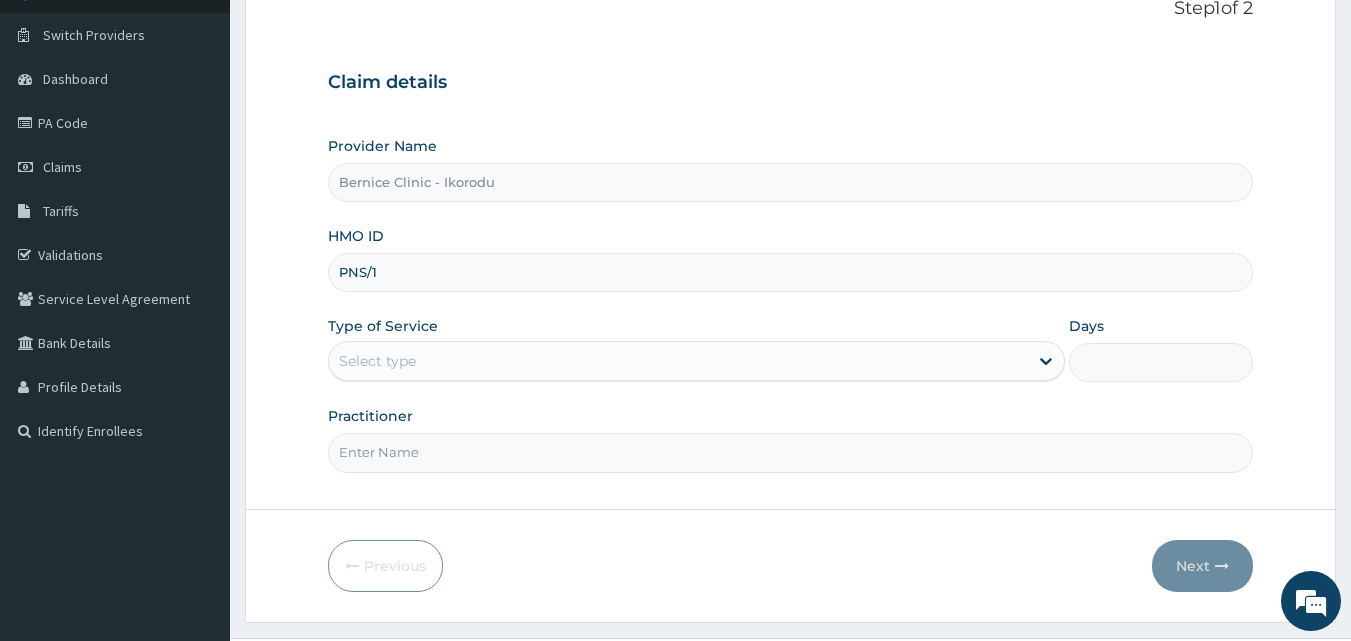 scroll, scrollTop: 0, scrollLeft: 0, axis: both 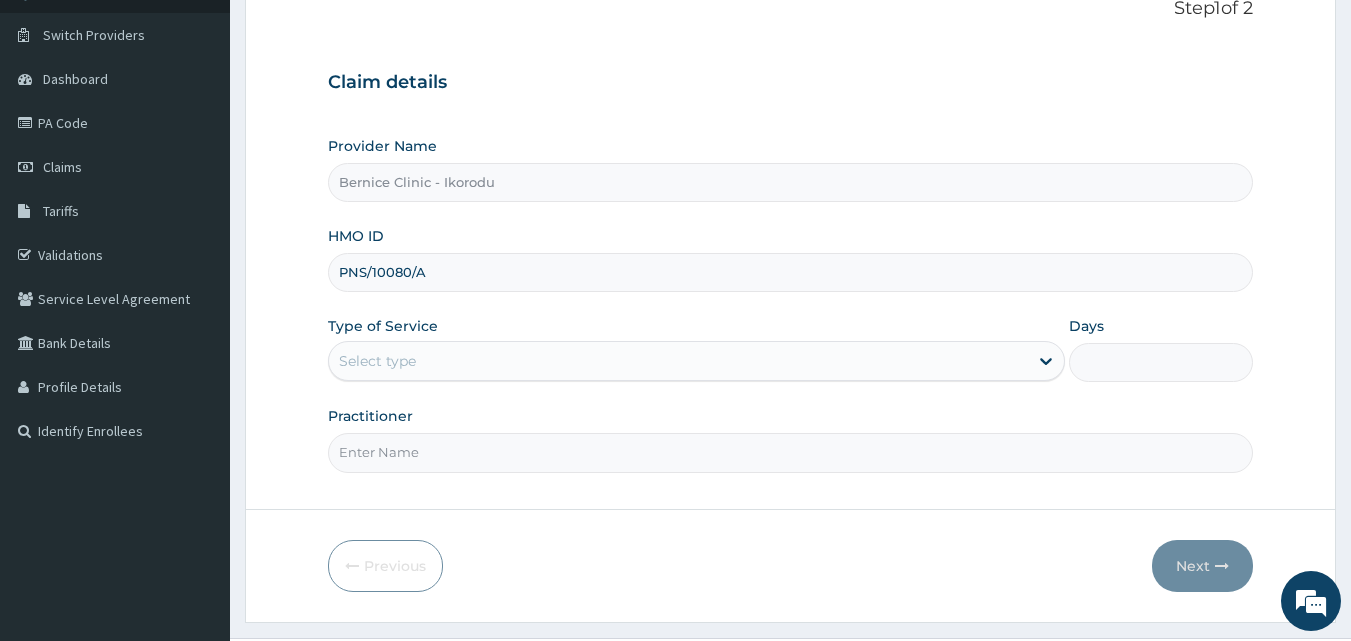 type on "PNS/10080/A" 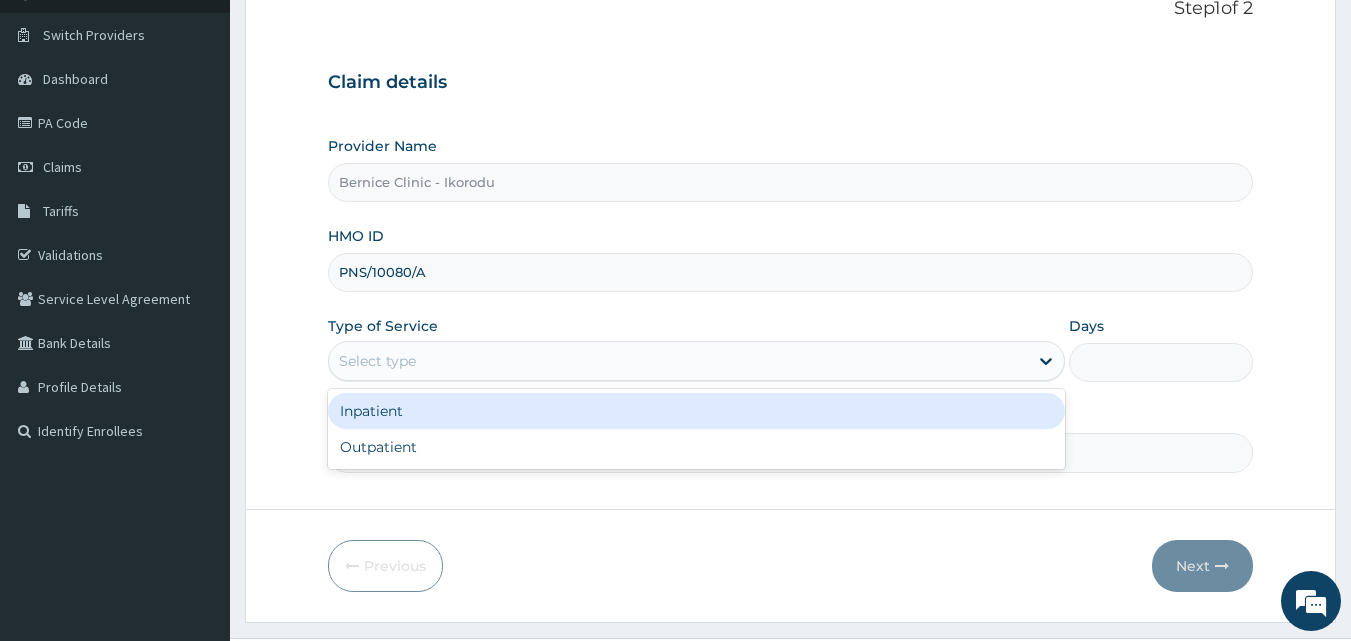click on "Select type" at bounding box center (678, 361) 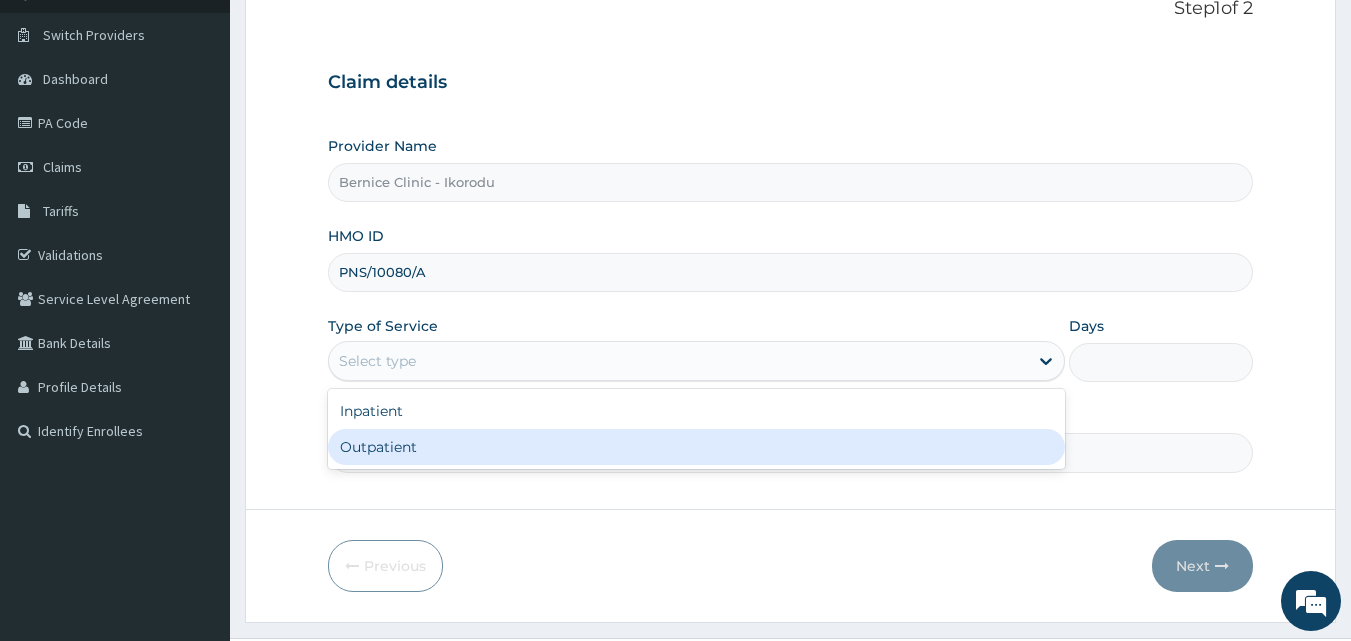 click on "Outpatient" at bounding box center [696, 447] 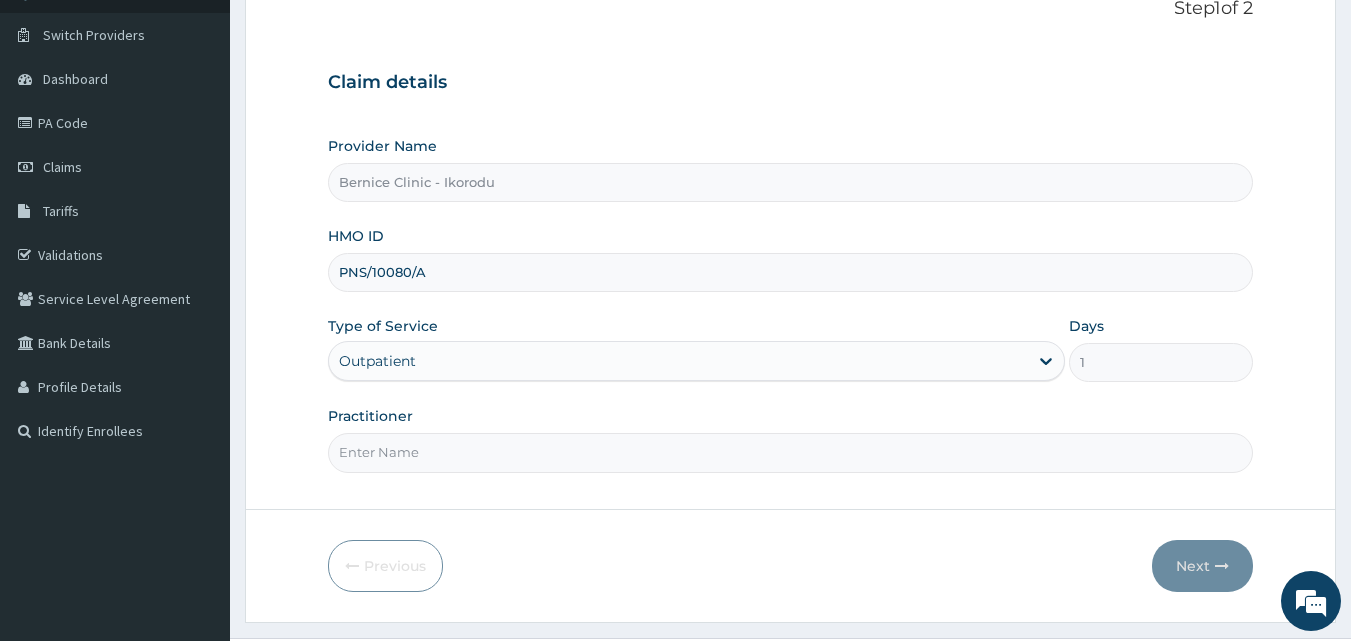 click on "Practitioner" at bounding box center [791, 452] 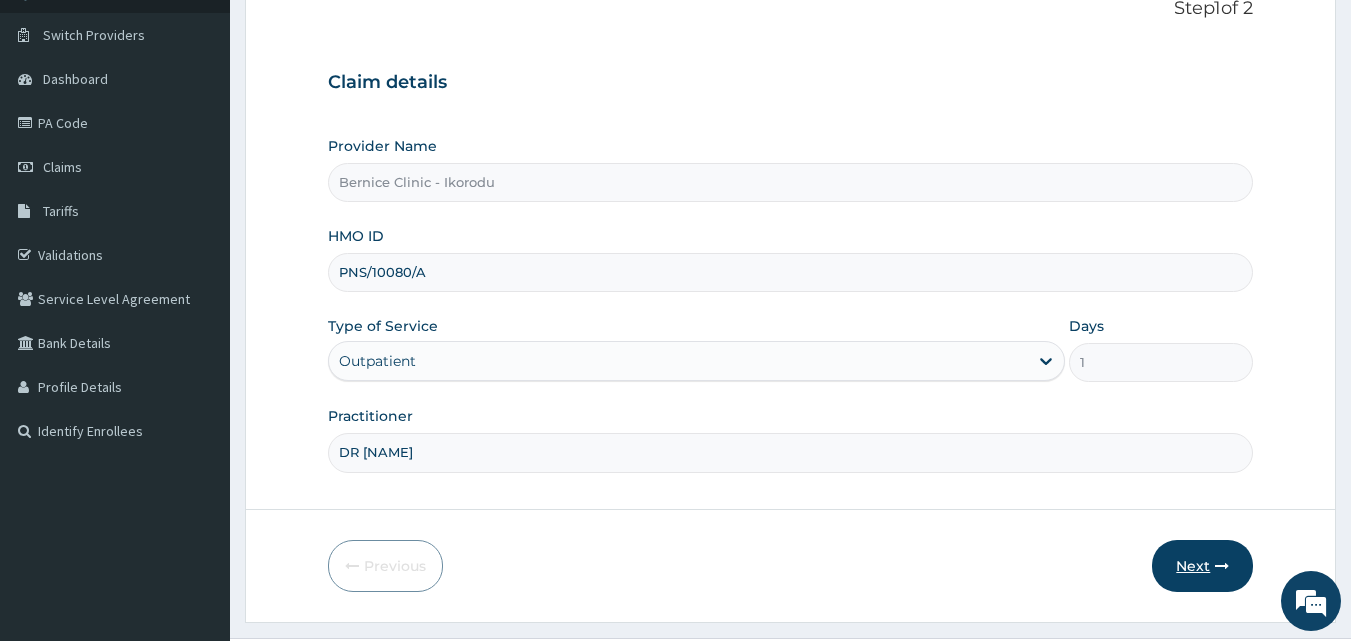 type on "[TITLE] [LAST]" 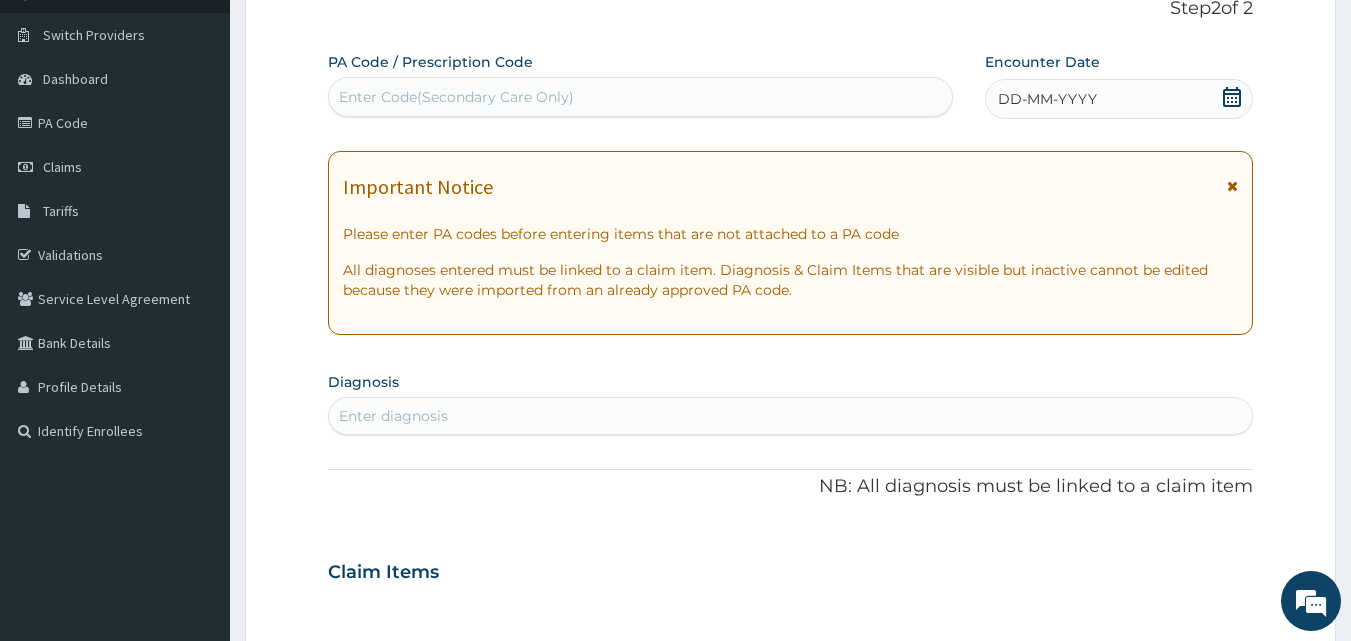 click on "Enter Code(Secondary Care Only)" at bounding box center (456, 97) 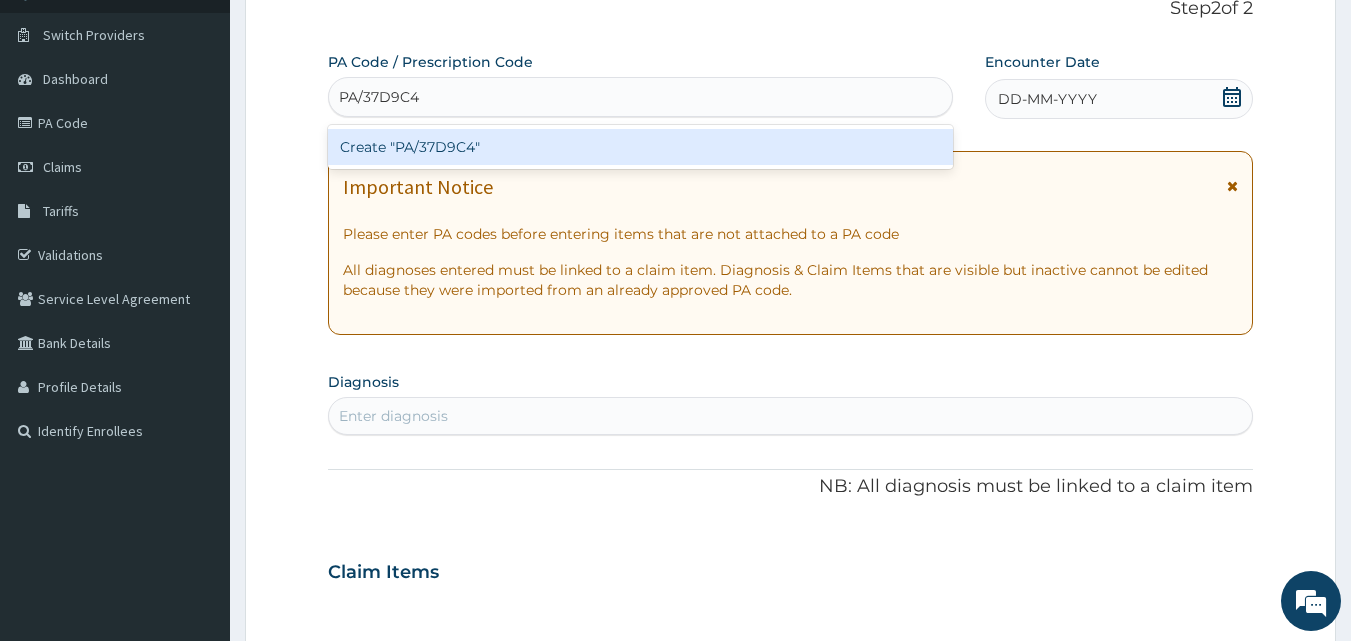 click on "Create "PA/37D9C4"" at bounding box center (641, 147) 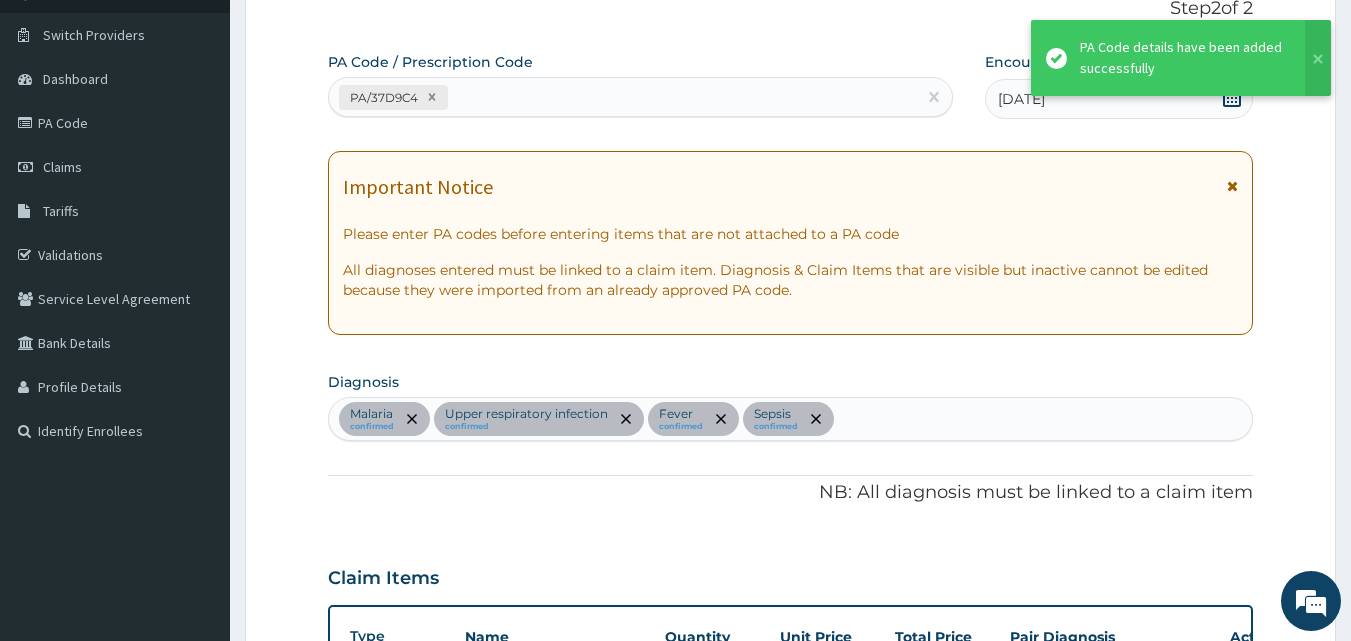 scroll, scrollTop: 1075, scrollLeft: 0, axis: vertical 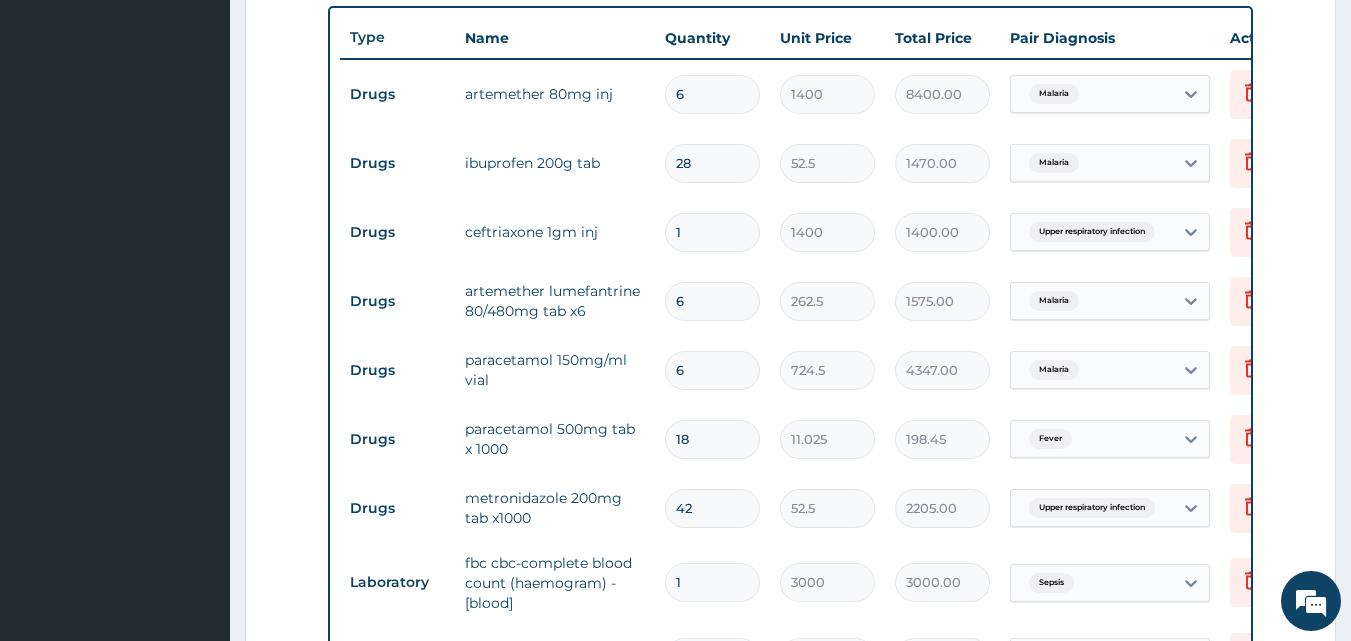 click on "28" at bounding box center [712, 163] 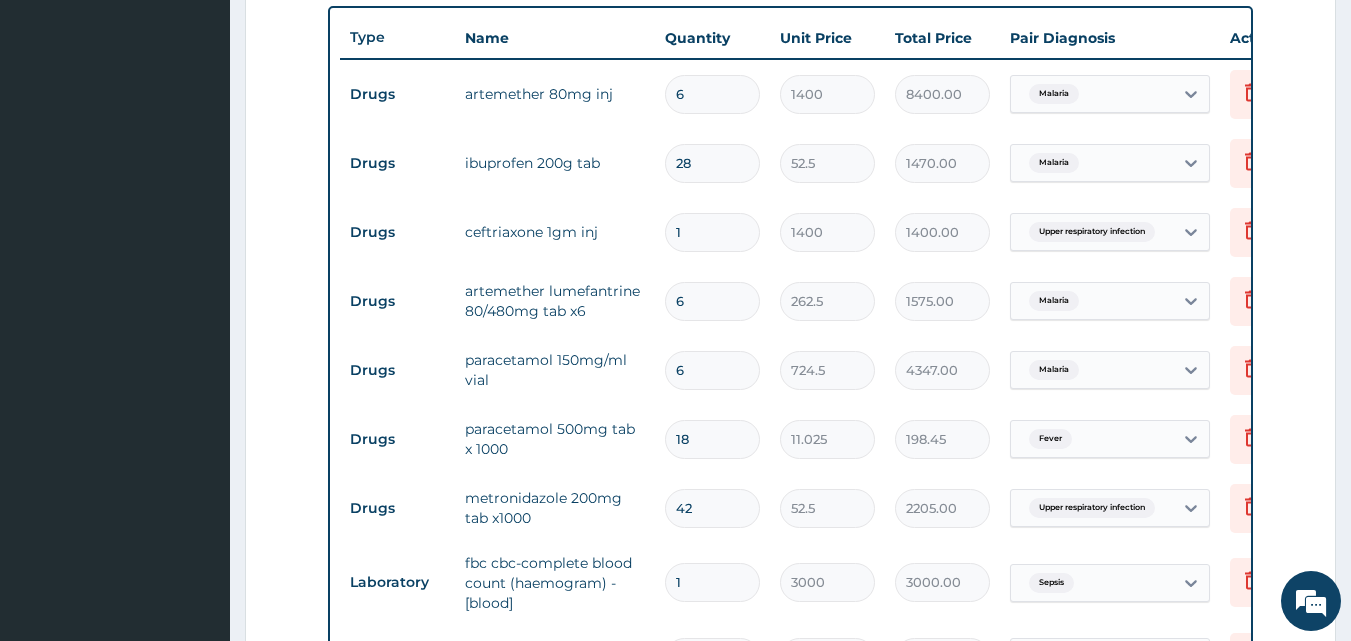 scroll, scrollTop: 742, scrollLeft: 0, axis: vertical 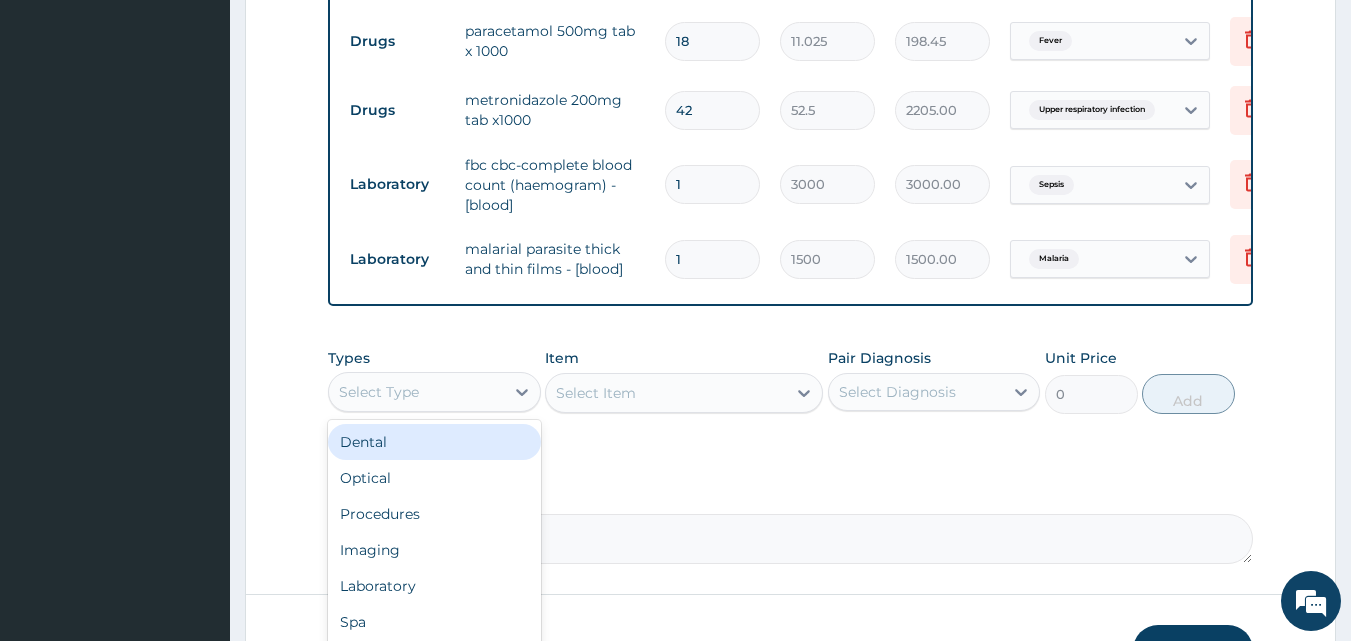 click on "Select Type" at bounding box center [416, 392] 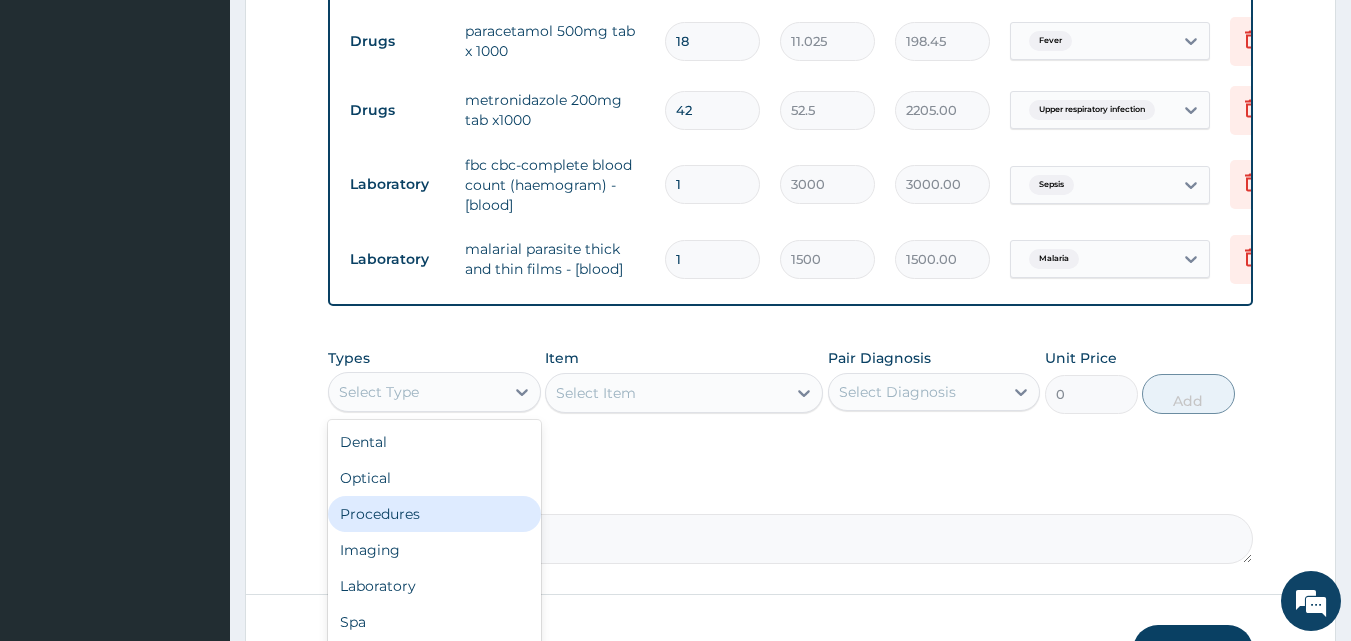 scroll, scrollTop: 68, scrollLeft: 0, axis: vertical 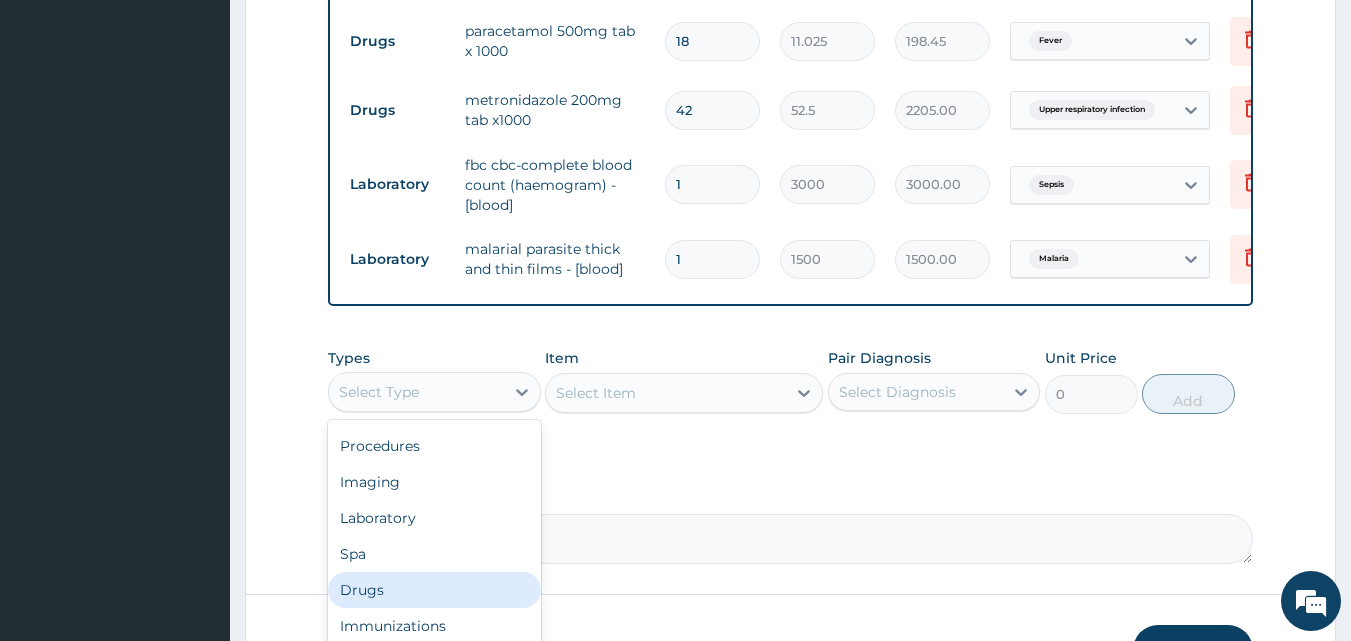 click on "Drugs" at bounding box center [434, 590] 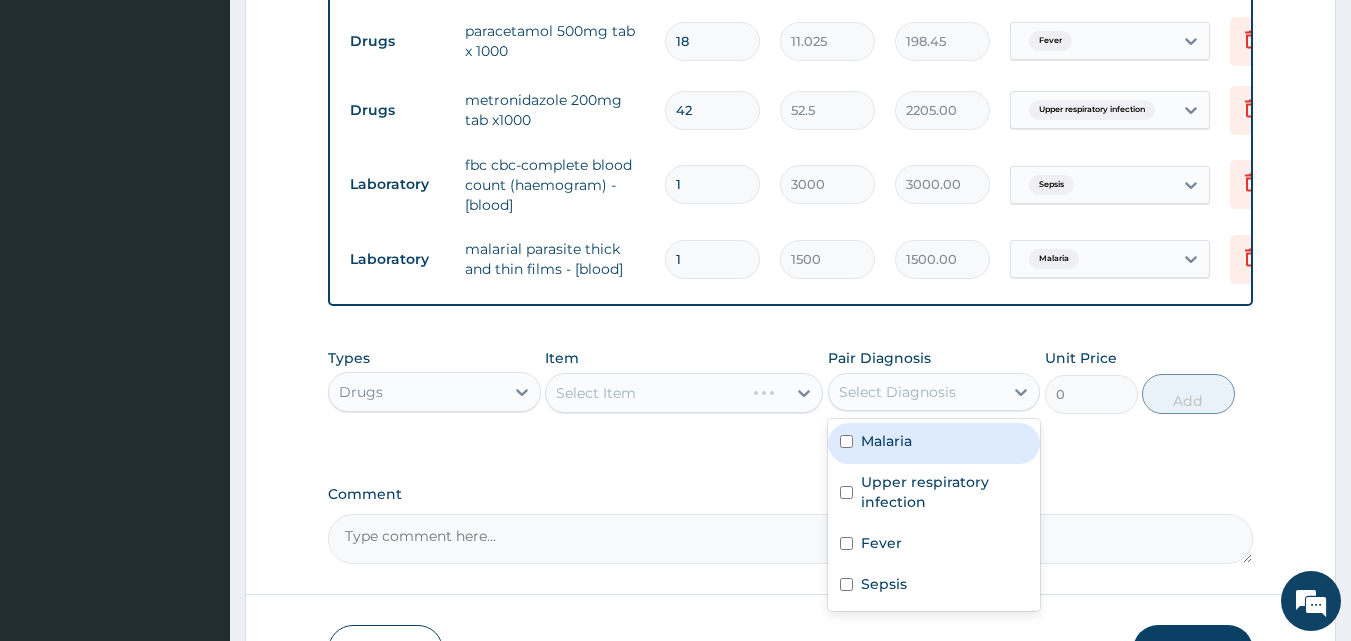 click on "Select Diagnosis" at bounding box center (897, 392) 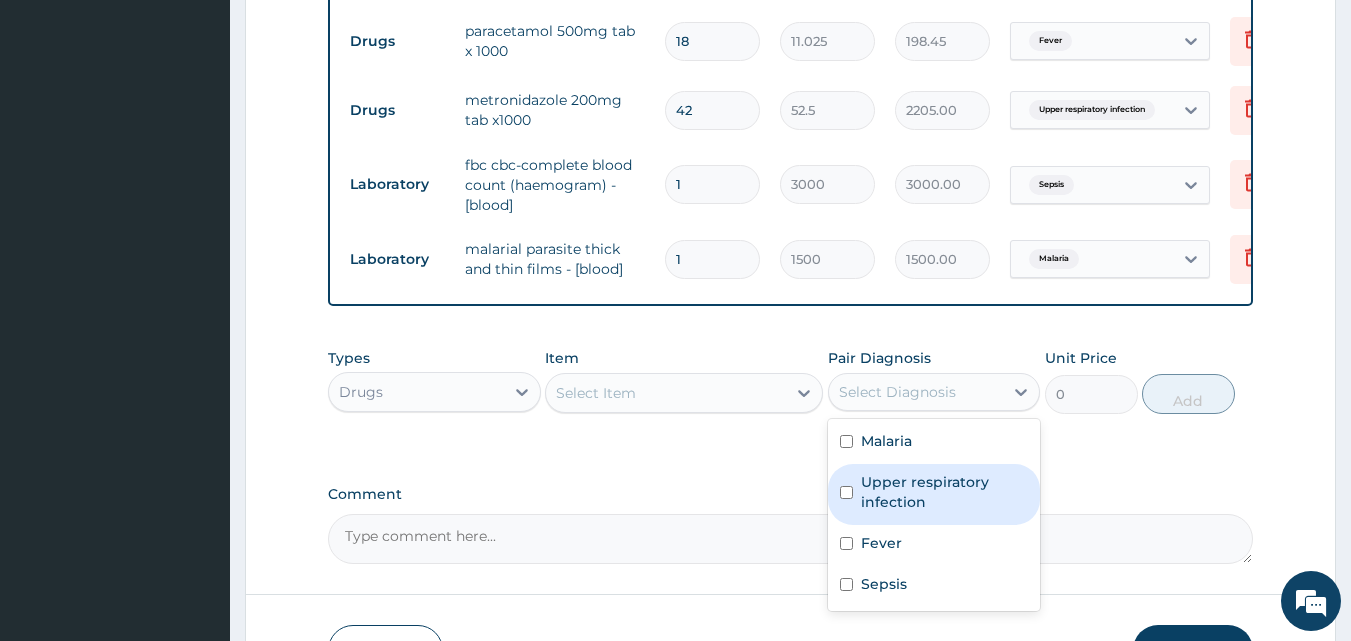 click on "Upper respiratory infection" at bounding box center [945, 492] 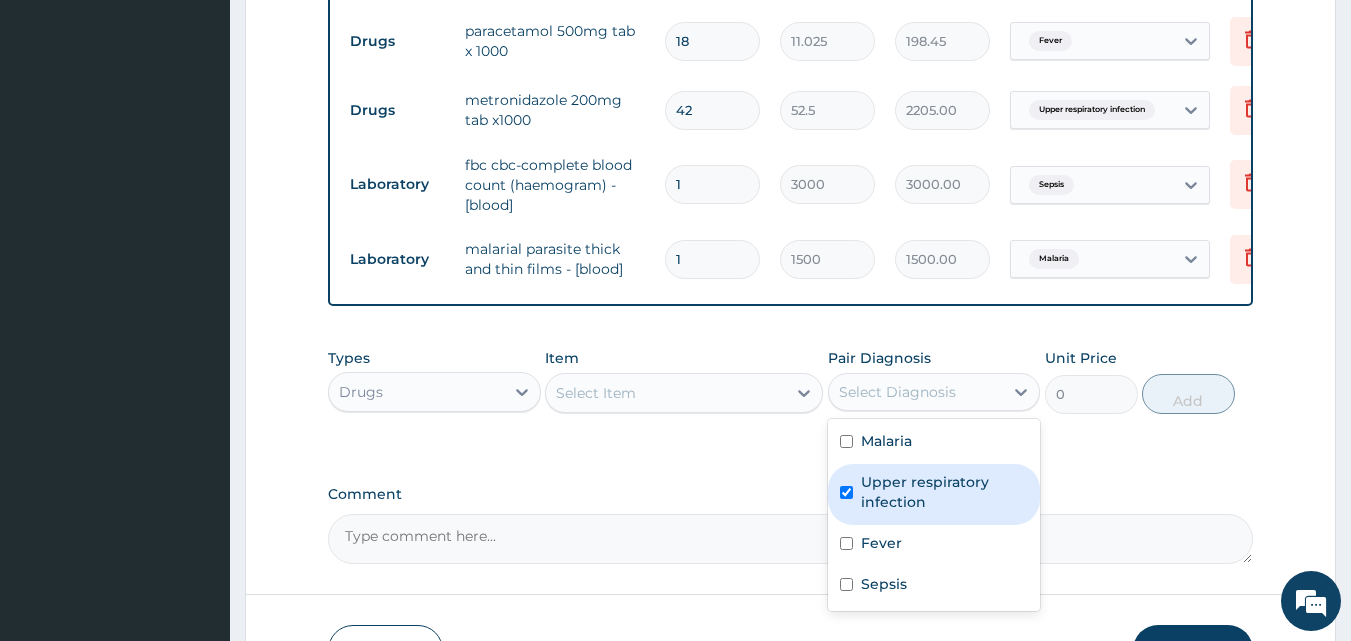 checkbox on "true" 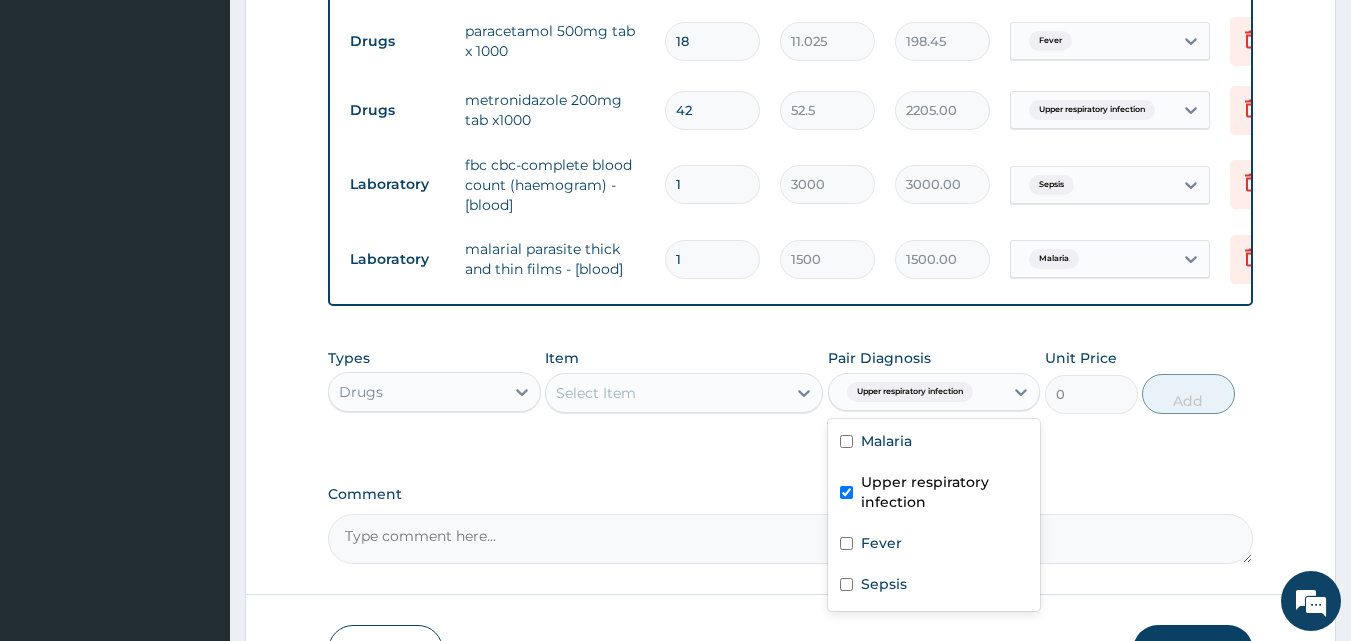 click on "Select Item" at bounding box center (666, 393) 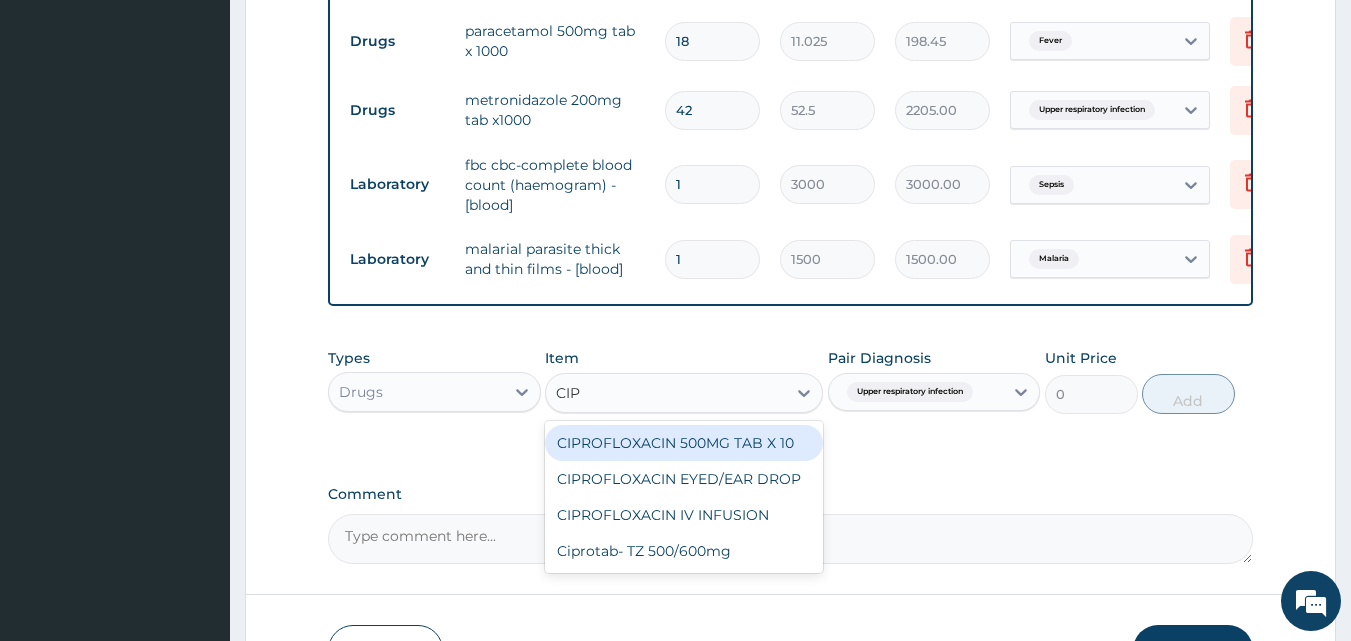 type on "CIPR" 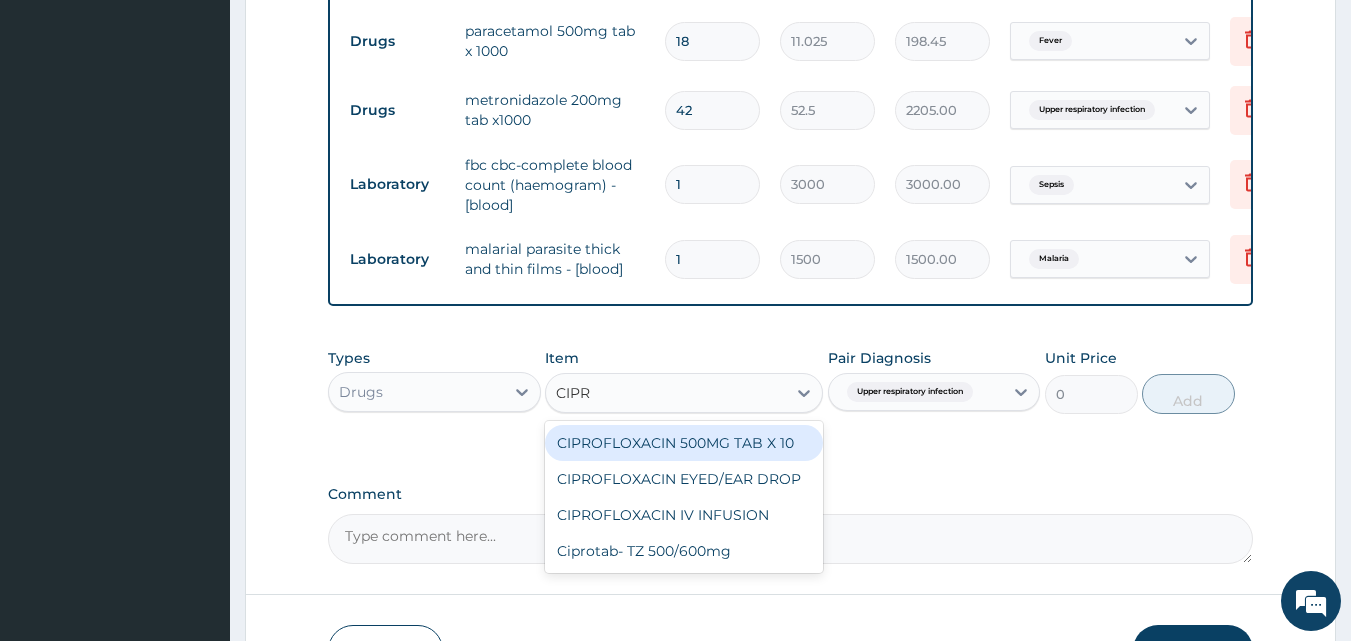 click on "CIPROFLOXACIN 500MG TAB X 10" at bounding box center [684, 443] 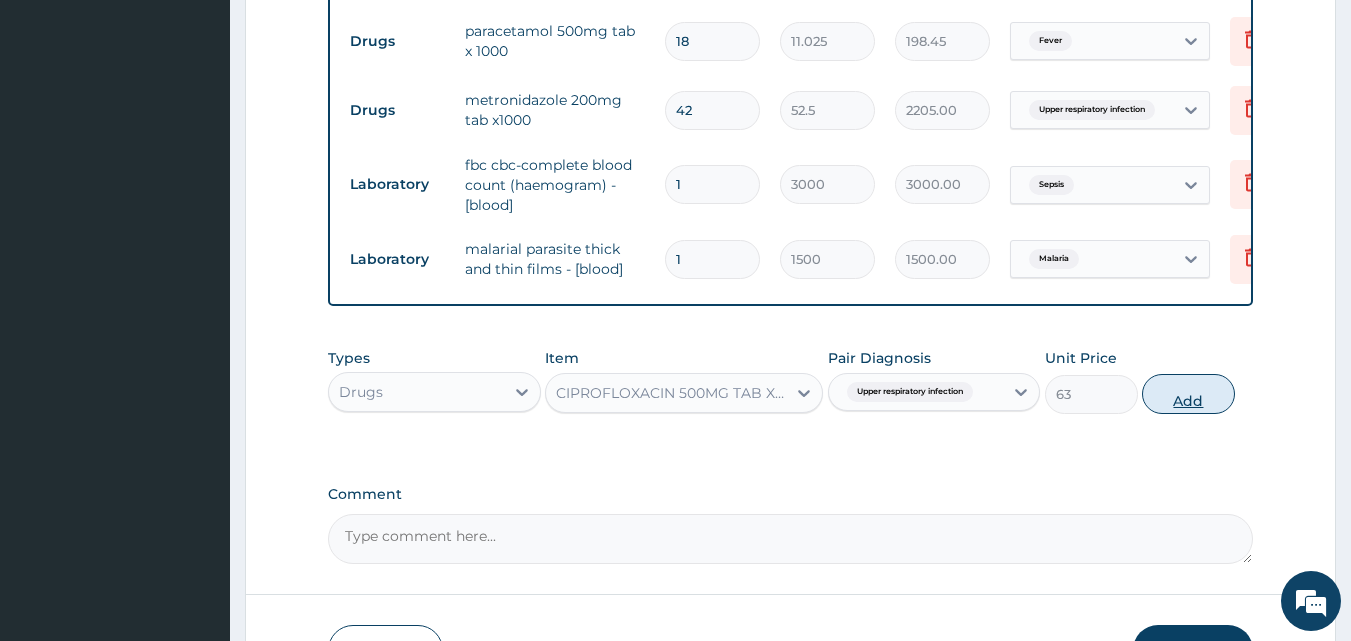 click on "Add" at bounding box center [1188, 394] 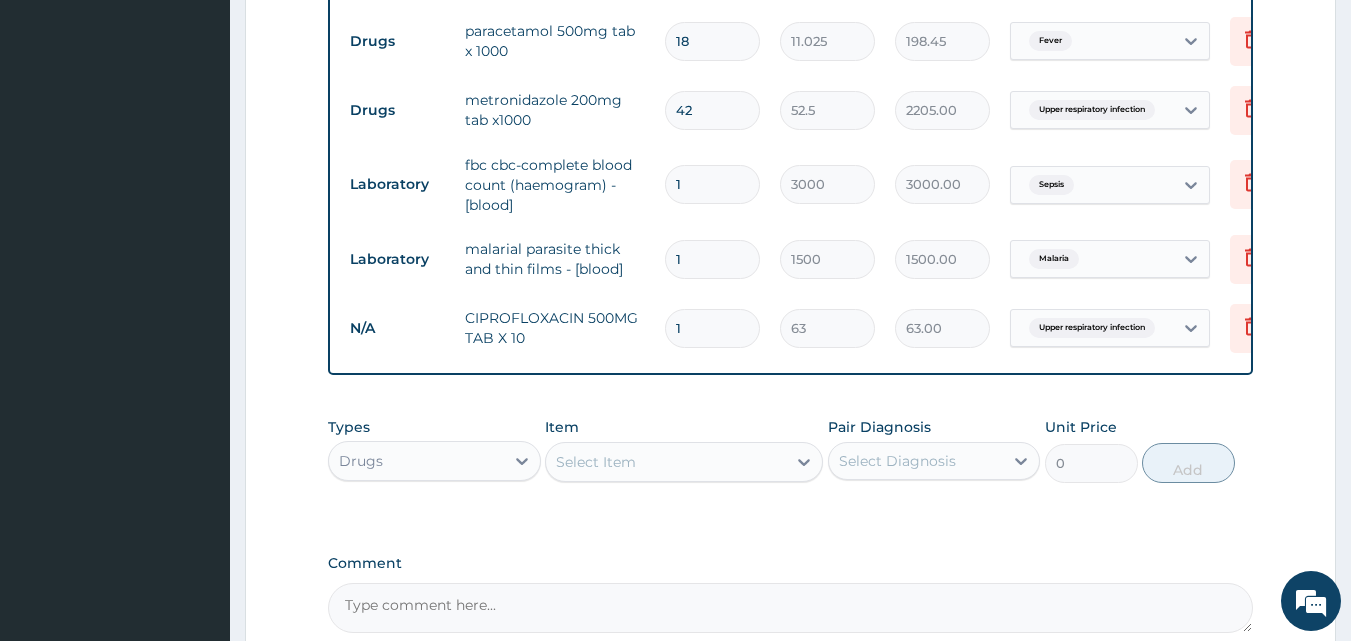 type on "14" 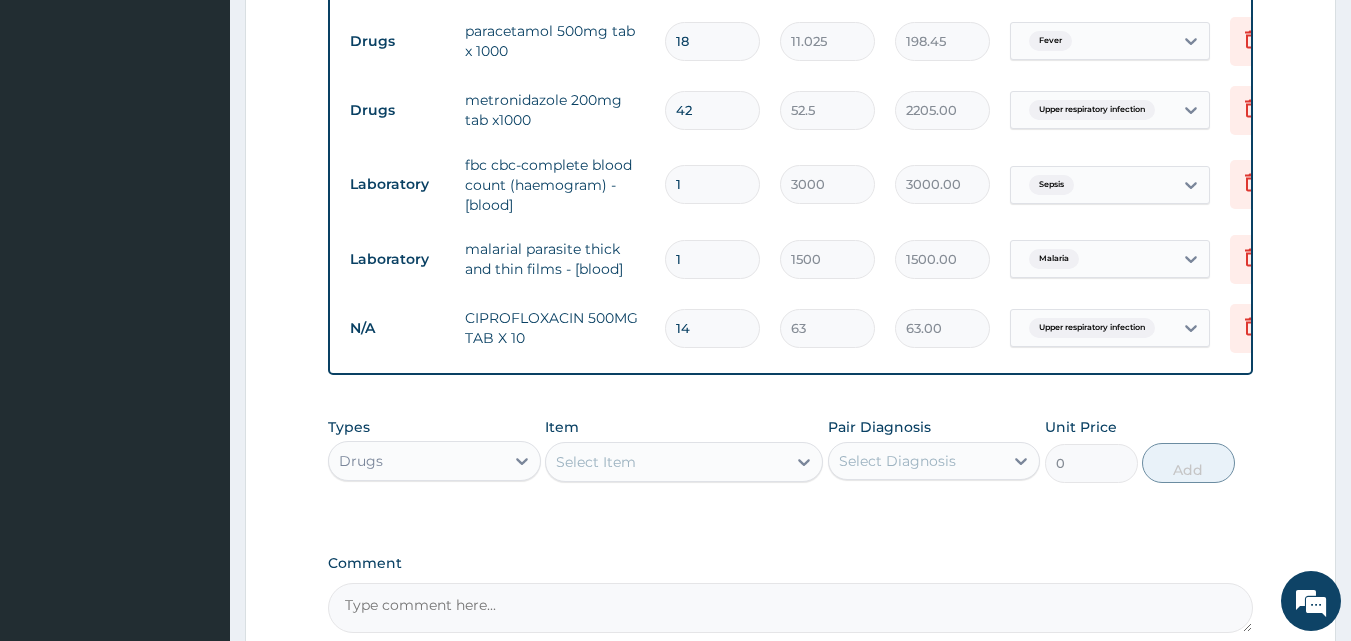 type on "882.00" 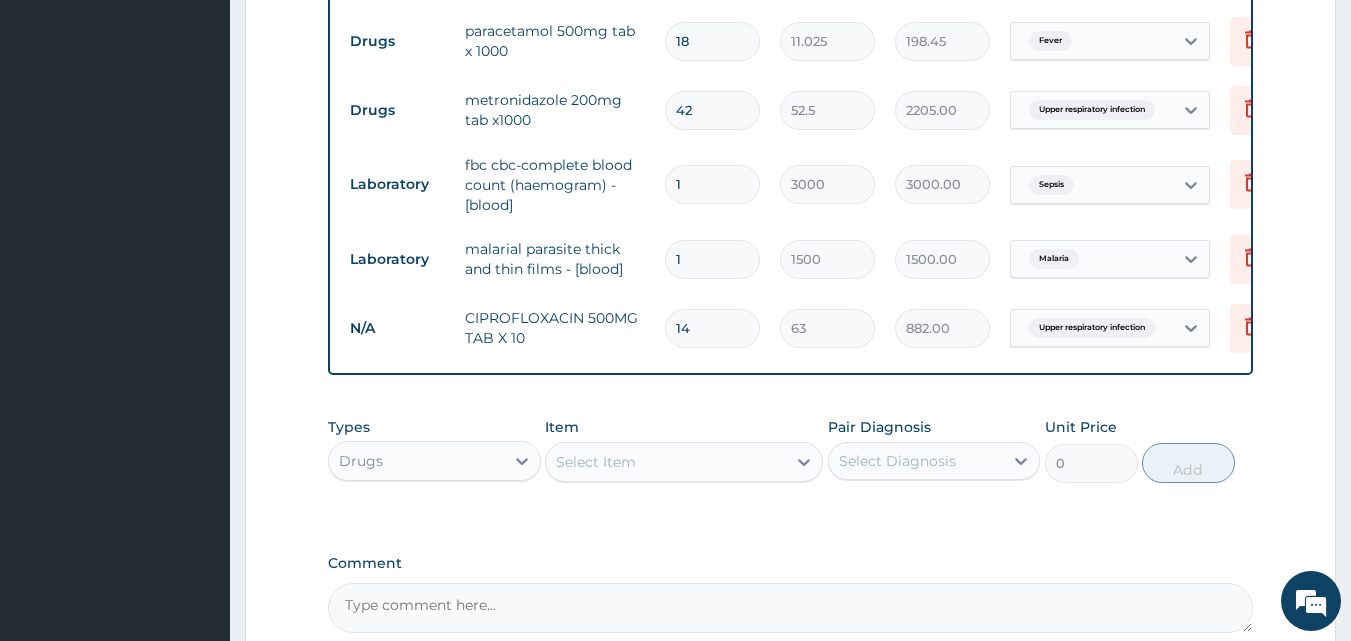 type on "1" 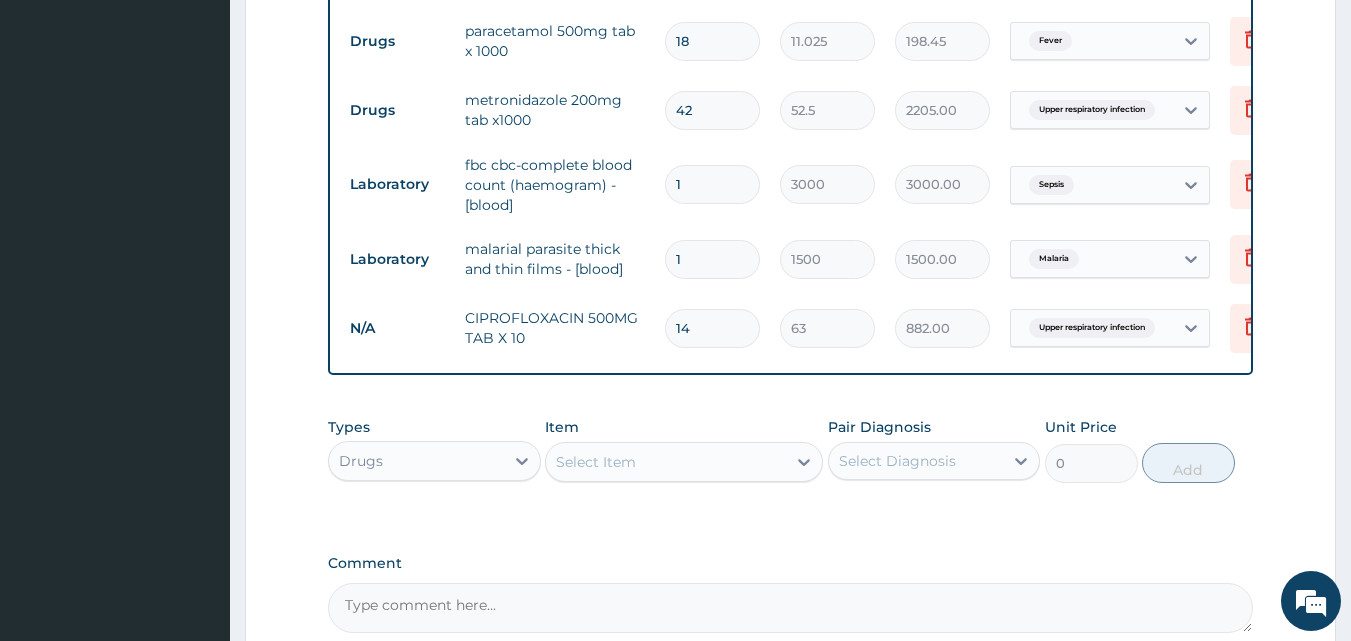 type on "63.00" 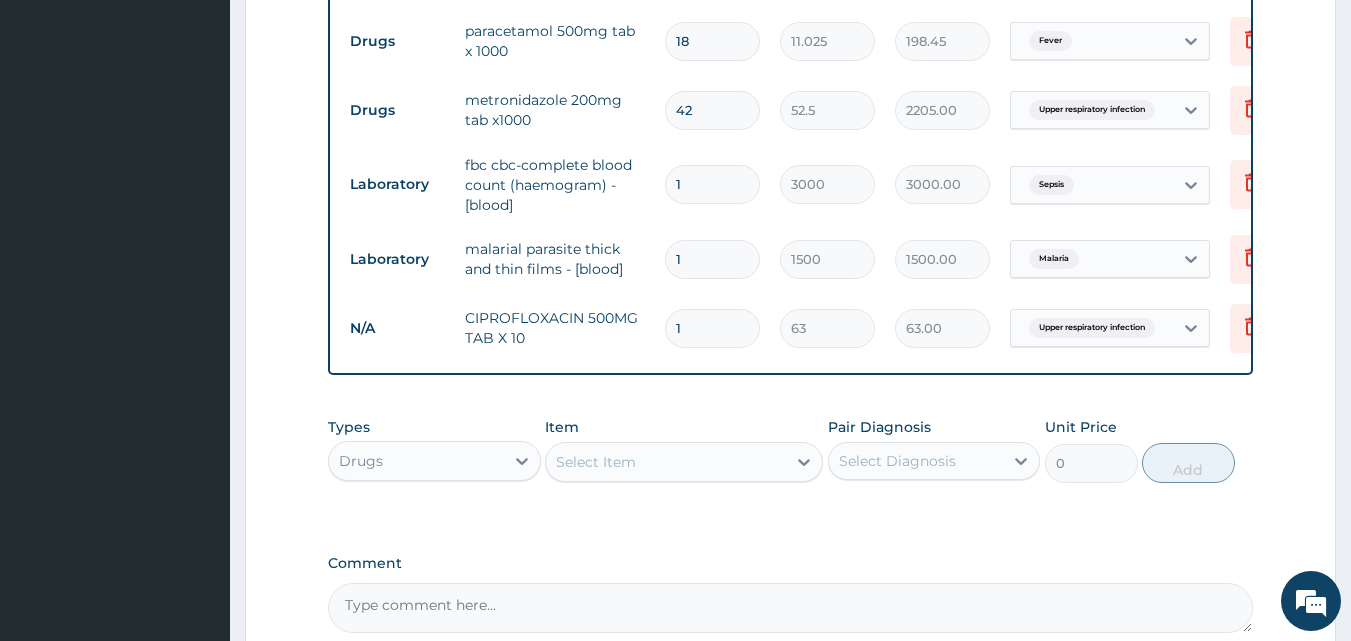 type on "10" 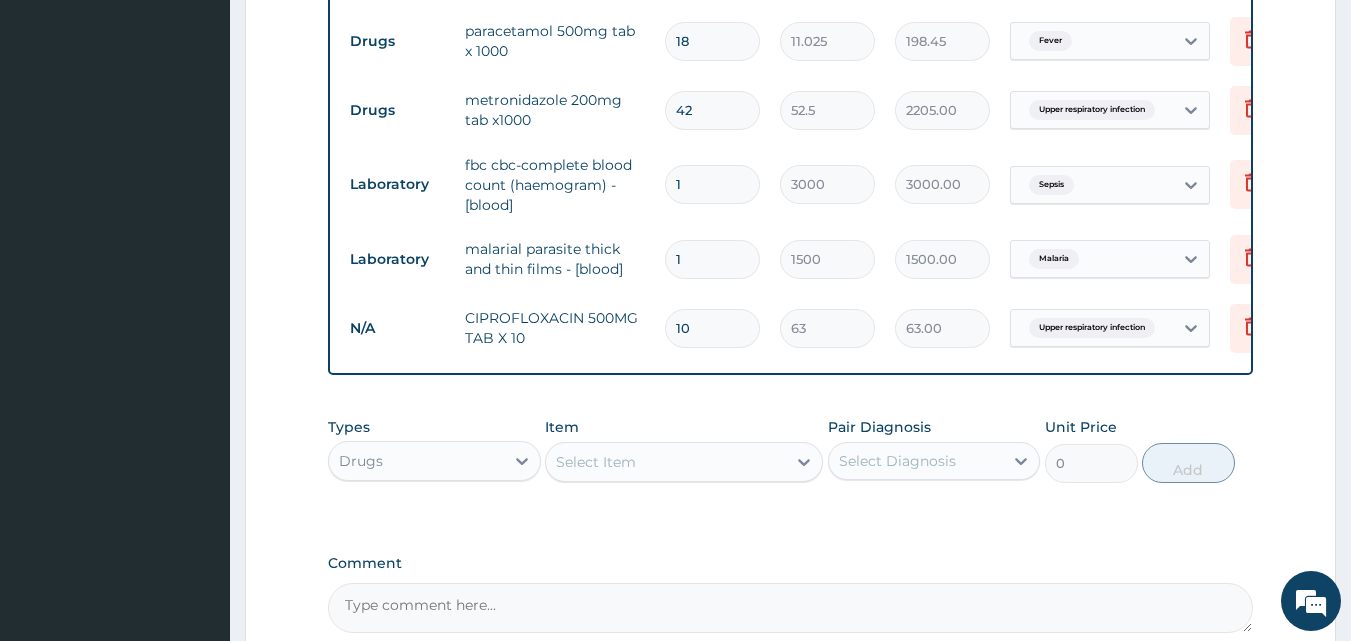 type on "630.00" 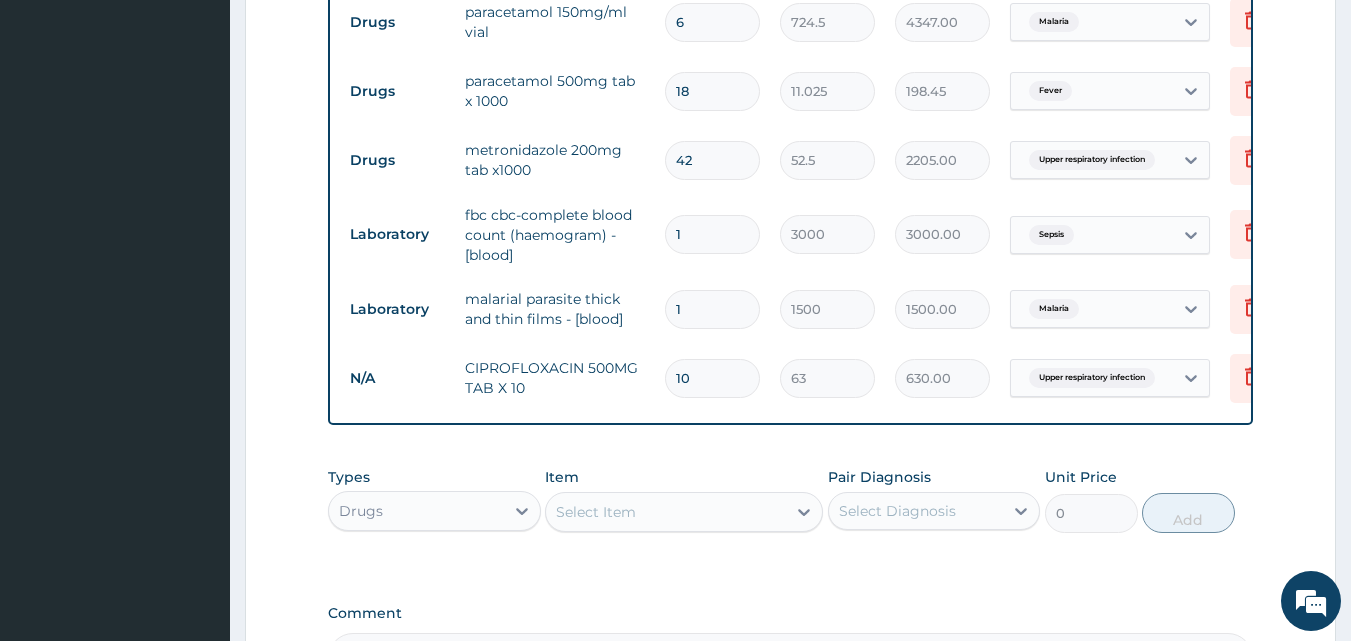 scroll, scrollTop: 1215, scrollLeft: 0, axis: vertical 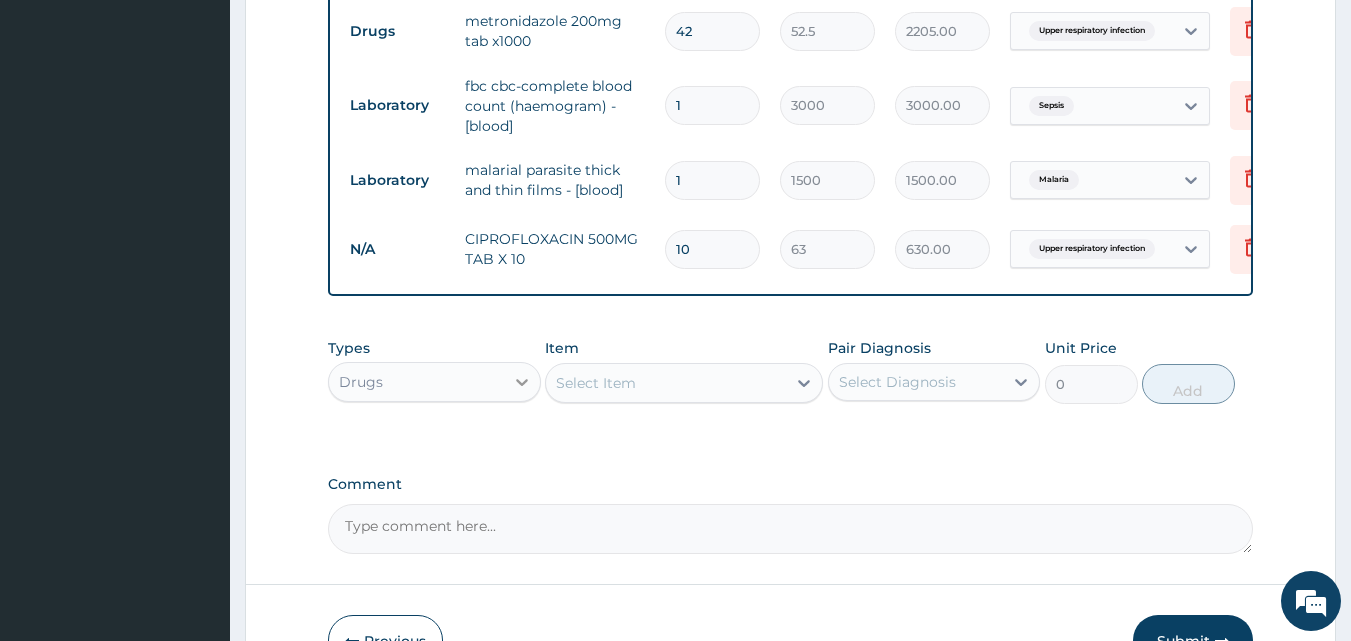 type on "10" 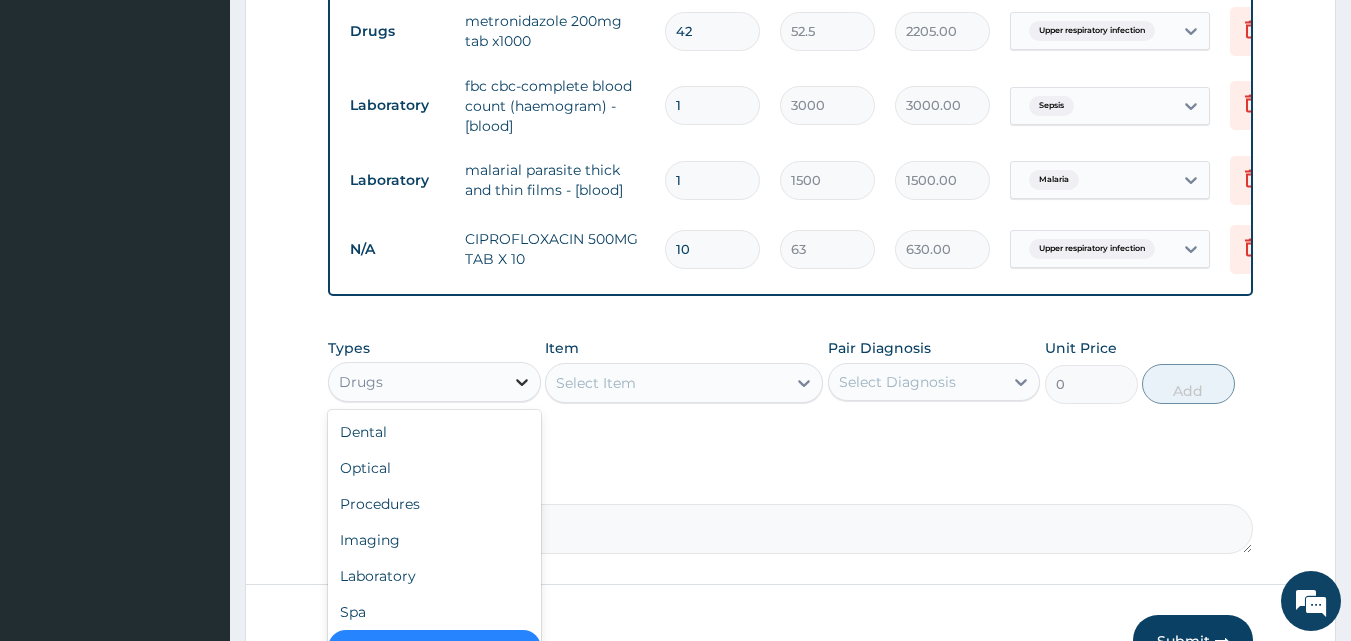 click at bounding box center (522, 382) 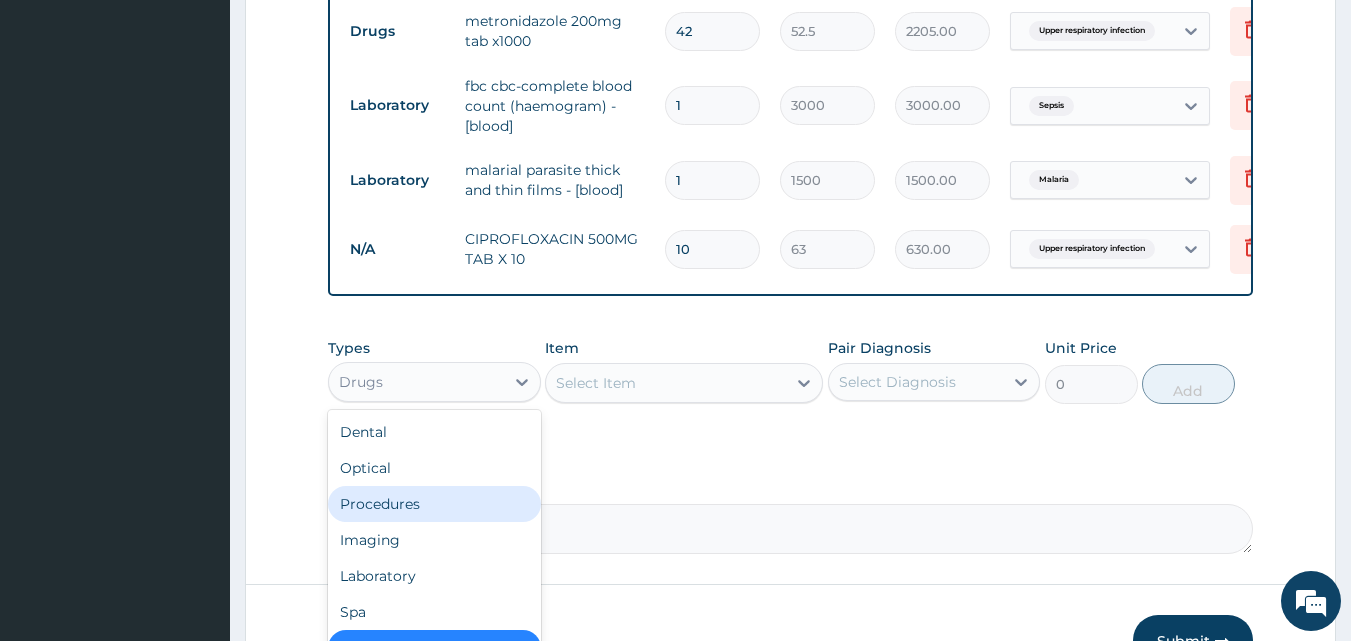 click on "Procedures" at bounding box center (434, 504) 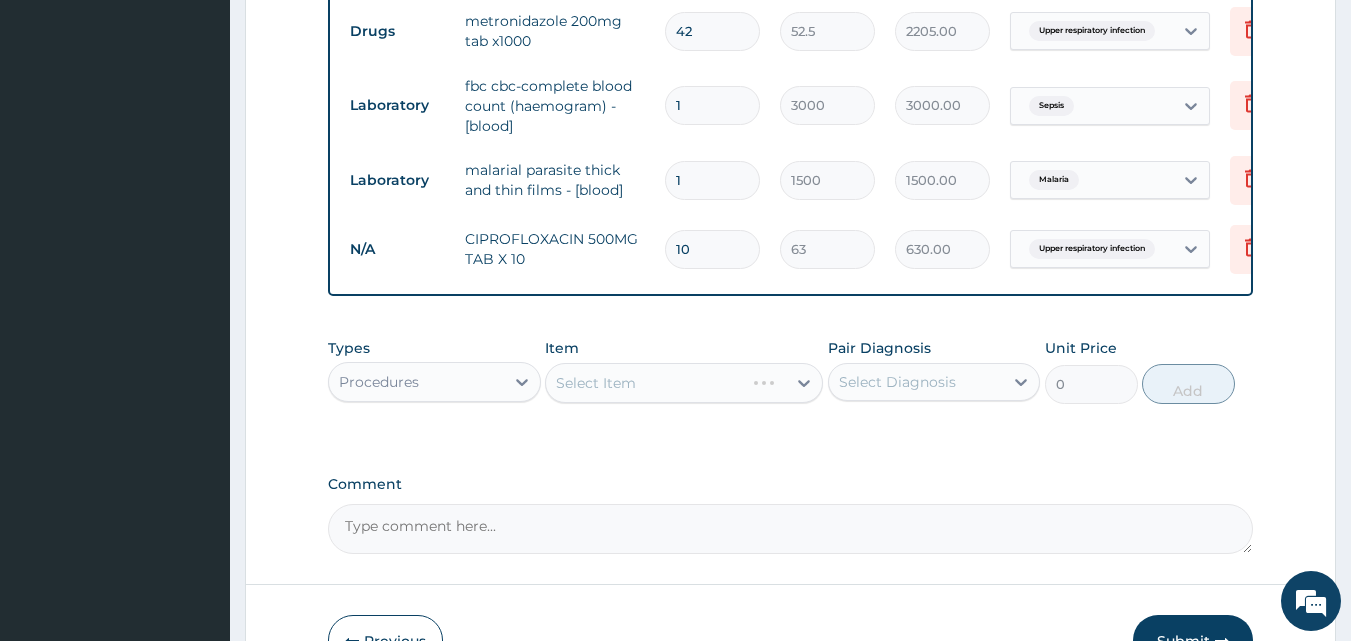 click on "Select Diagnosis" at bounding box center (897, 382) 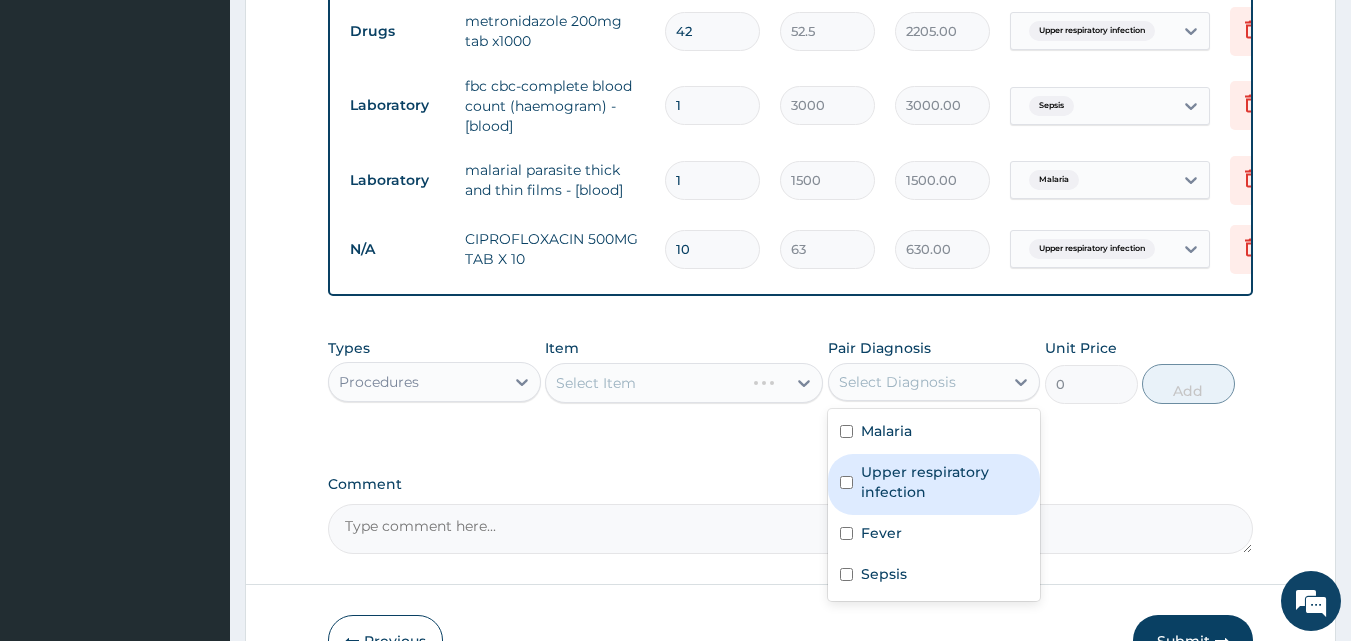 click on "Upper respiratory infection" at bounding box center (945, 482) 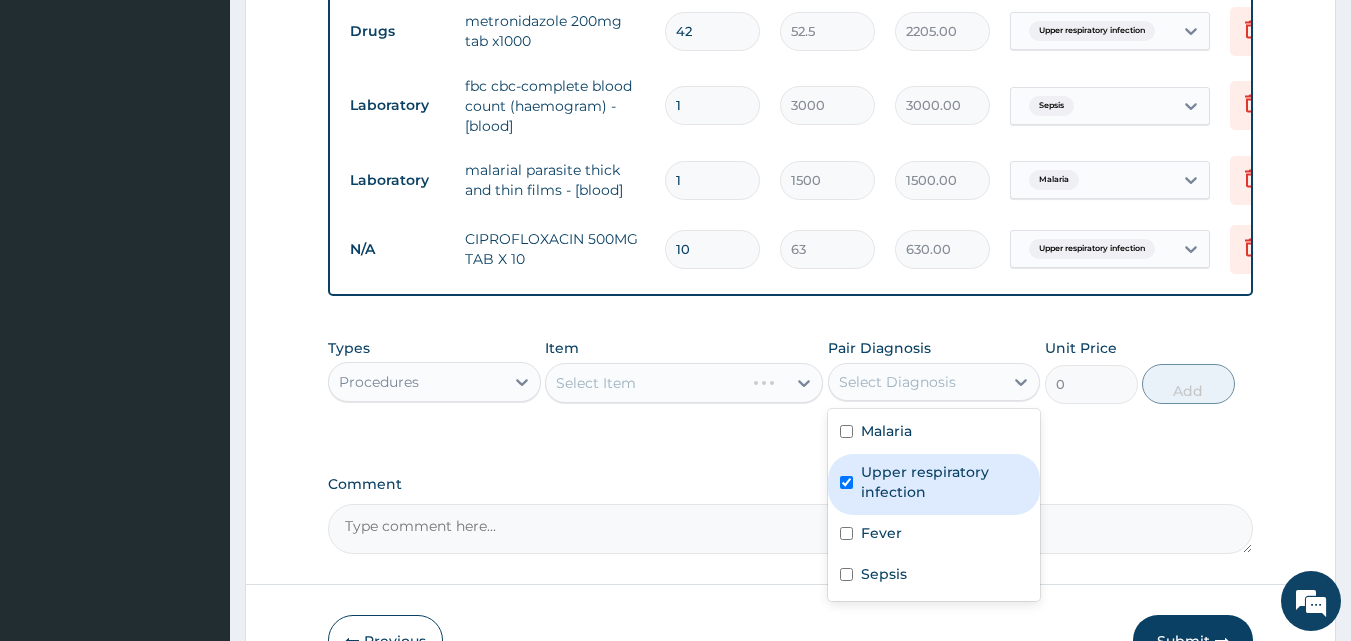 checkbox on "true" 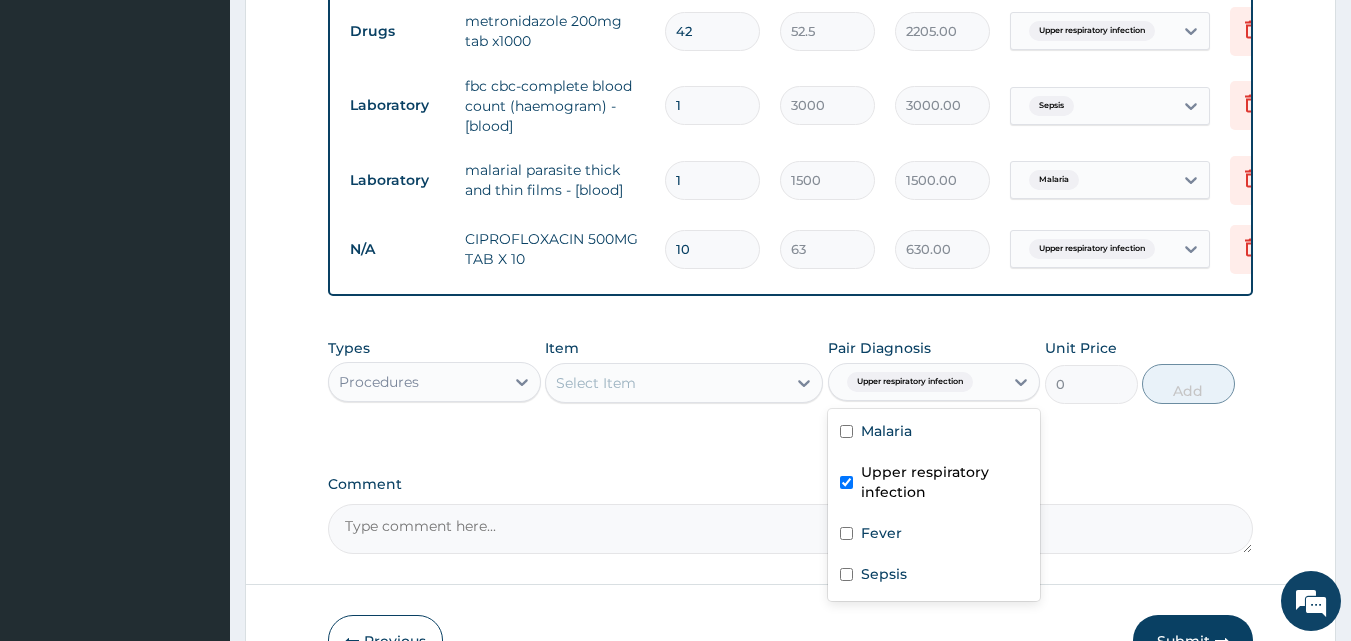 click on "Select Item" at bounding box center [666, 383] 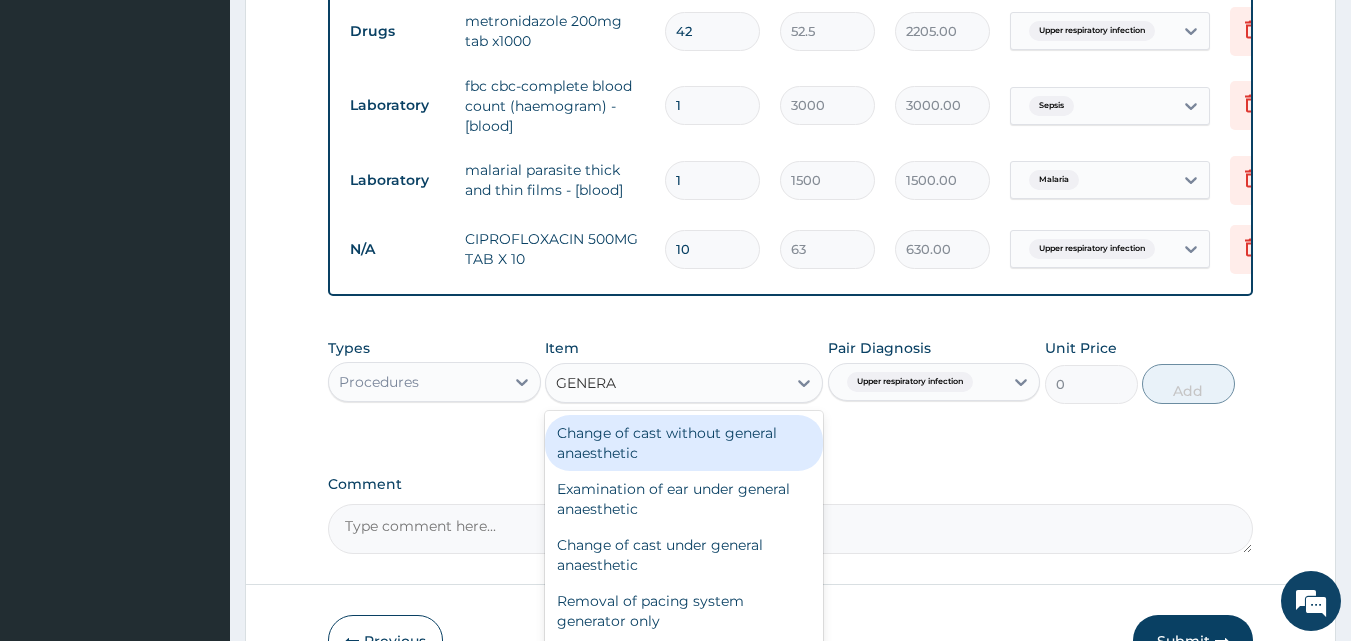 type on "GENERAL" 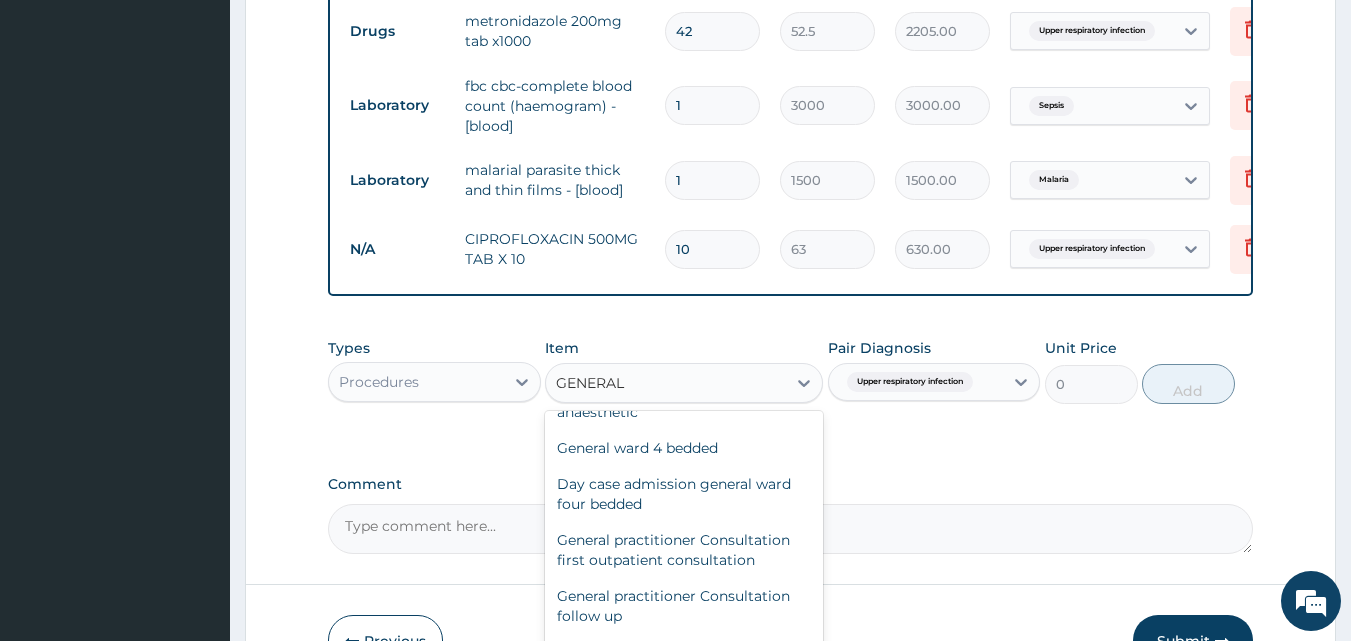 scroll, scrollTop: 155, scrollLeft: 0, axis: vertical 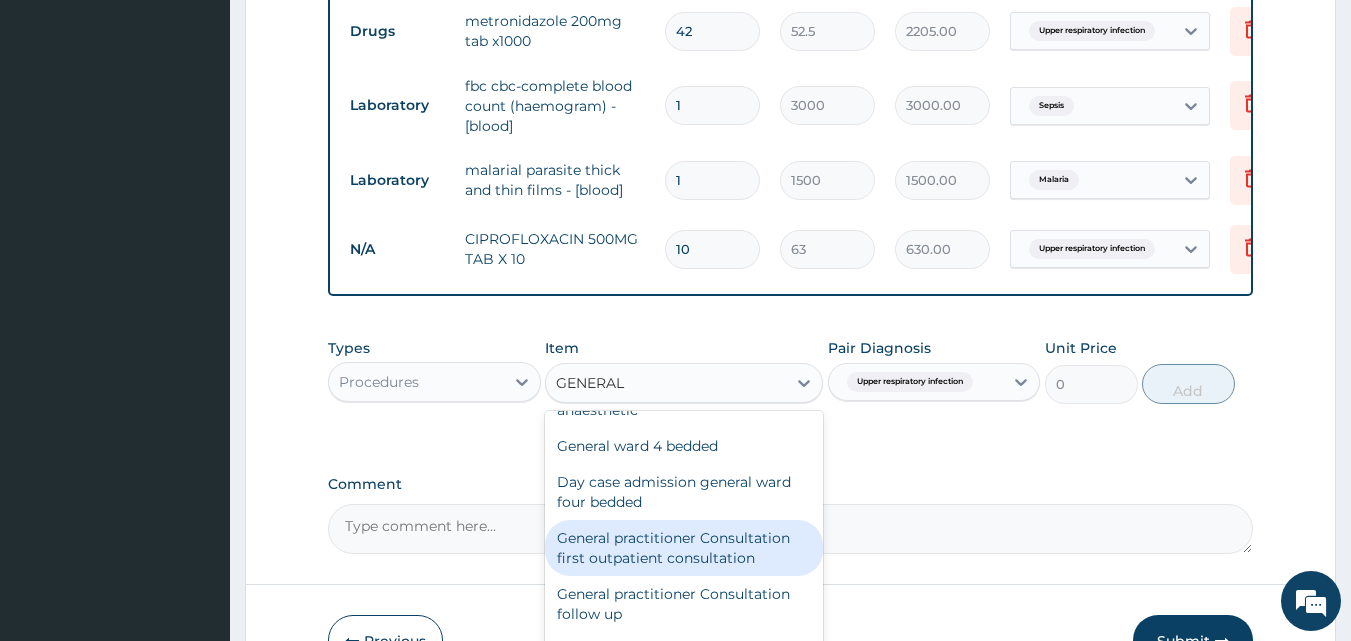click on "General practitioner Consultation first outpatient consultation" at bounding box center (684, 548) 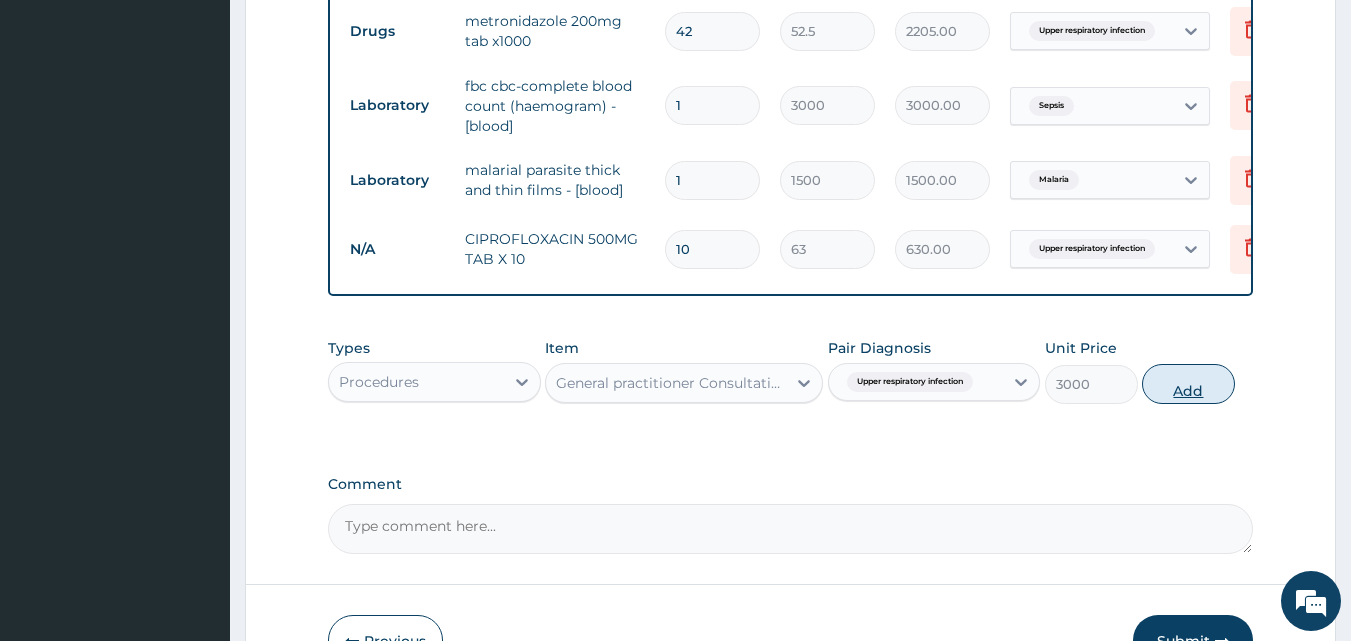 click on "Add" at bounding box center [1188, 384] 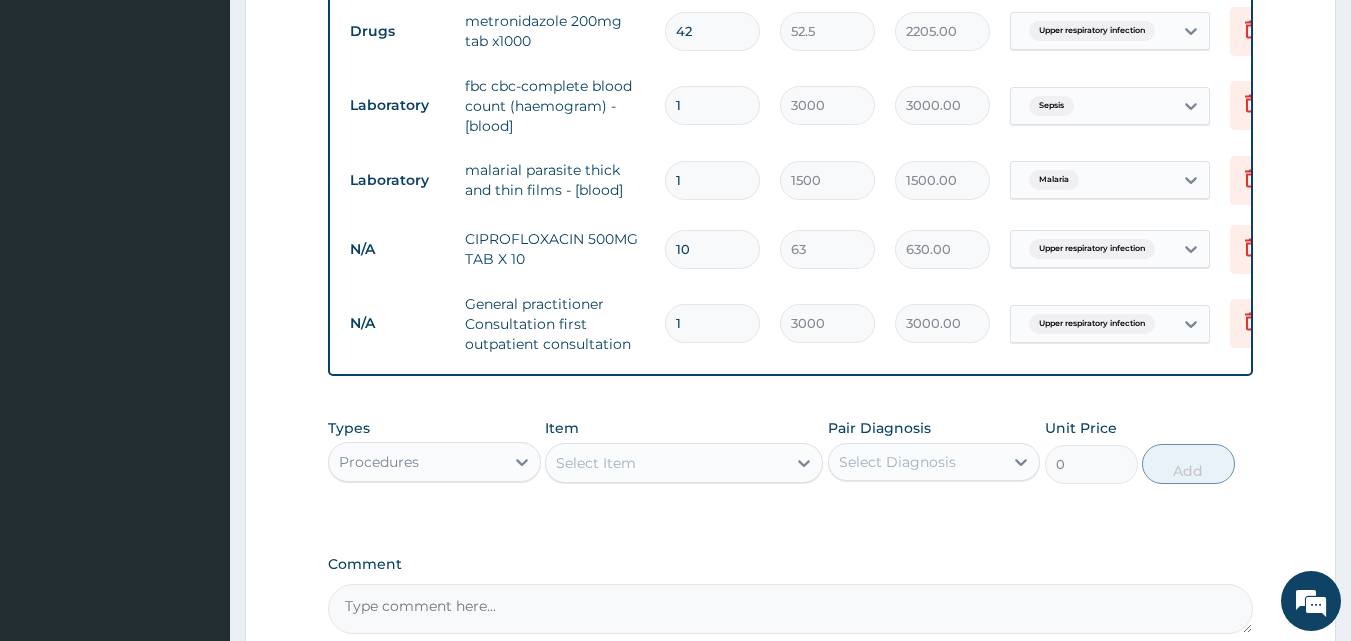scroll, scrollTop: 1433, scrollLeft: 0, axis: vertical 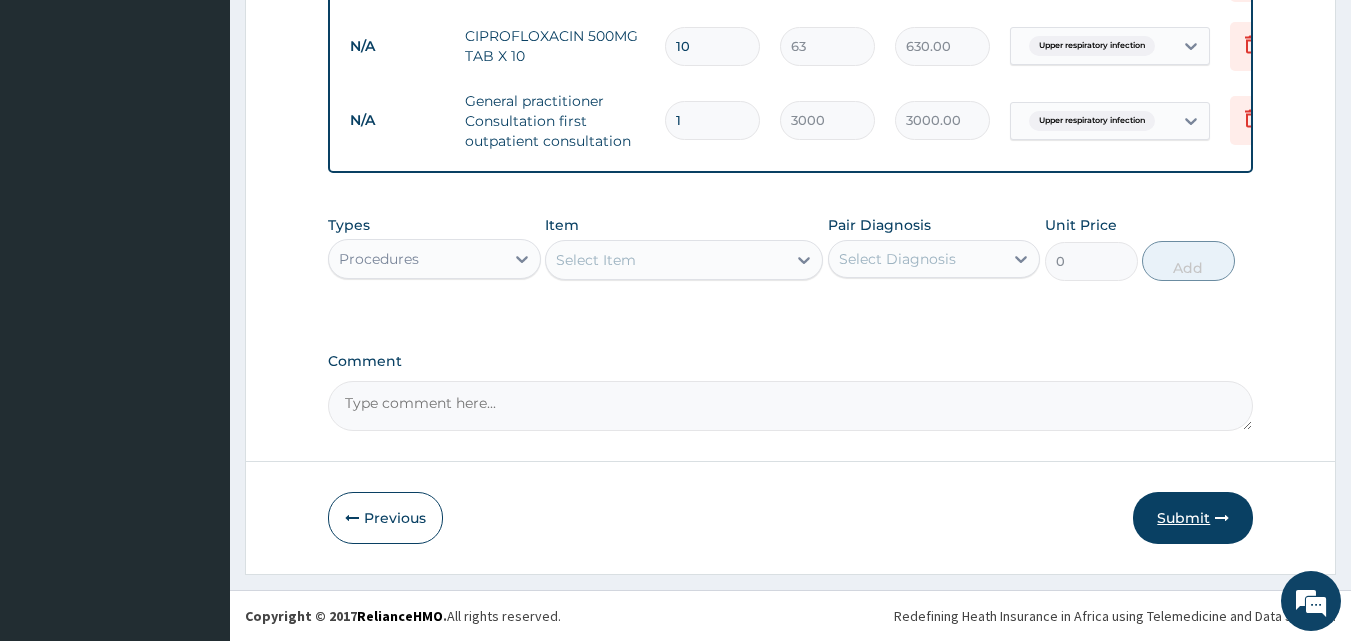 click on "Submit" at bounding box center (1193, 518) 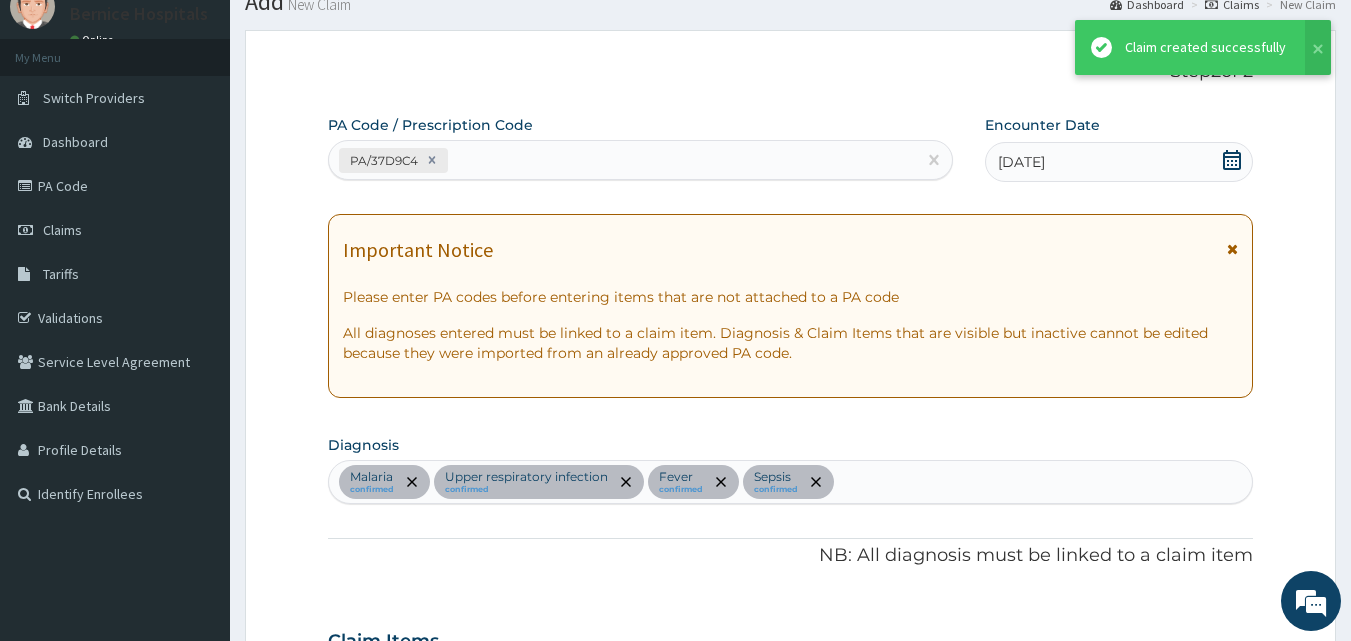scroll, scrollTop: 1433, scrollLeft: 0, axis: vertical 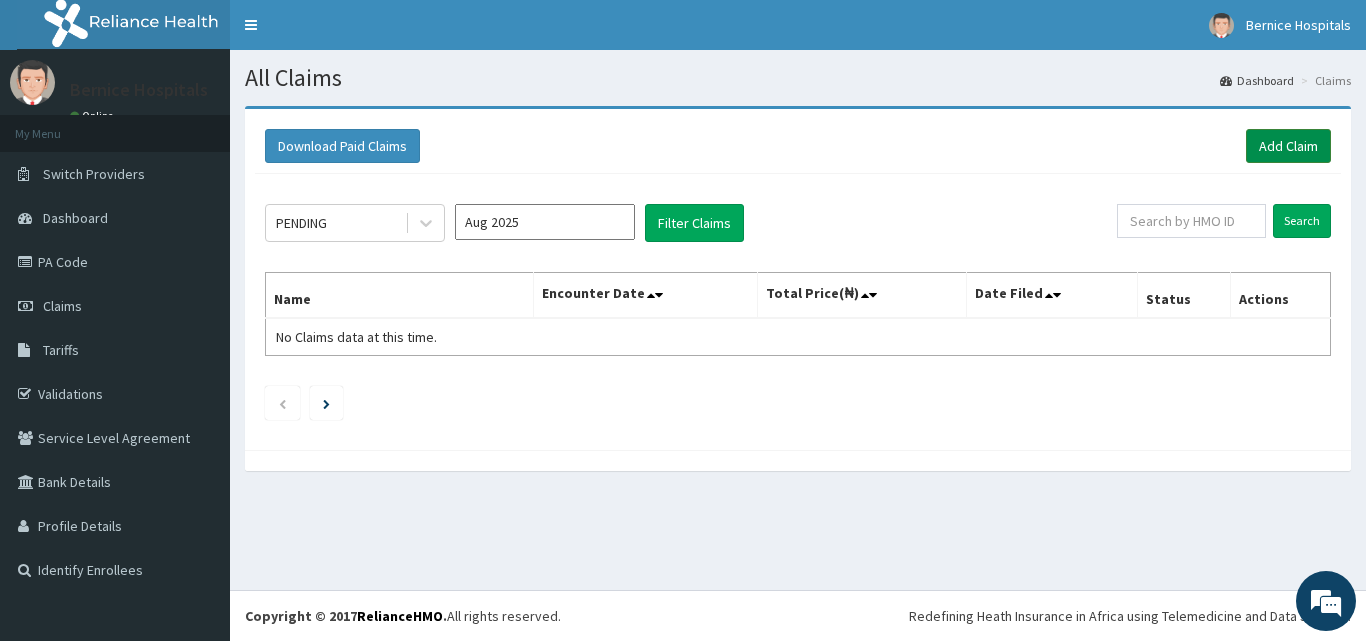 click on "Add Claim" at bounding box center [1288, 146] 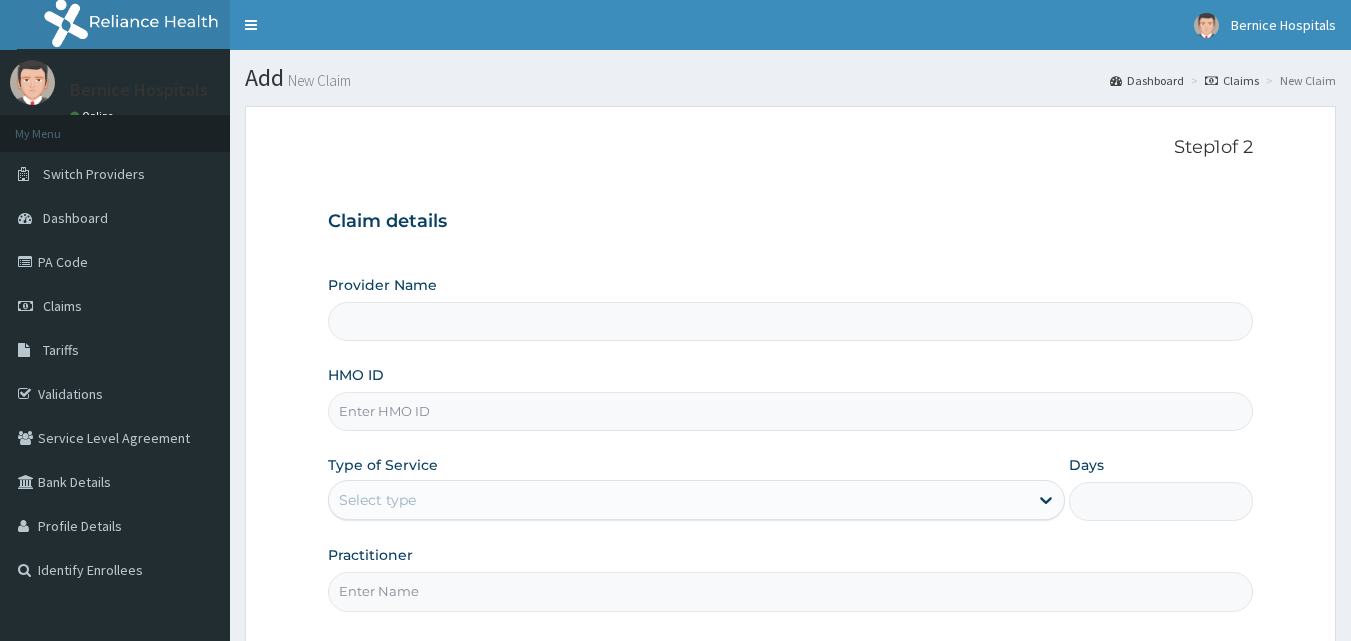 scroll, scrollTop: 0, scrollLeft: 0, axis: both 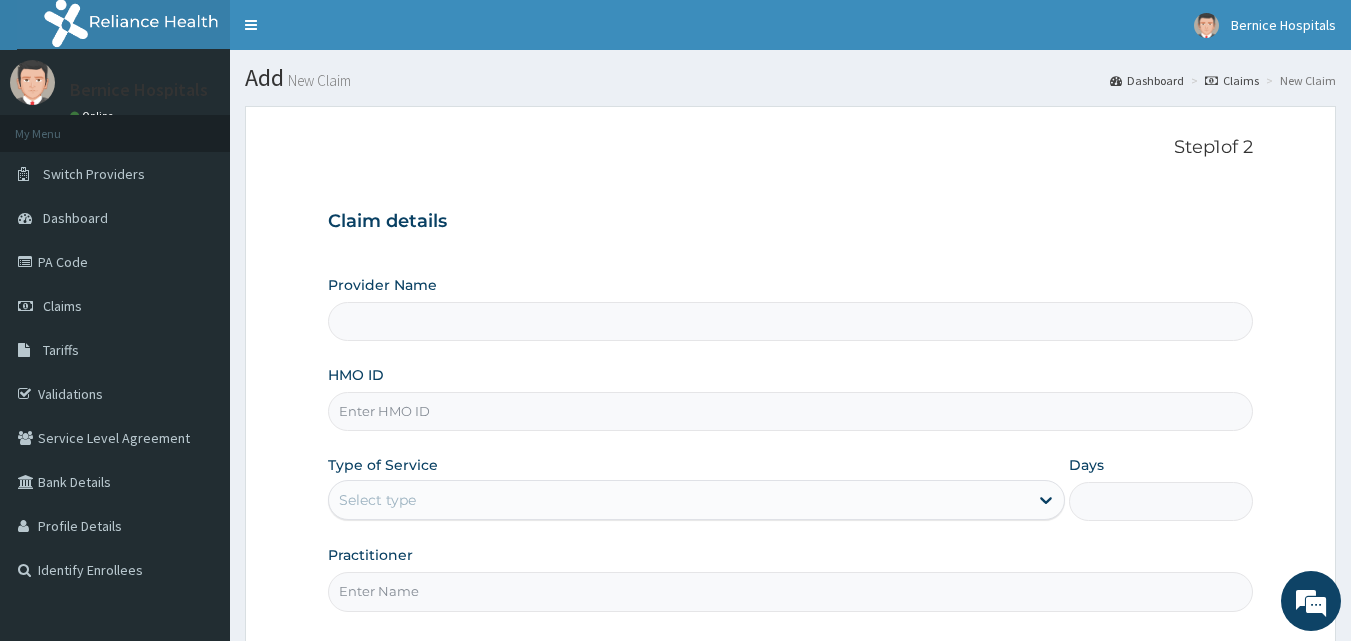 type on "Bernice Clinic - Ikorodu" 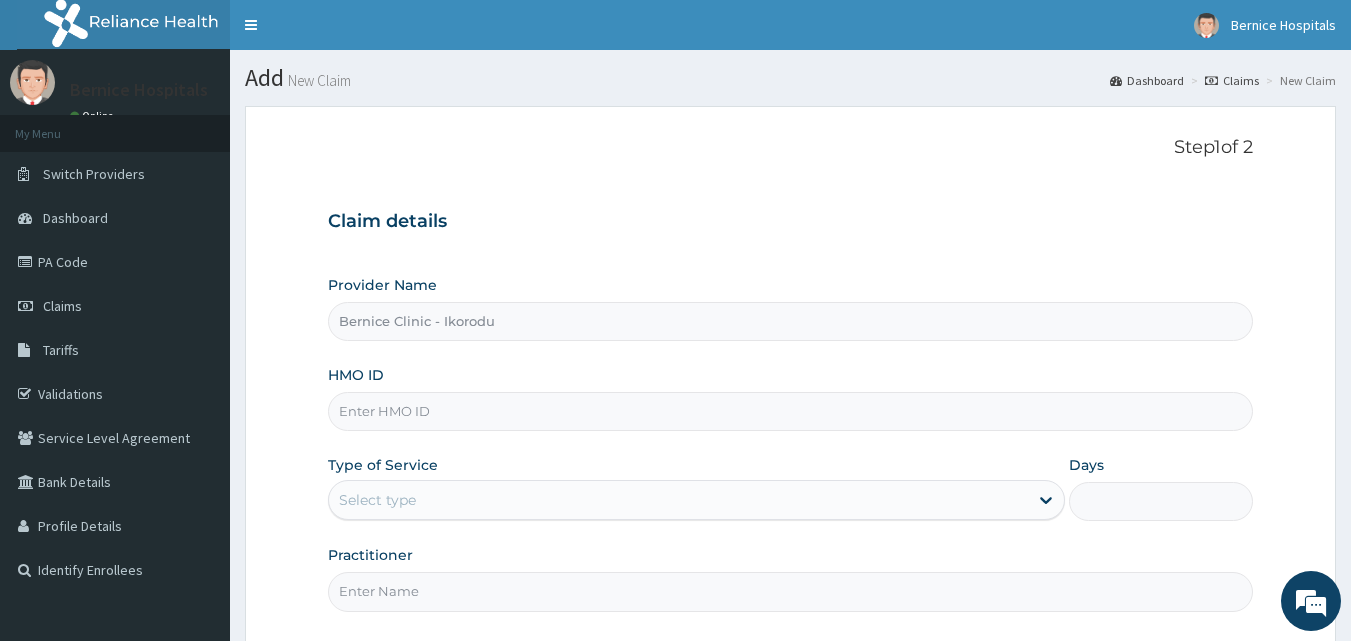 click on "HMO ID" at bounding box center (791, 411) 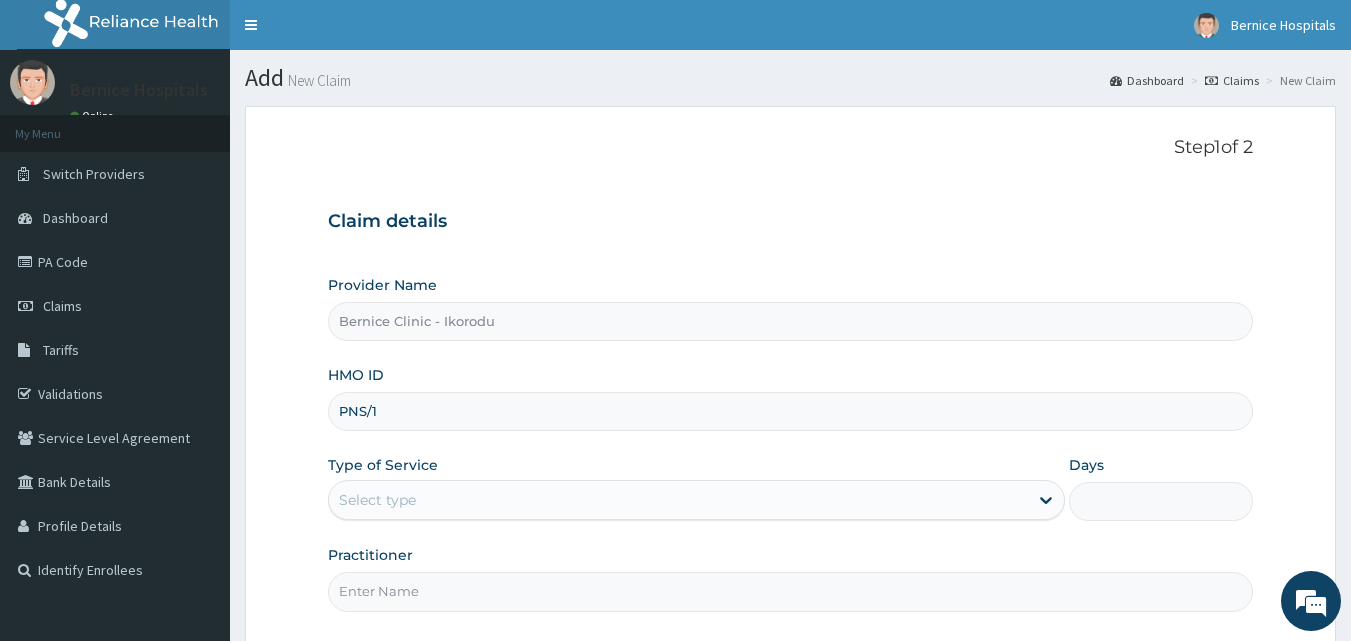 scroll, scrollTop: 0, scrollLeft: 0, axis: both 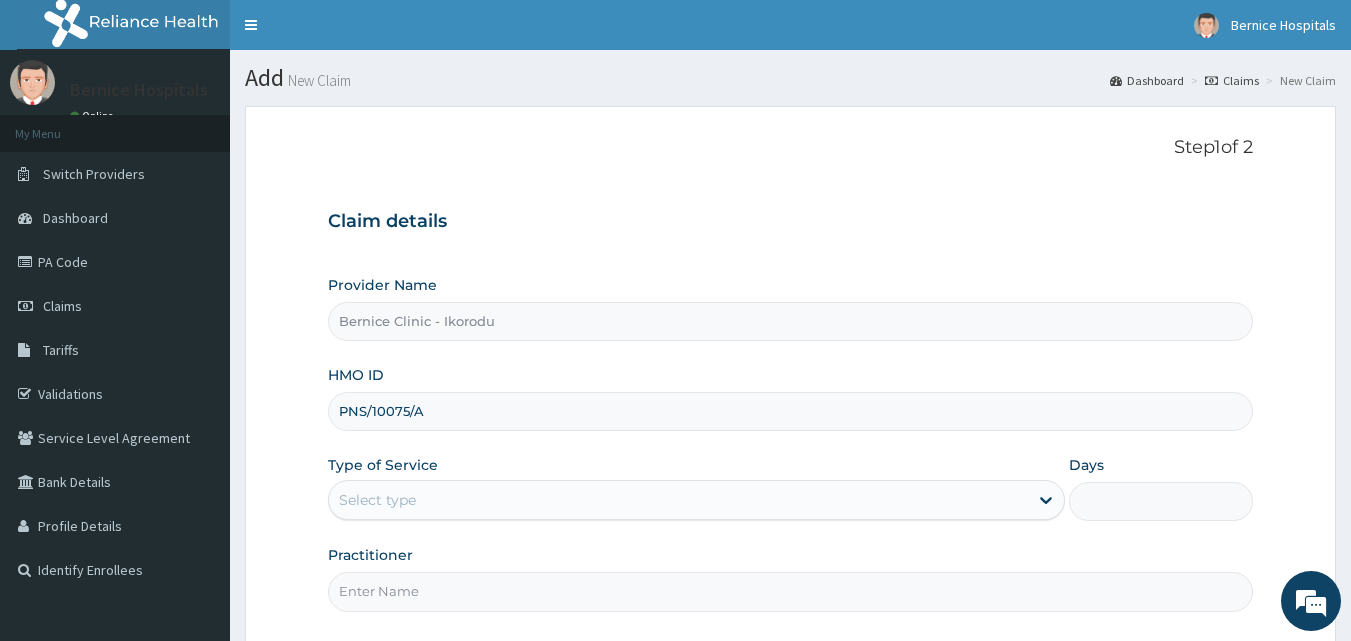 type on "PNS/10075/A" 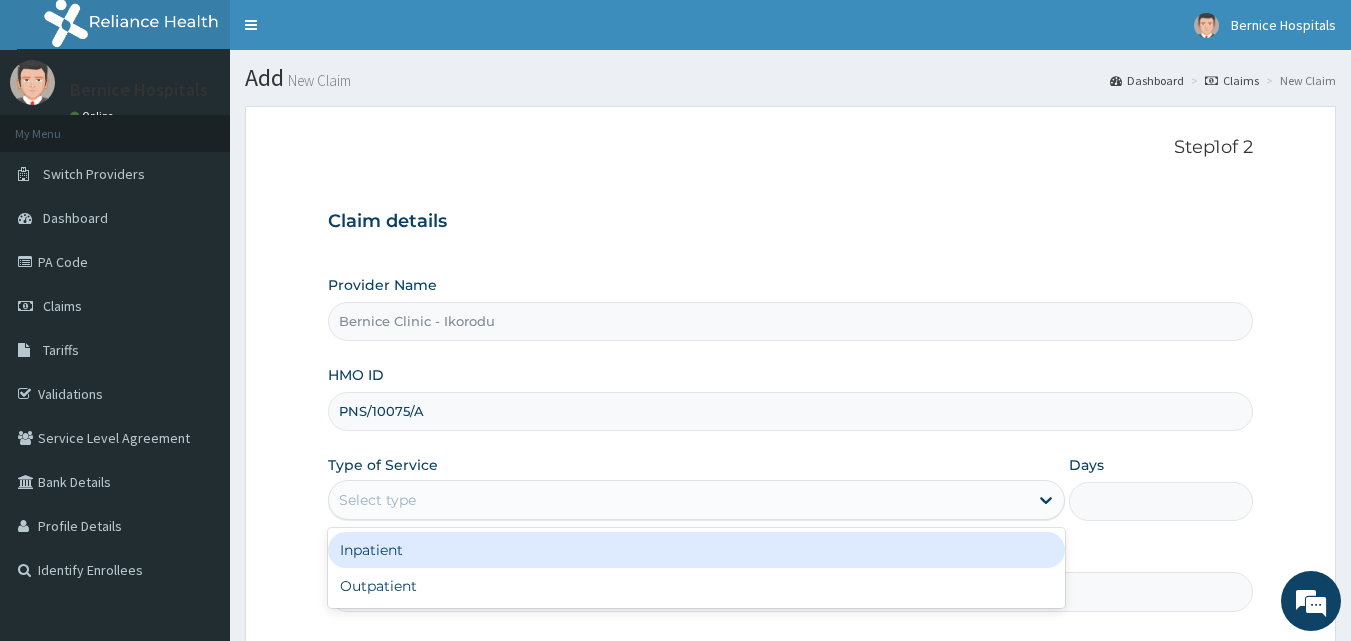 click on "Select type" at bounding box center (678, 500) 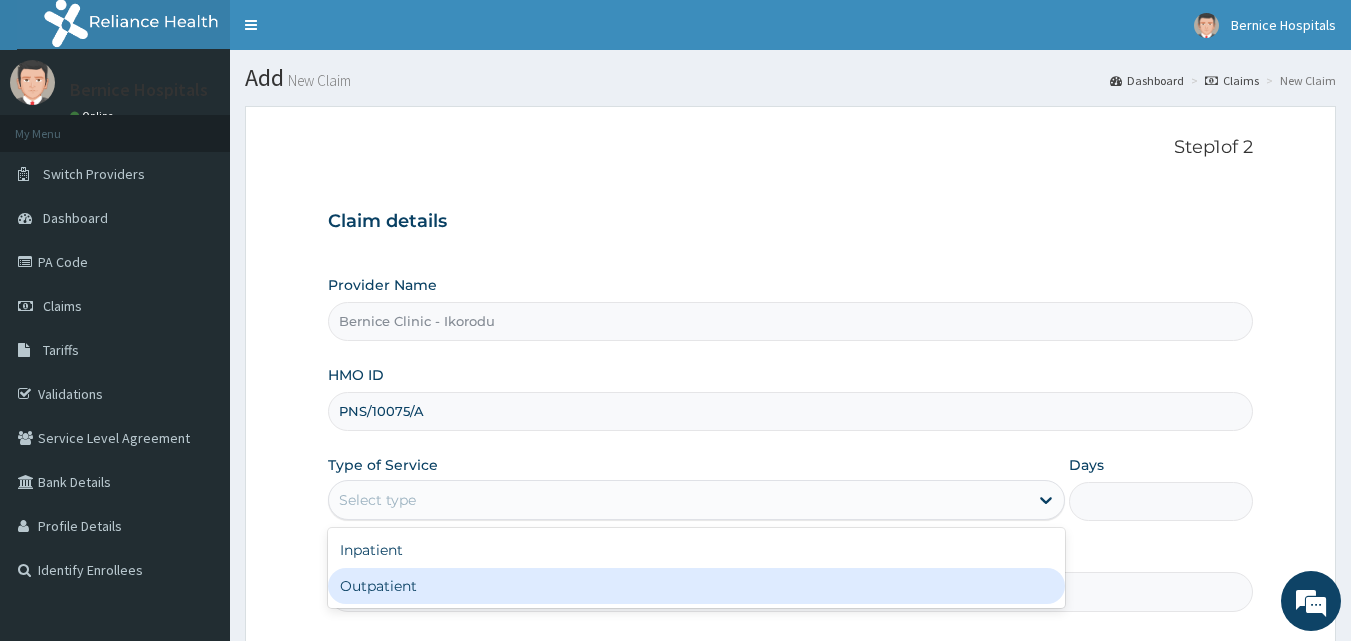 click on "Outpatient" at bounding box center (696, 586) 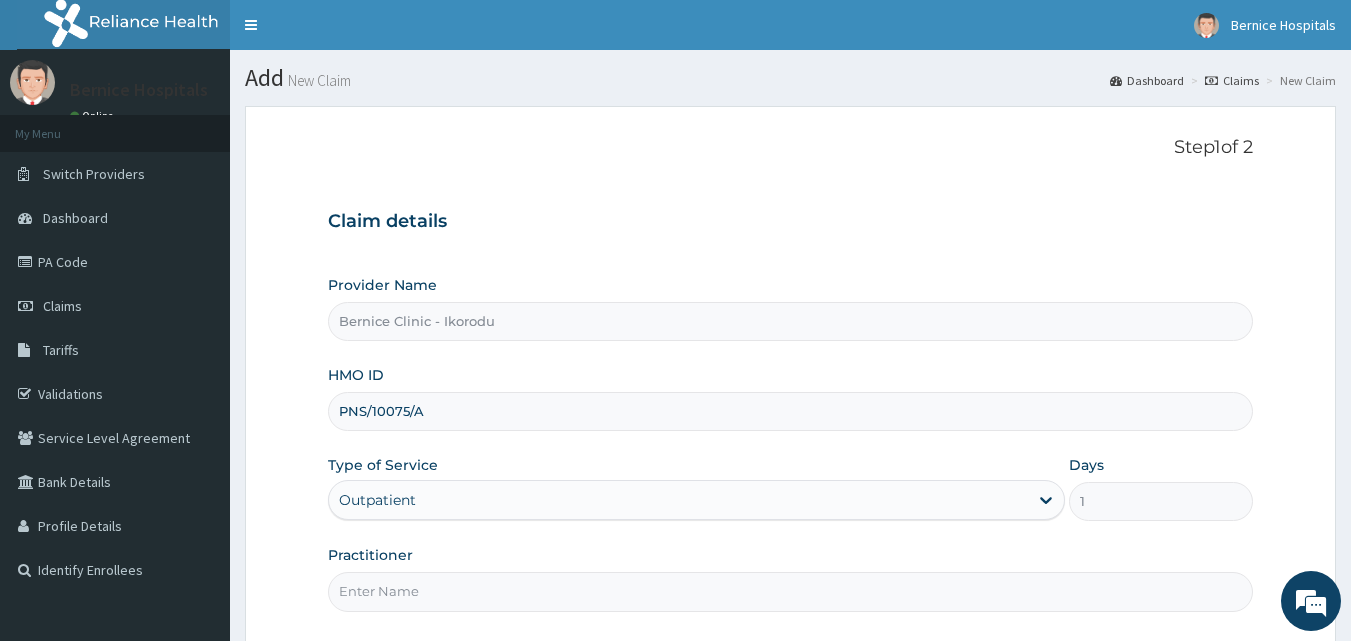 click on "Practitioner" at bounding box center [791, 591] 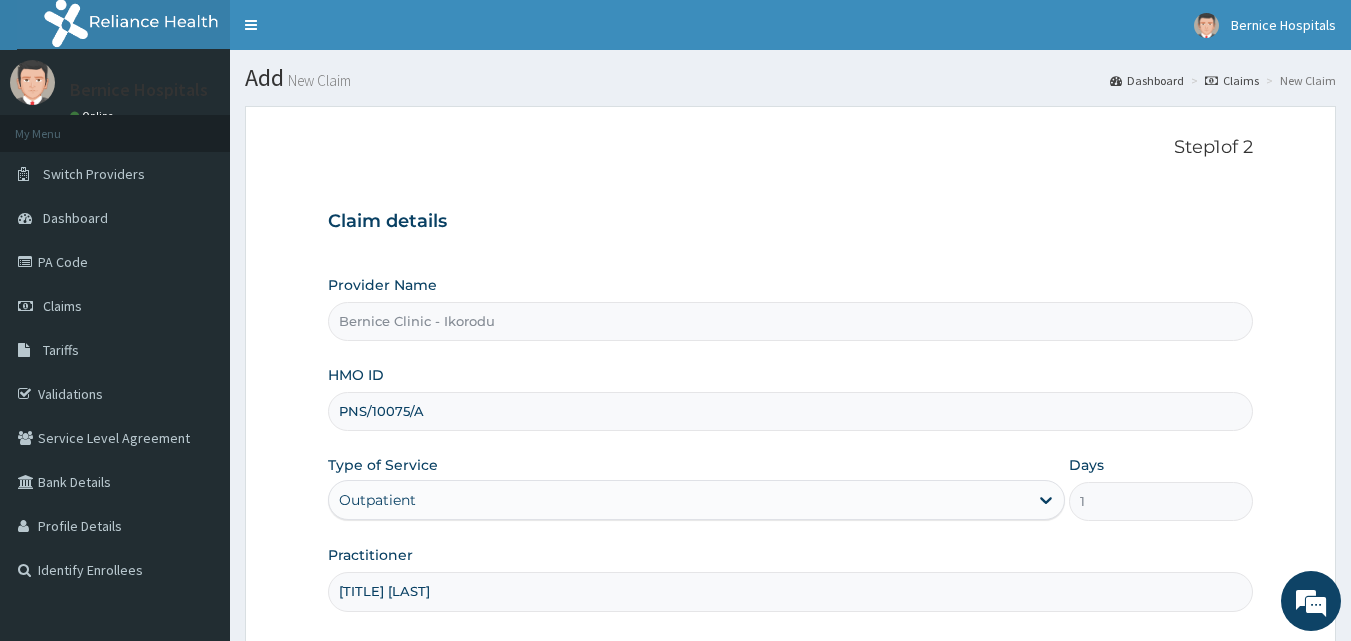 scroll, scrollTop: 187, scrollLeft: 0, axis: vertical 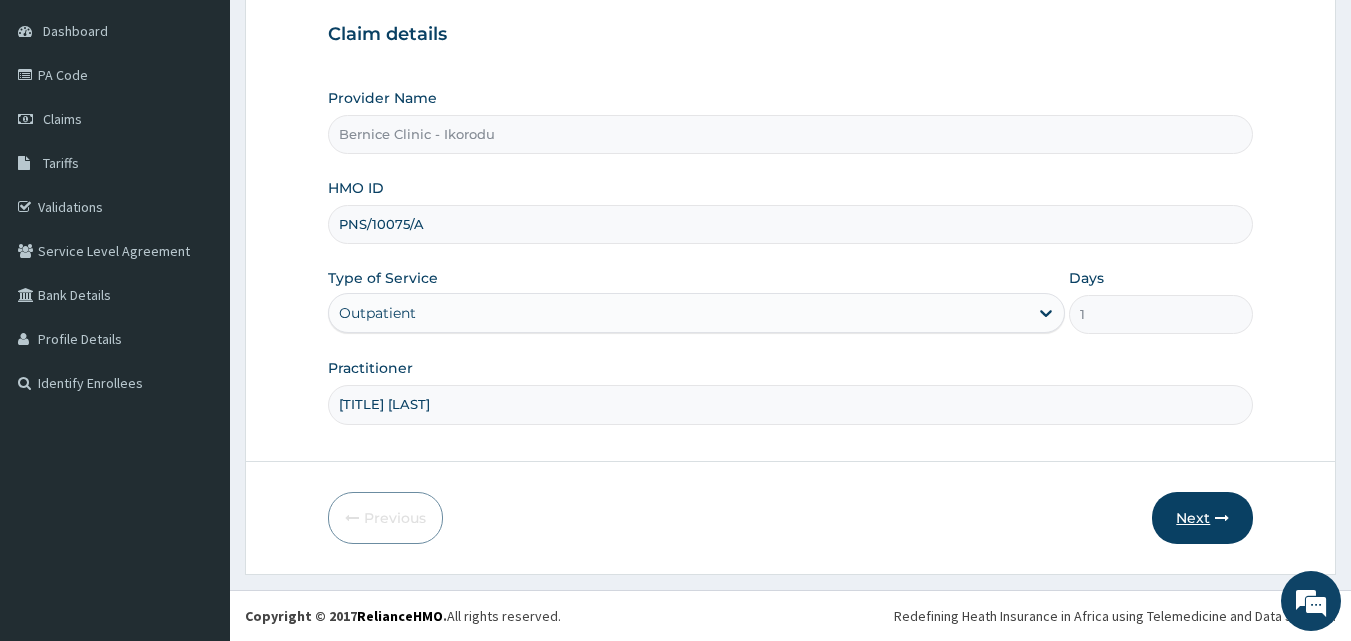 type on "DR OKESANJO" 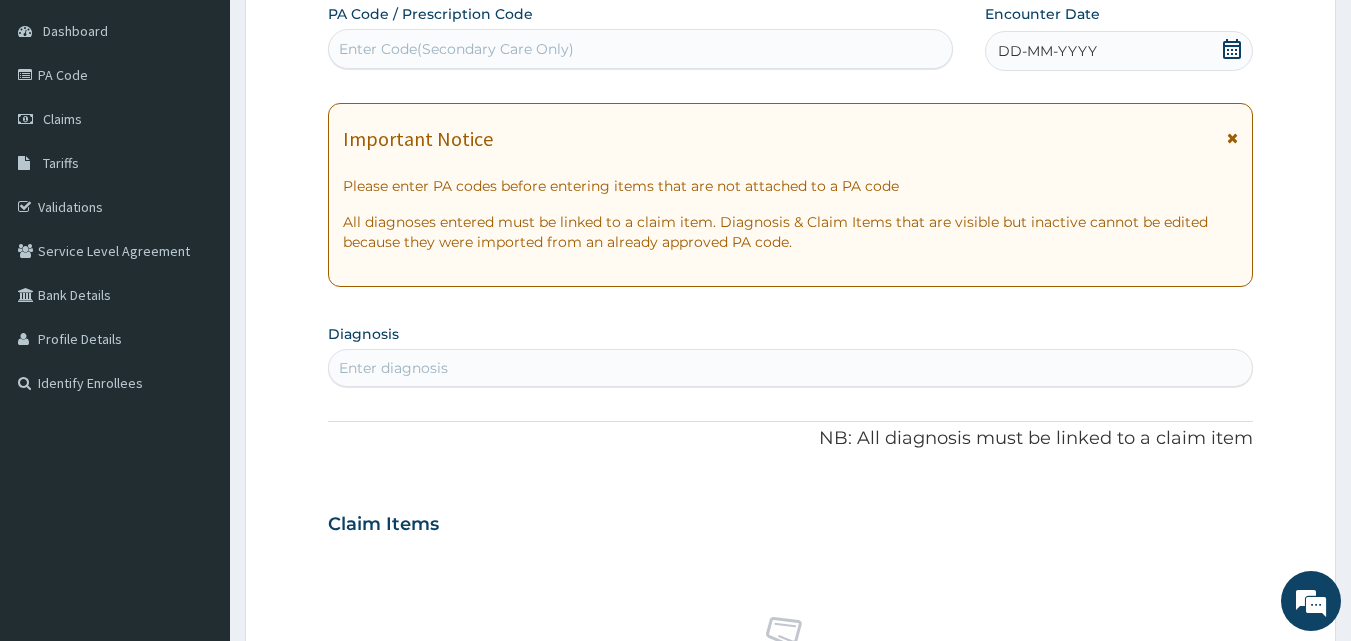 click on "Enter Code(Secondary Care Only)" at bounding box center (641, 49) 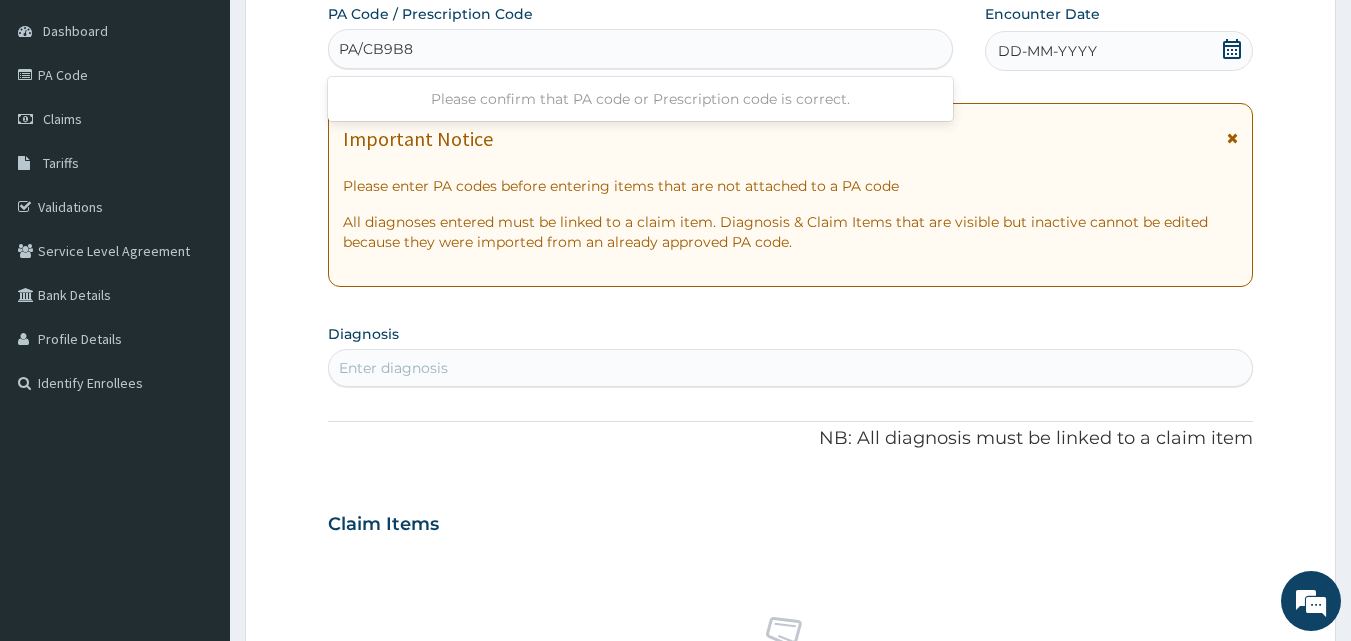 type on "PA/CB9B89" 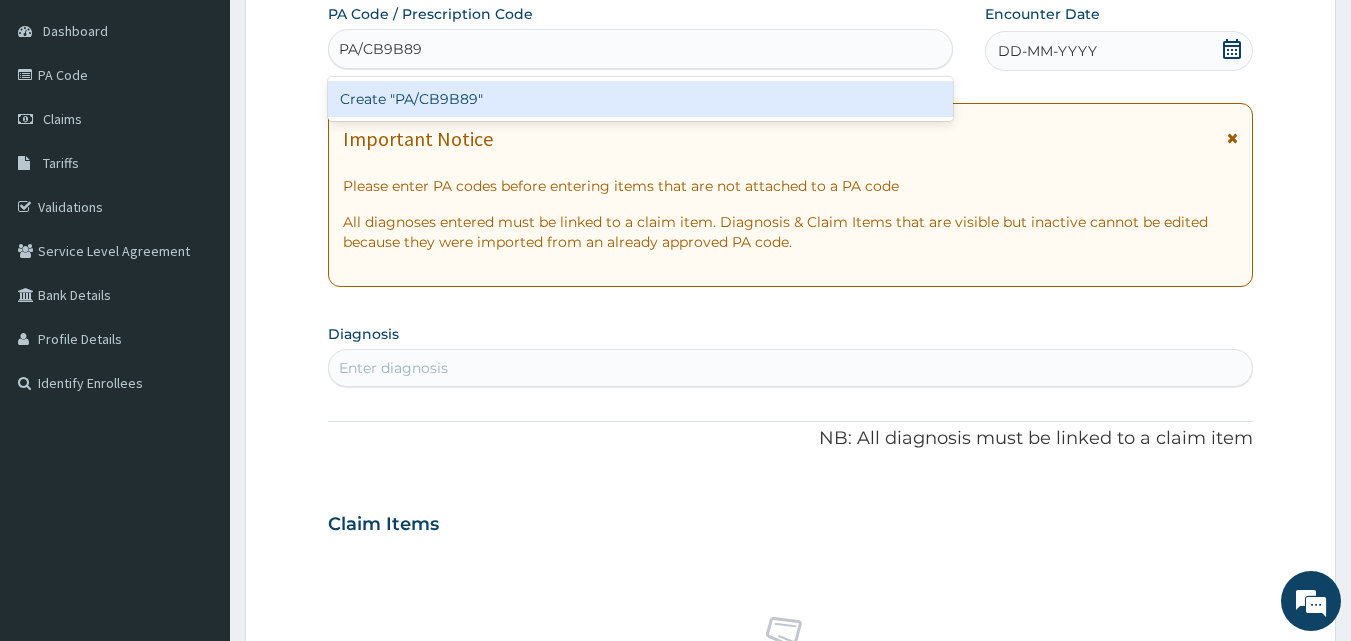 click on "Create "PA/CB9B89"" at bounding box center (641, 99) 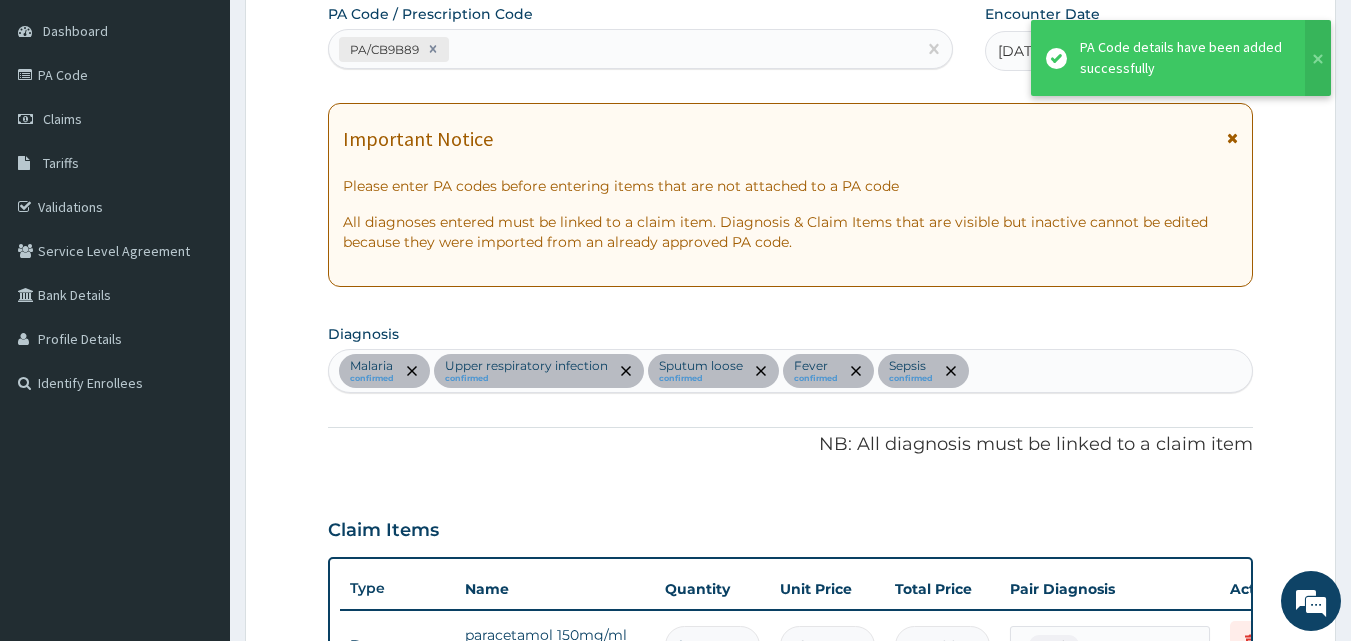 scroll, scrollTop: 1282, scrollLeft: 0, axis: vertical 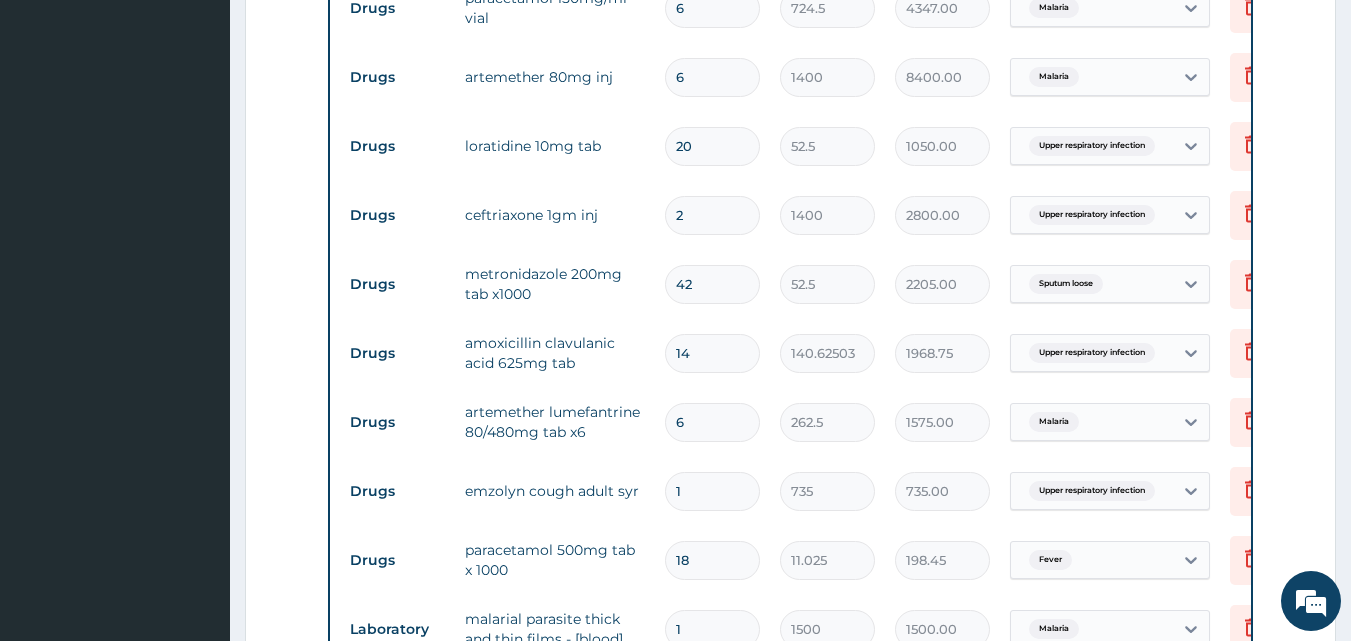 drag, startPoint x: 1348, startPoint y: 347, endPoint x: 1356, endPoint y: 269, distance: 78.40918 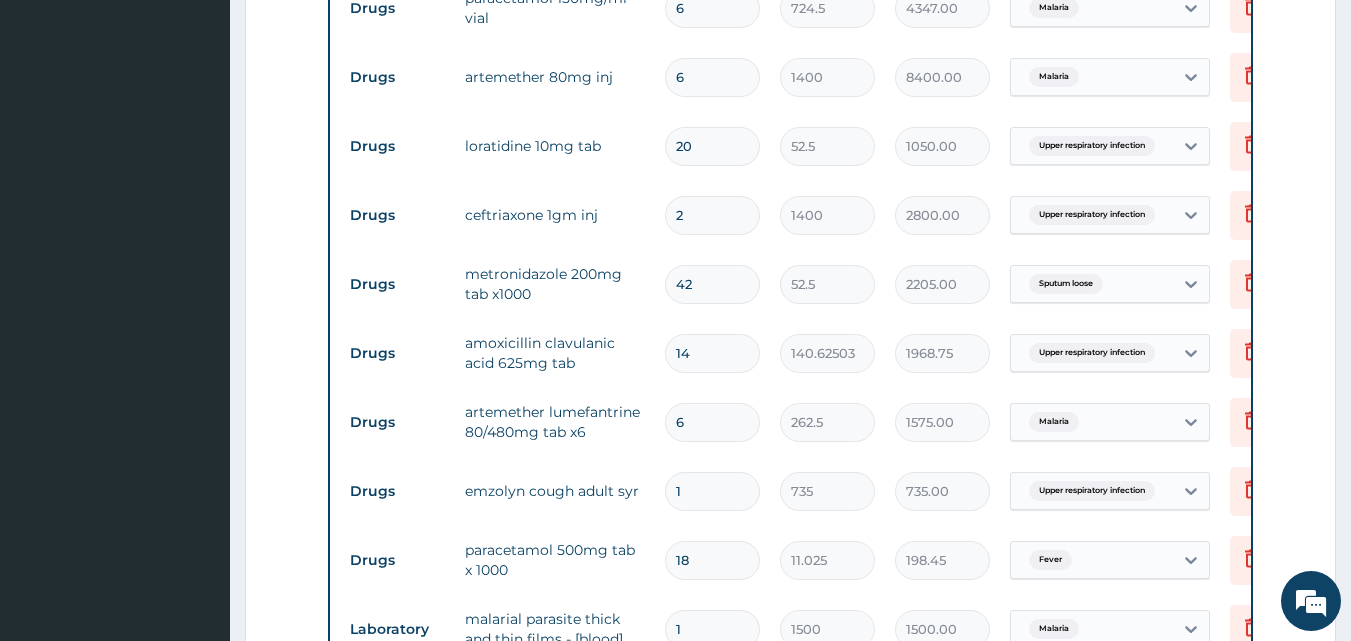 click on "R EL
Toggle navigation
Bernice Hospitals Bernice Hospitals - bernicehospitals@yahoo.com Member since  October 24, 2021 at 1:08:11 AM   Profile Sign out" at bounding box center (675, 234) 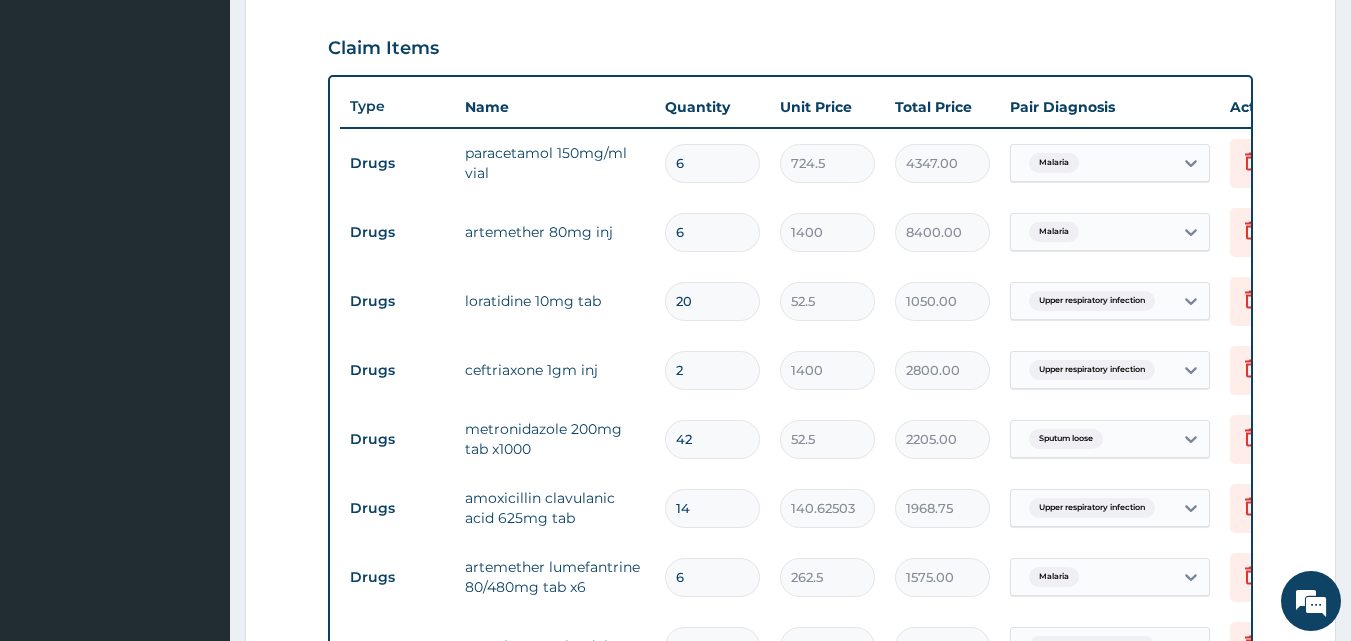 scroll, scrollTop: 725, scrollLeft: 0, axis: vertical 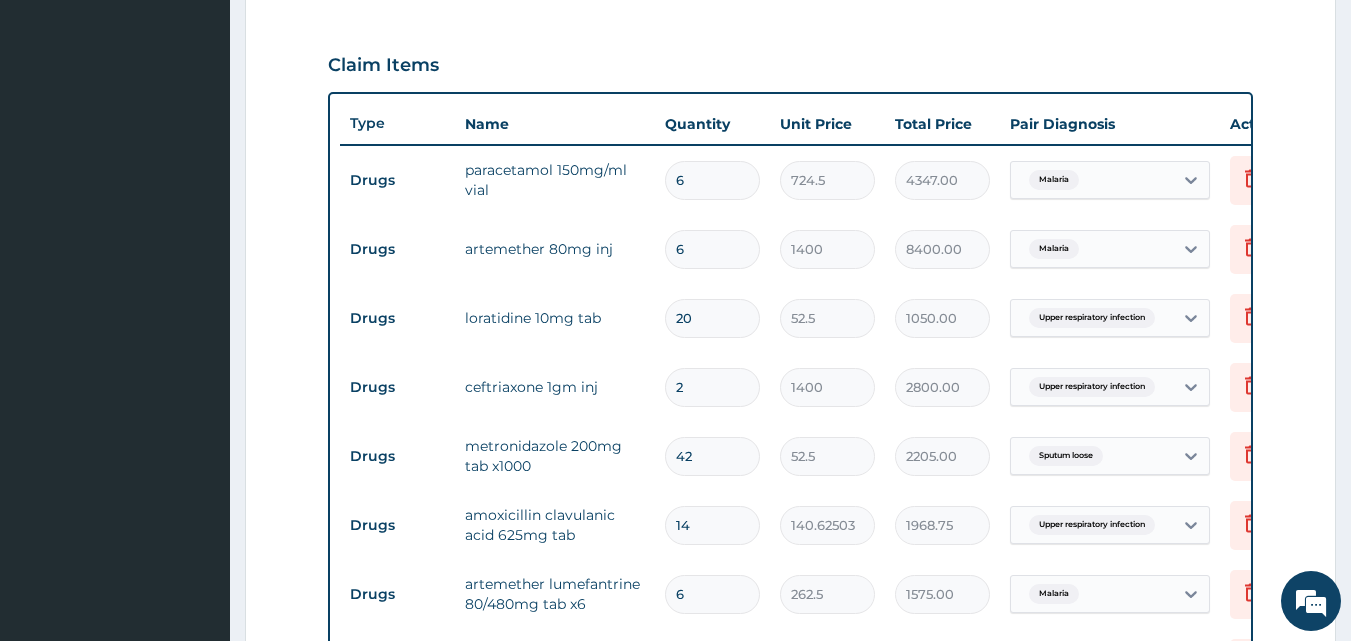 drag, startPoint x: 769, startPoint y: 213, endPoint x: 751, endPoint y: 171, distance: 45.694637 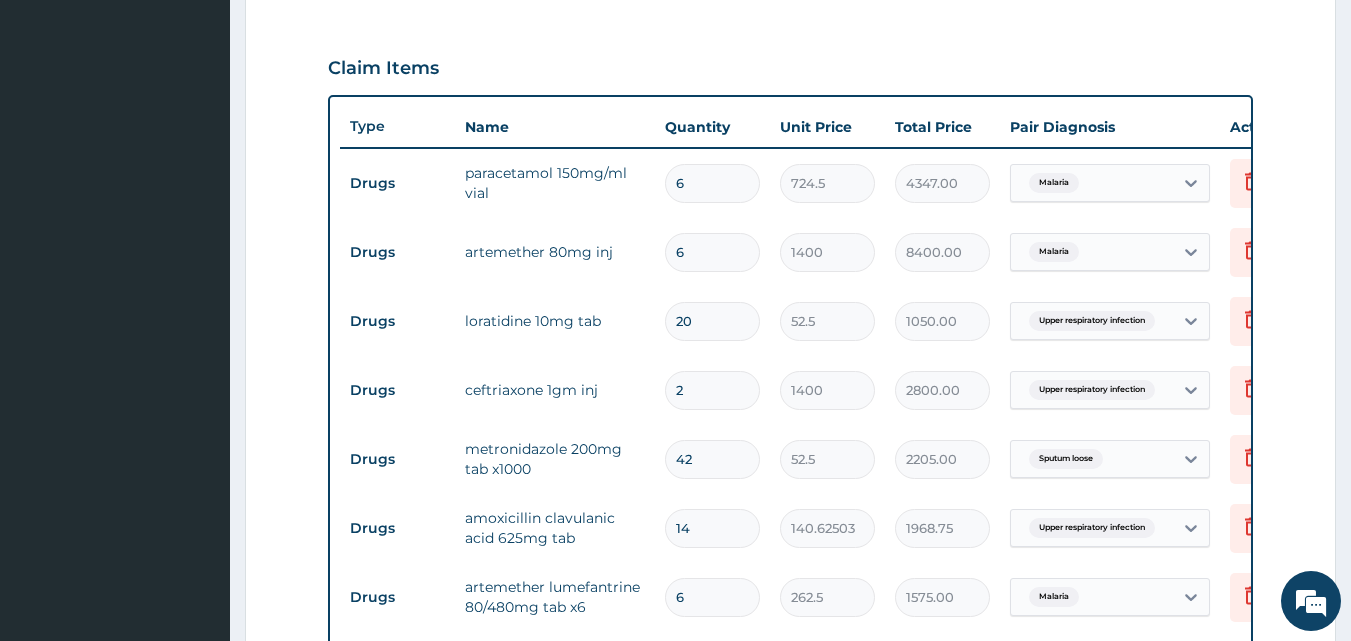 scroll, scrollTop: 645, scrollLeft: 0, axis: vertical 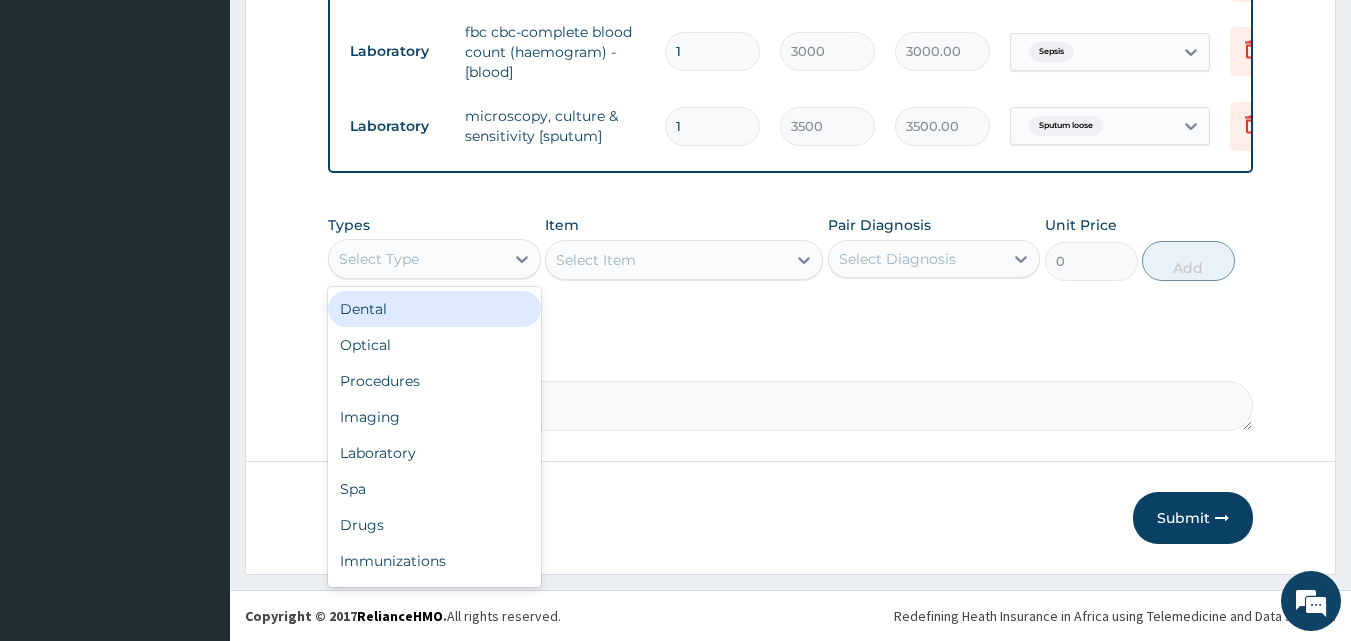 click on "Select Type" at bounding box center [416, 259] 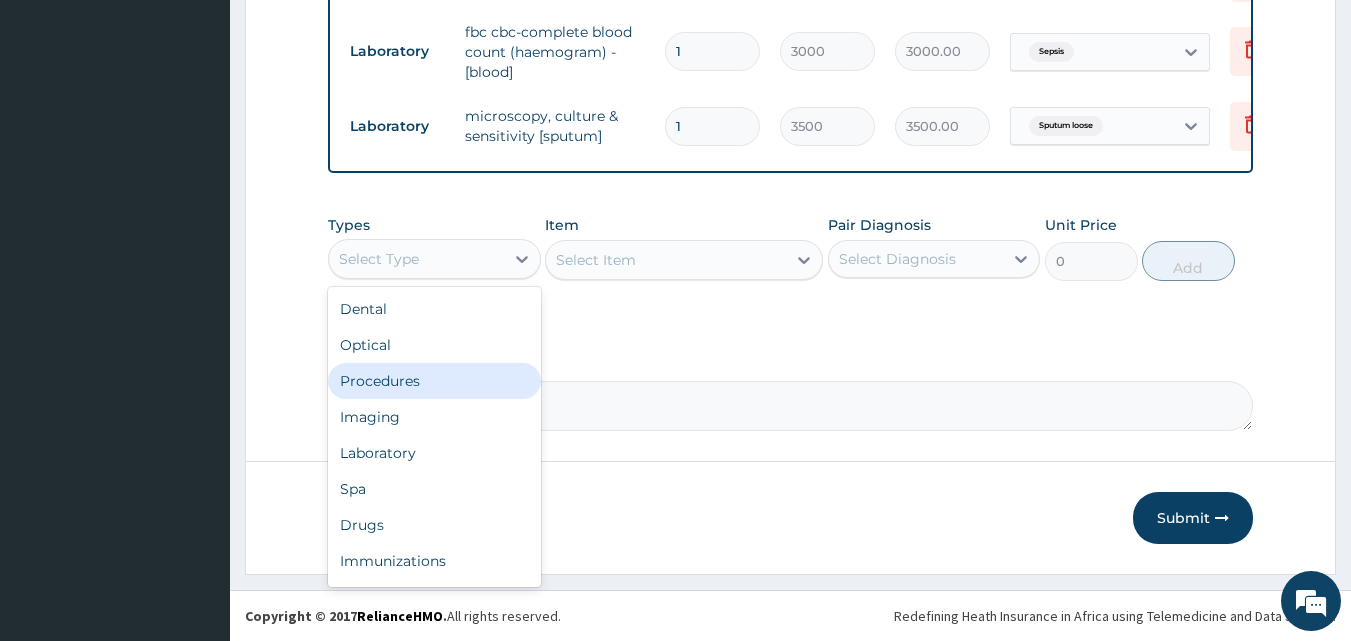 click on "Procedures" at bounding box center (434, 381) 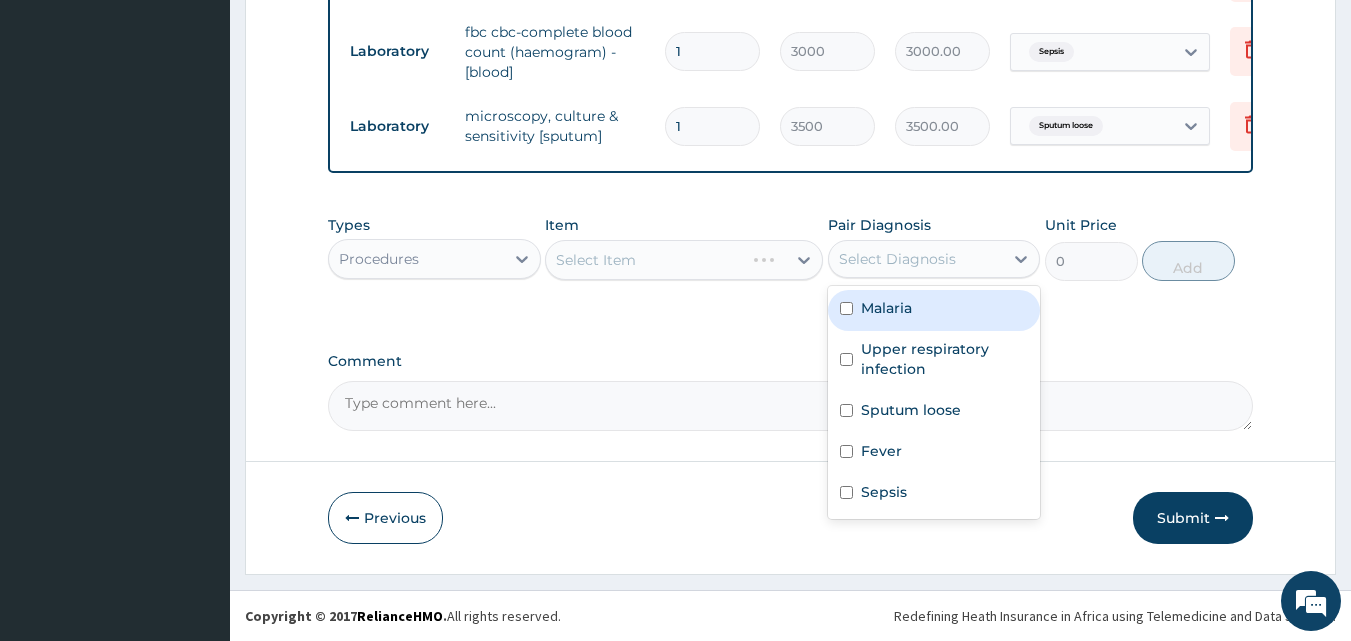 click on "Select Diagnosis" at bounding box center [916, 259] 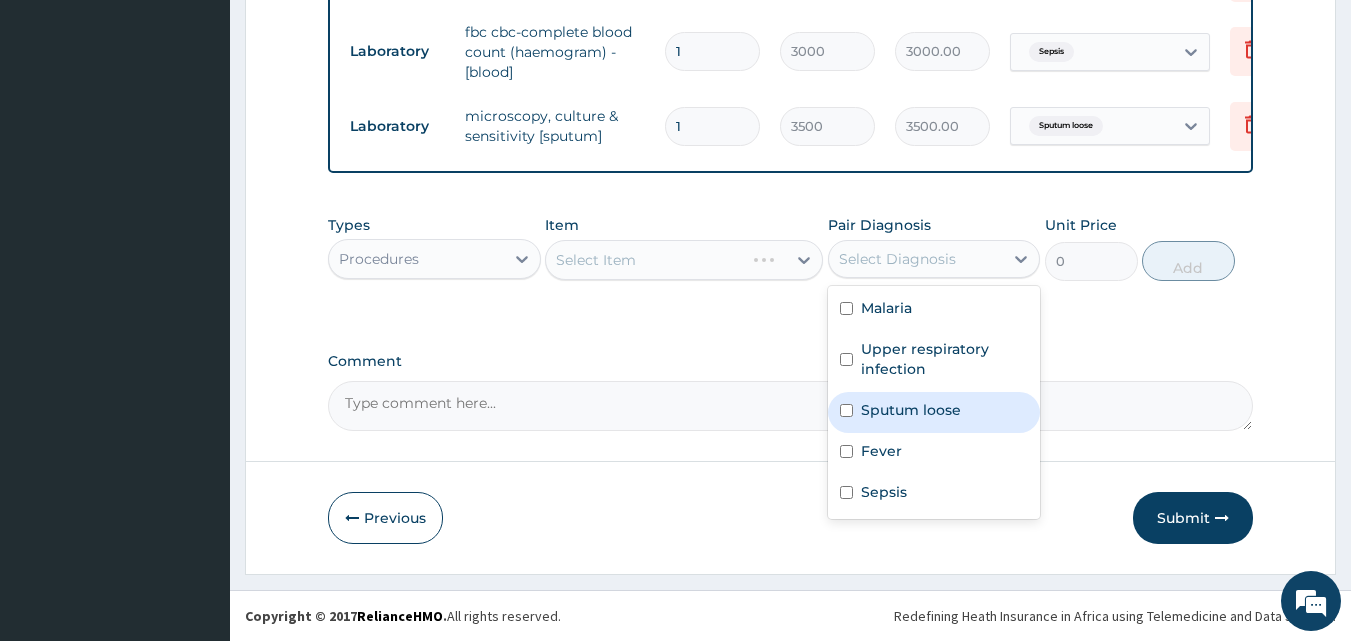 click on "Sputum loose" at bounding box center [911, 410] 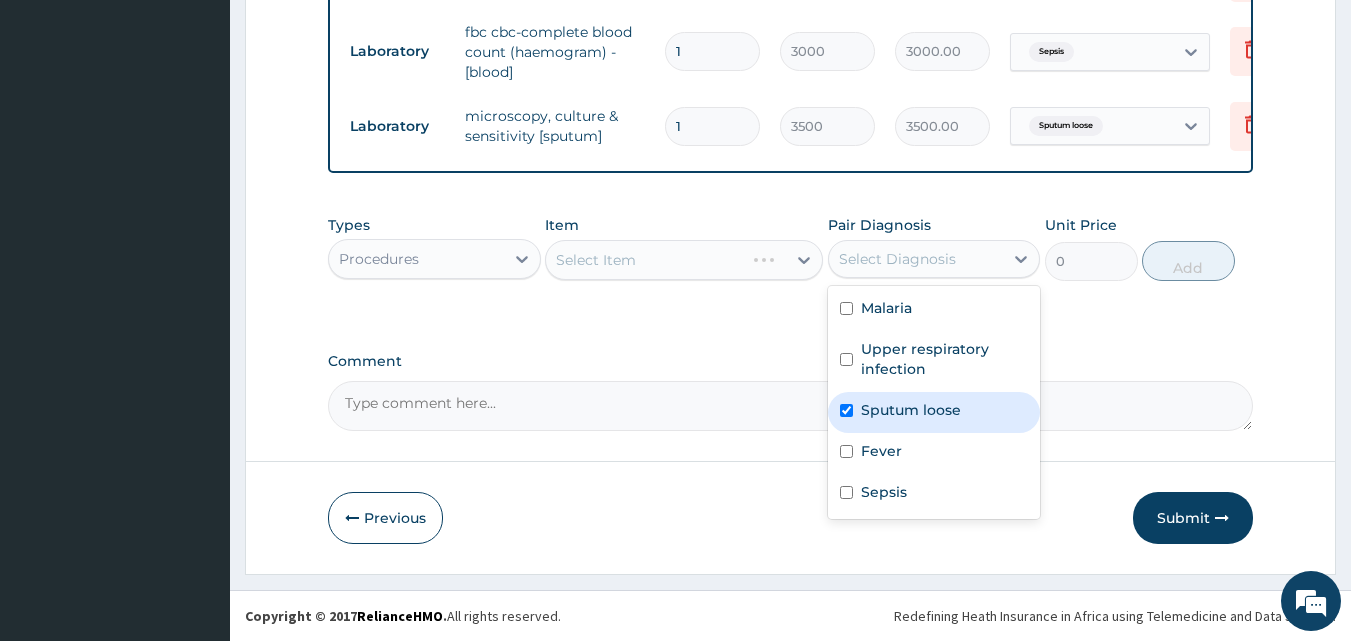 checkbox on "true" 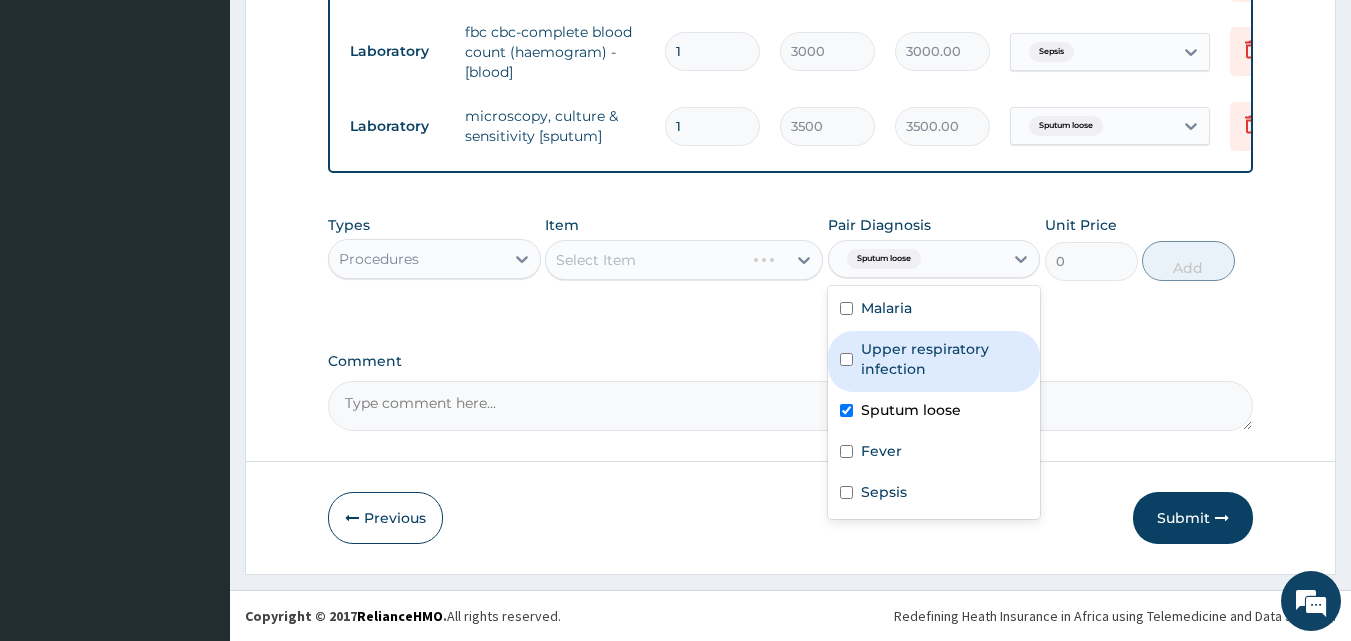 click on "Select Item" at bounding box center (645, 260) 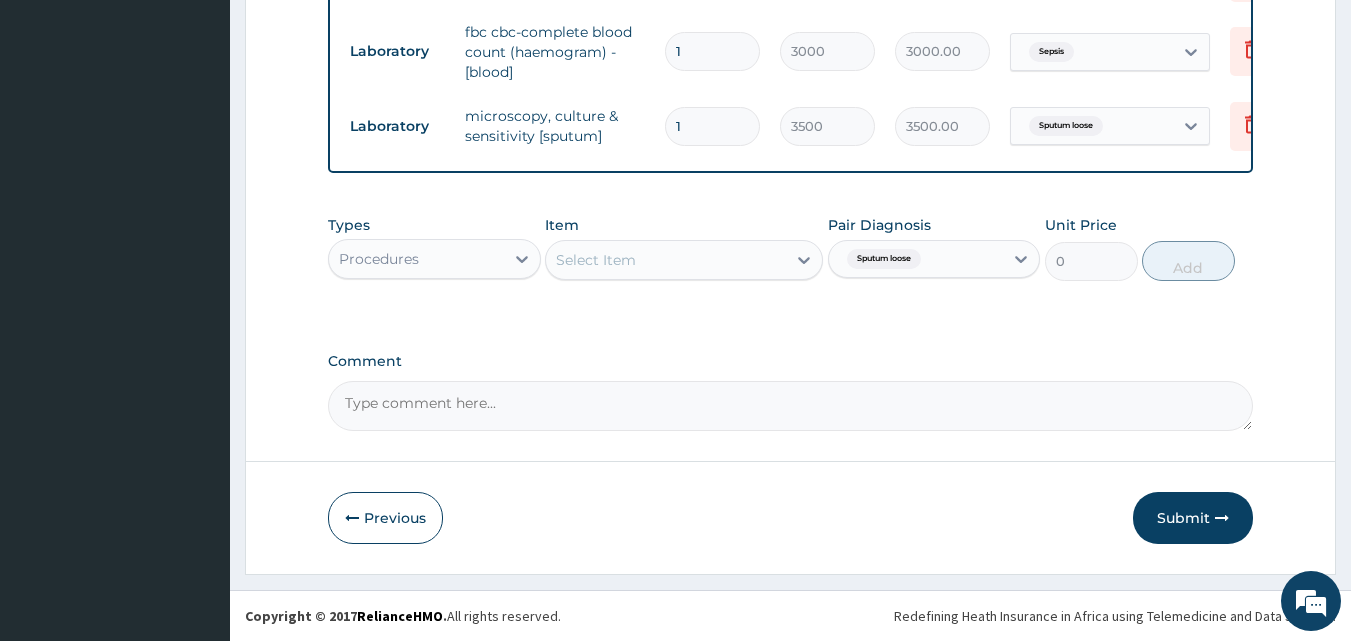 click on "Select Item" at bounding box center [666, 260] 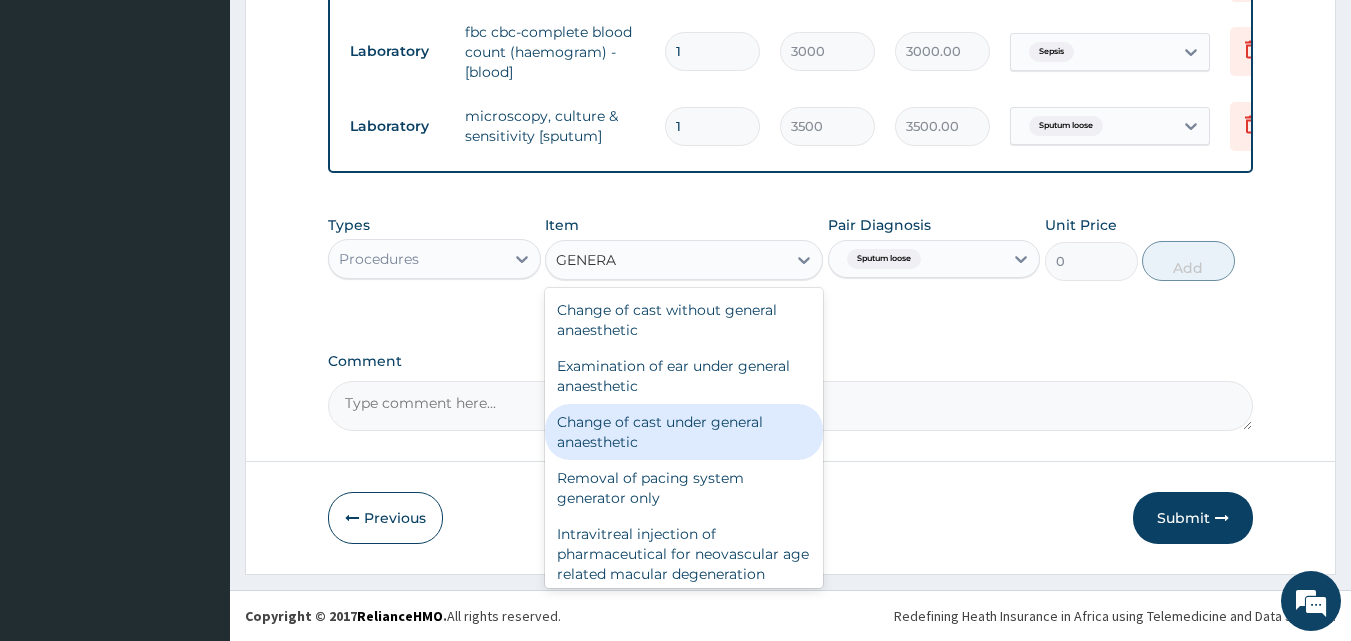 type on "GENERAL" 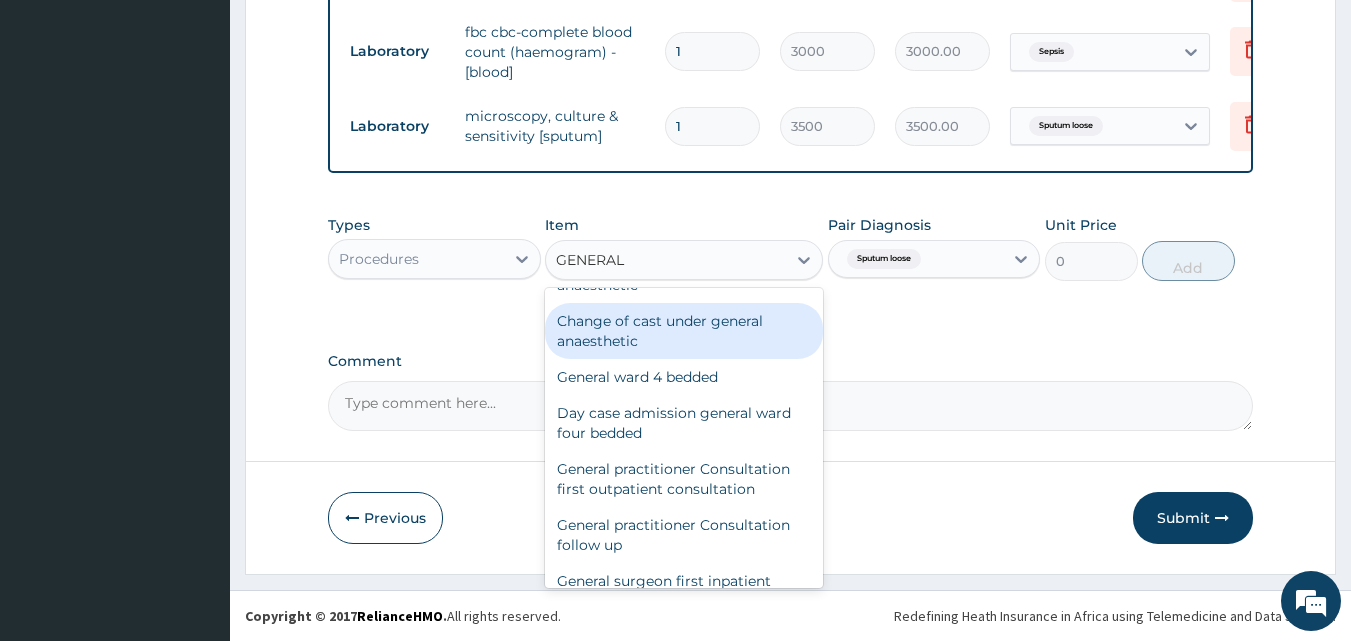 scroll, scrollTop: 121, scrollLeft: 0, axis: vertical 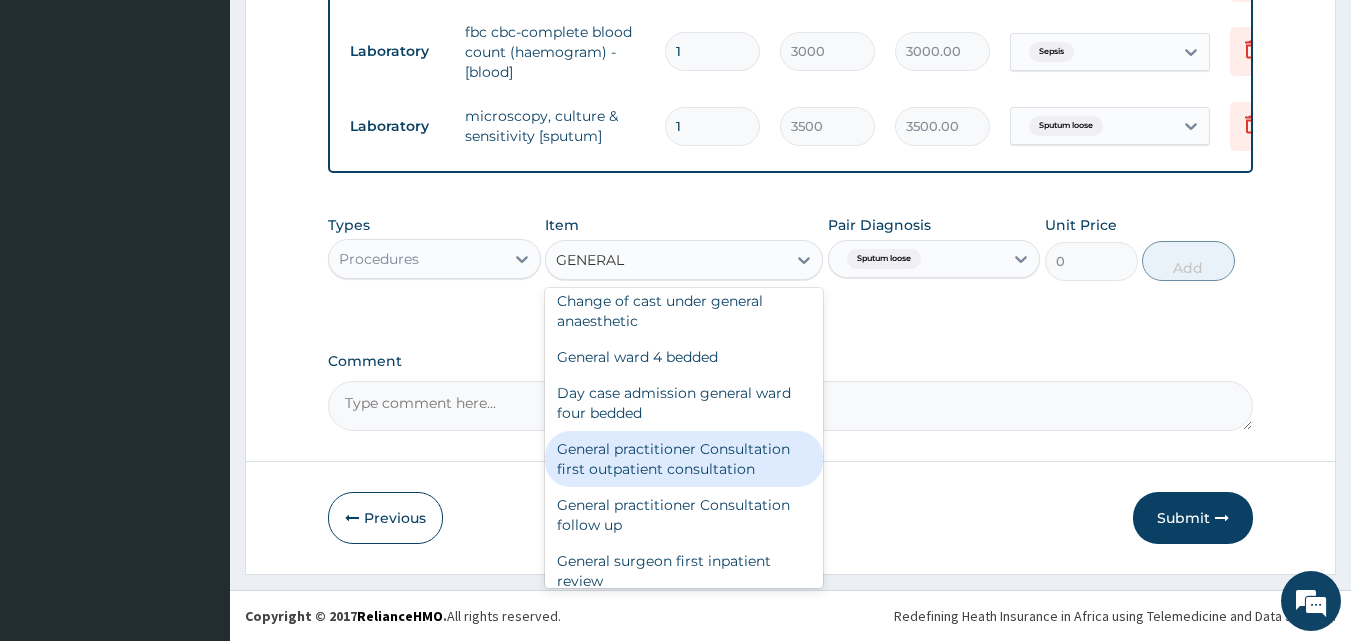 click on "General practitioner Consultation first outpatient consultation" at bounding box center [684, 459] 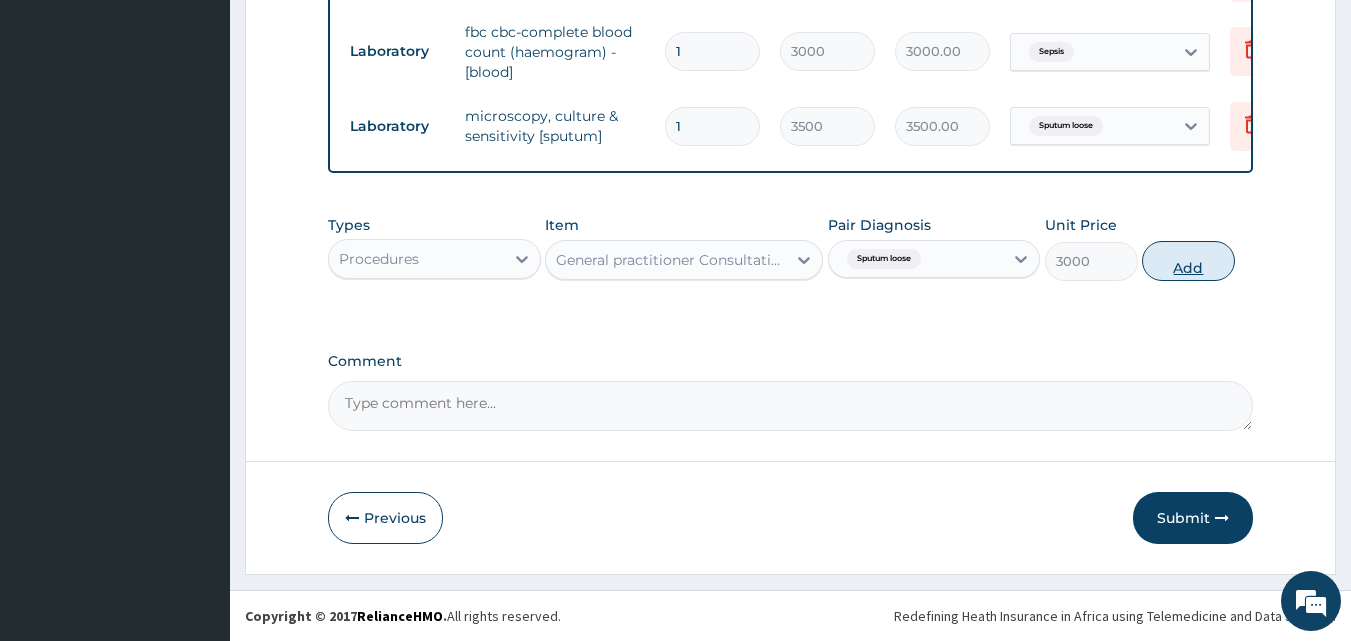 click on "Add" at bounding box center (1188, 261) 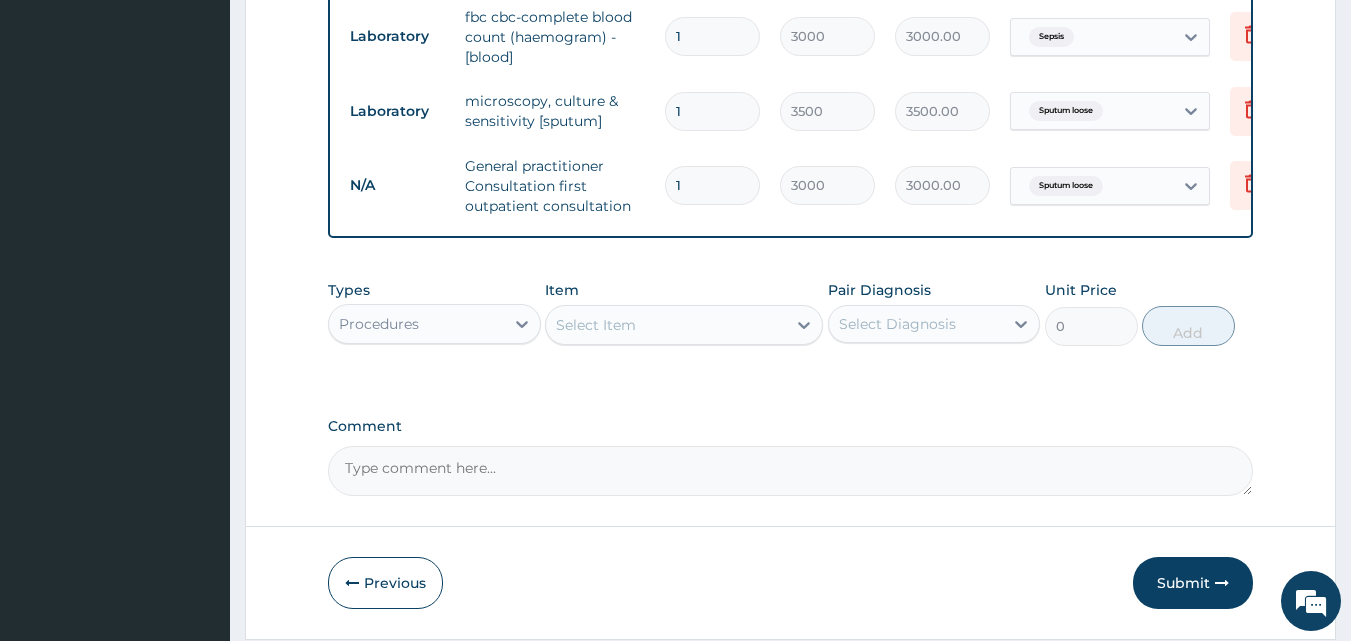 scroll, scrollTop: 1571, scrollLeft: 0, axis: vertical 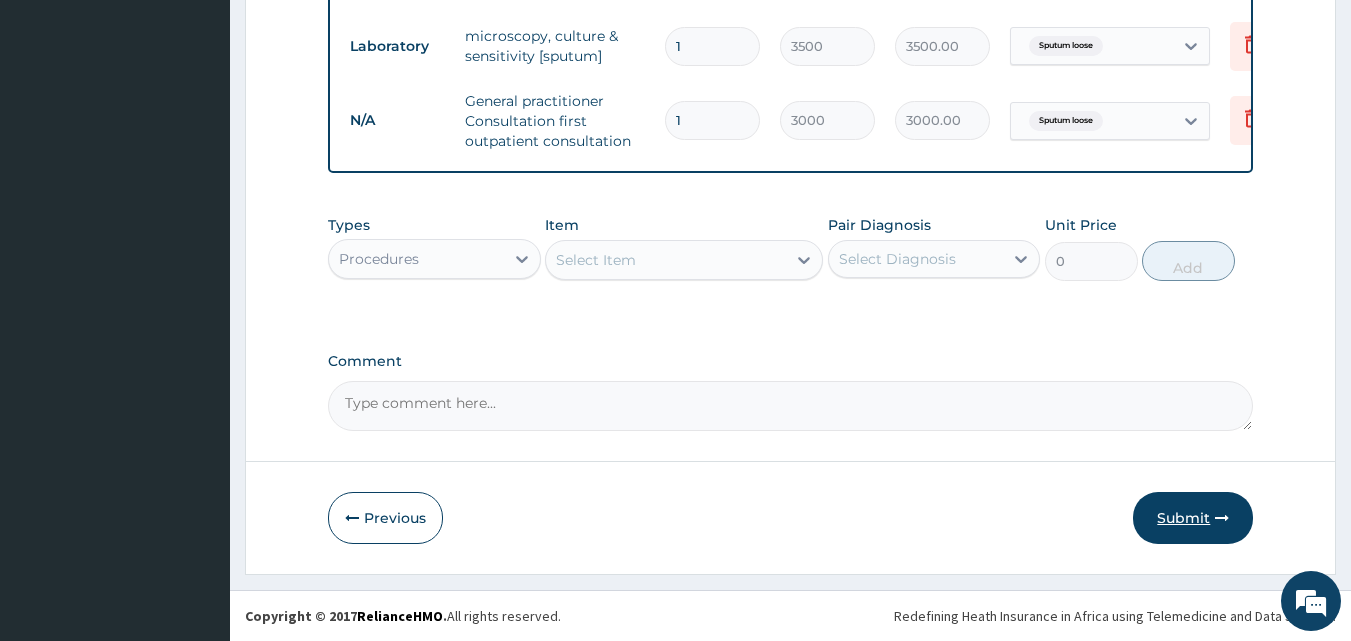 click on "Submit" at bounding box center [1193, 518] 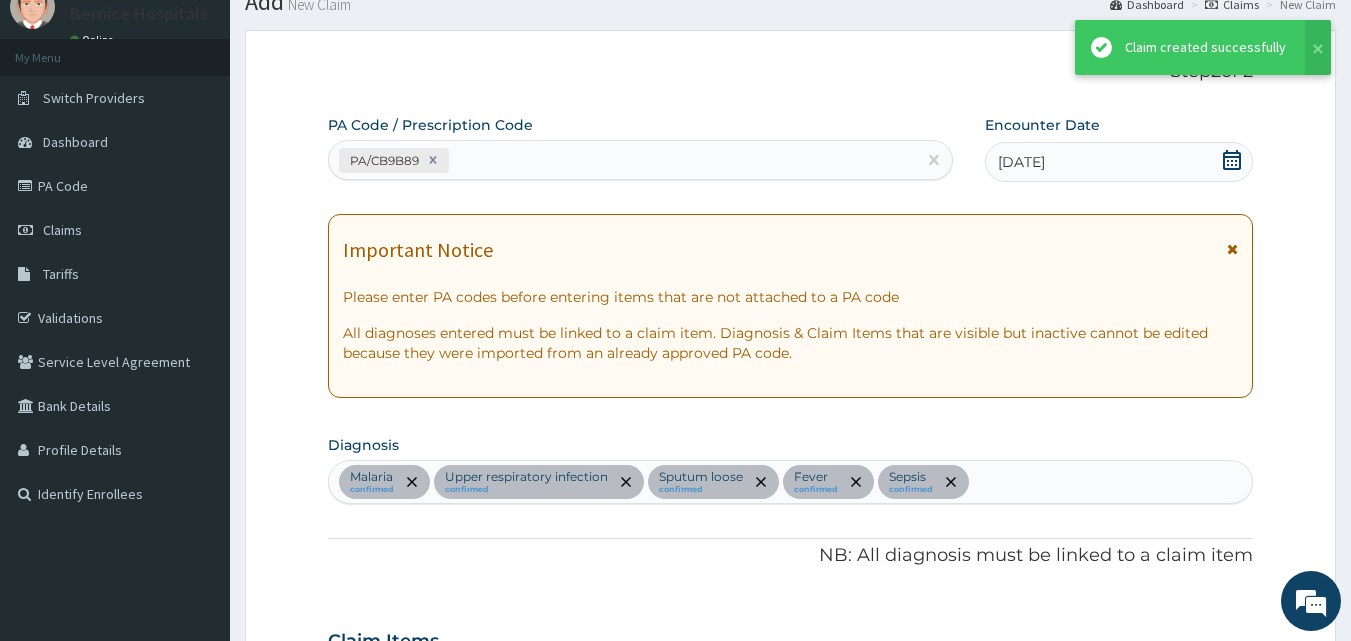 scroll, scrollTop: 1571, scrollLeft: 0, axis: vertical 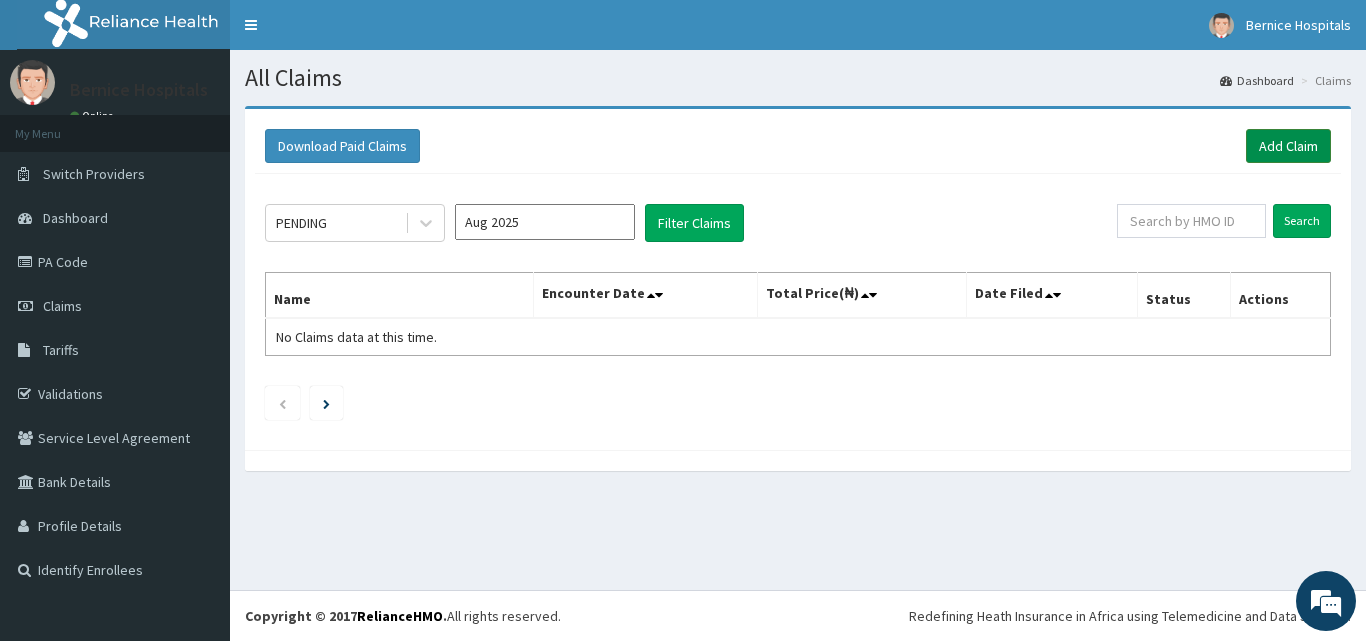 click on "Add Claim" at bounding box center (1288, 146) 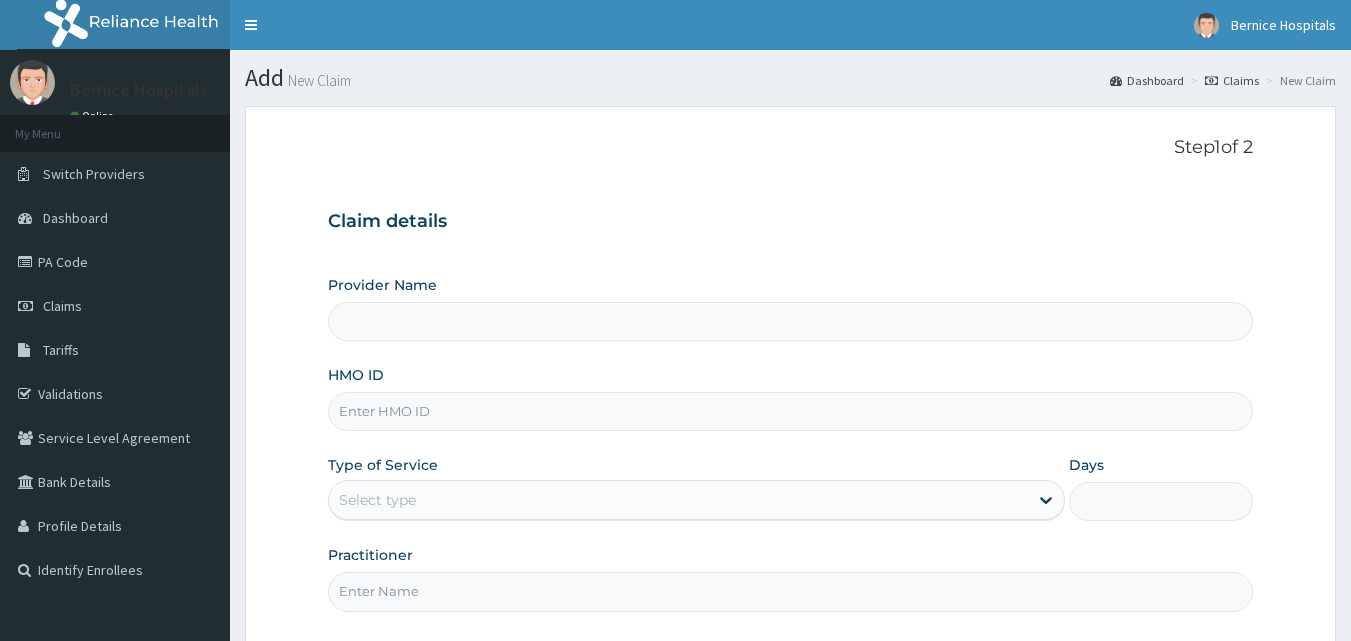 scroll, scrollTop: 0, scrollLeft: 0, axis: both 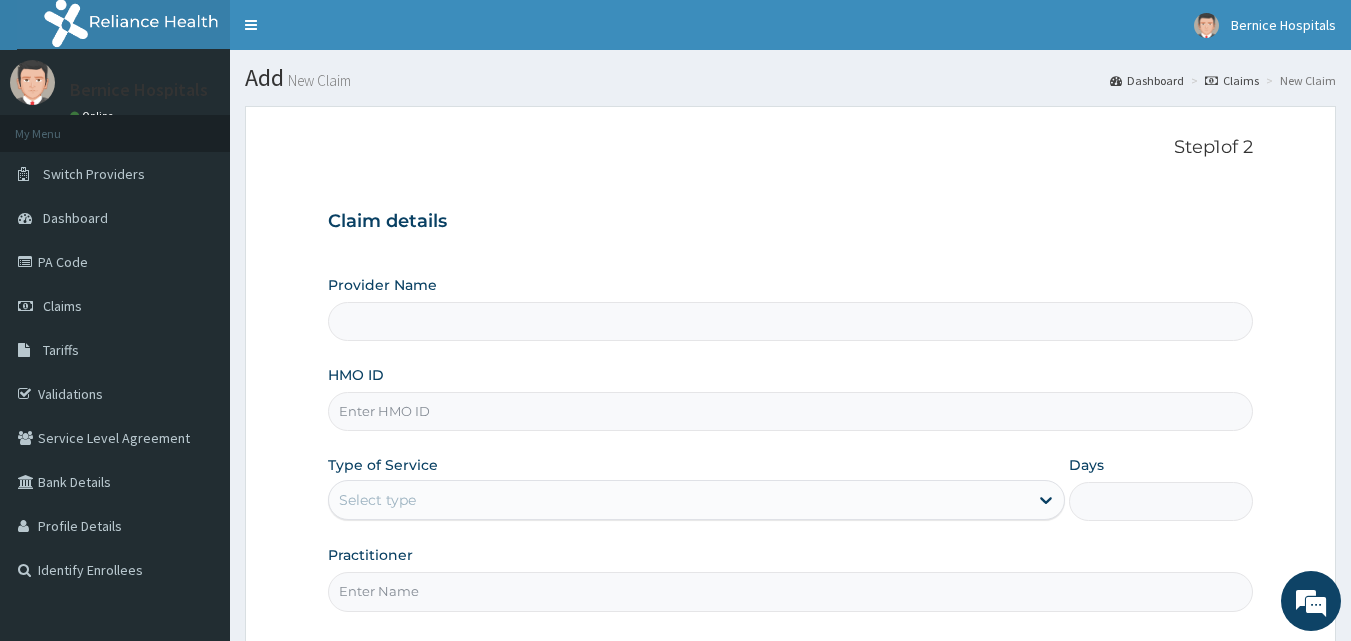 click on "HMO ID" at bounding box center [791, 411] 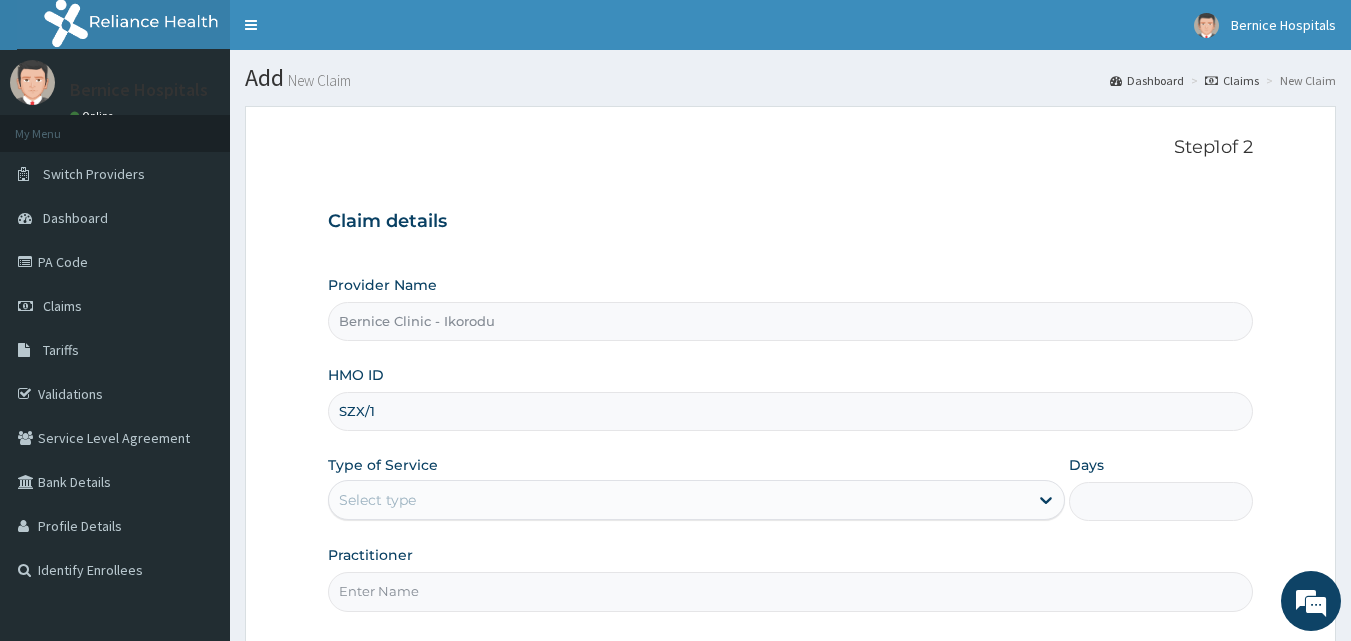 scroll, scrollTop: 0, scrollLeft: 0, axis: both 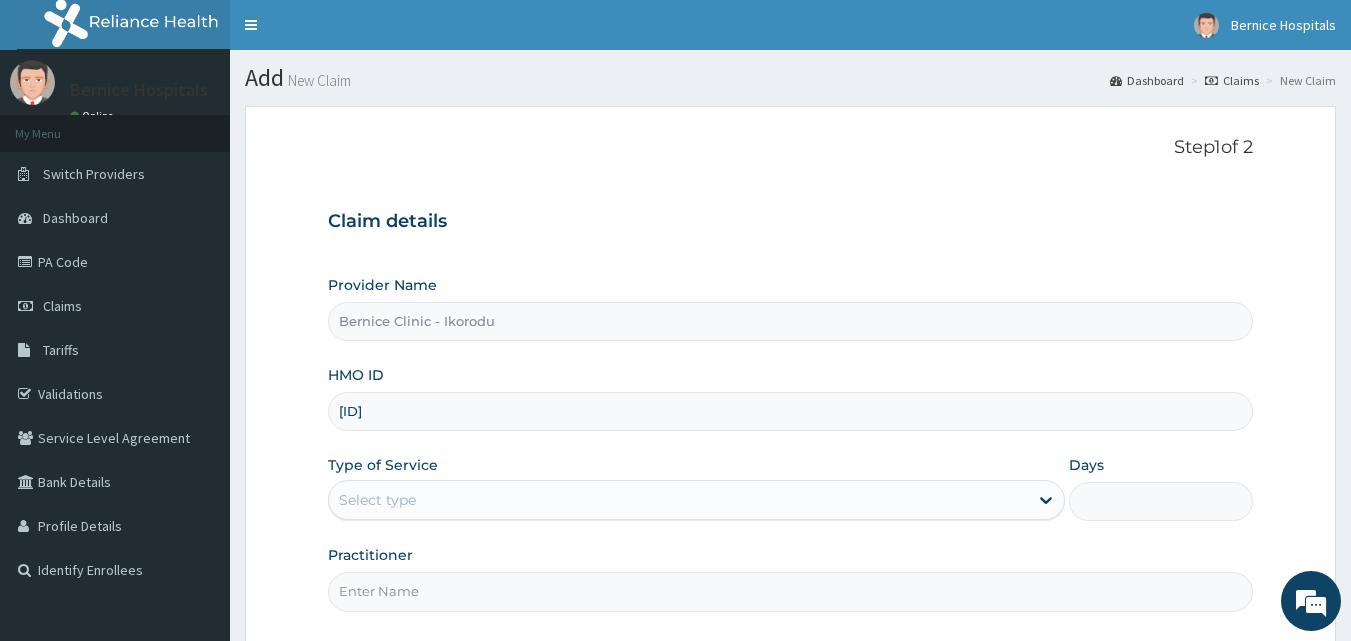 type on "SZX/10115/A" 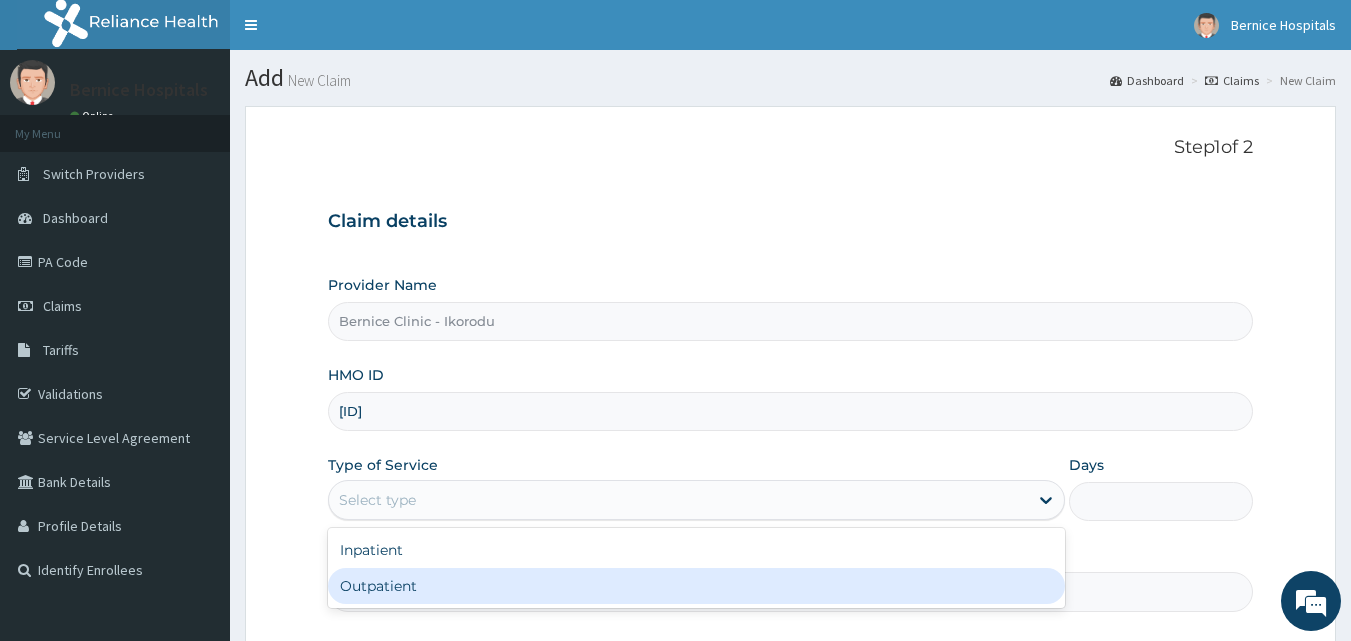 click on "Outpatient" at bounding box center (696, 586) 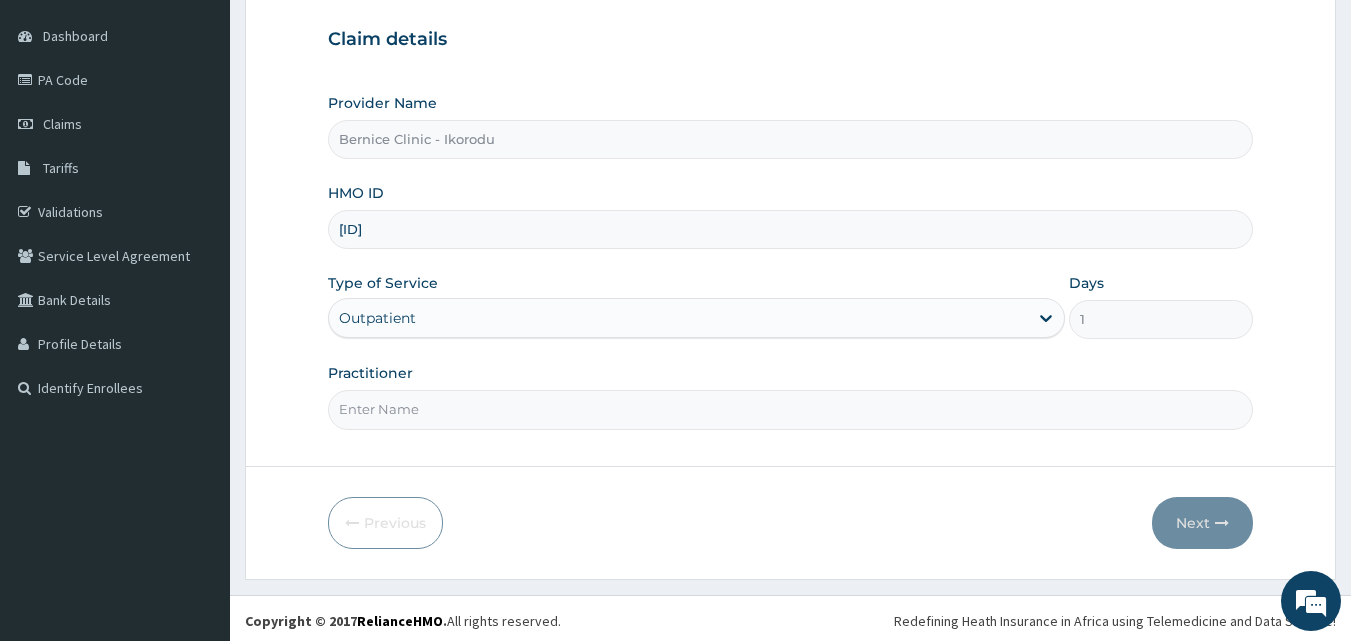 scroll, scrollTop: 187, scrollLeft: 0, axis: vertical 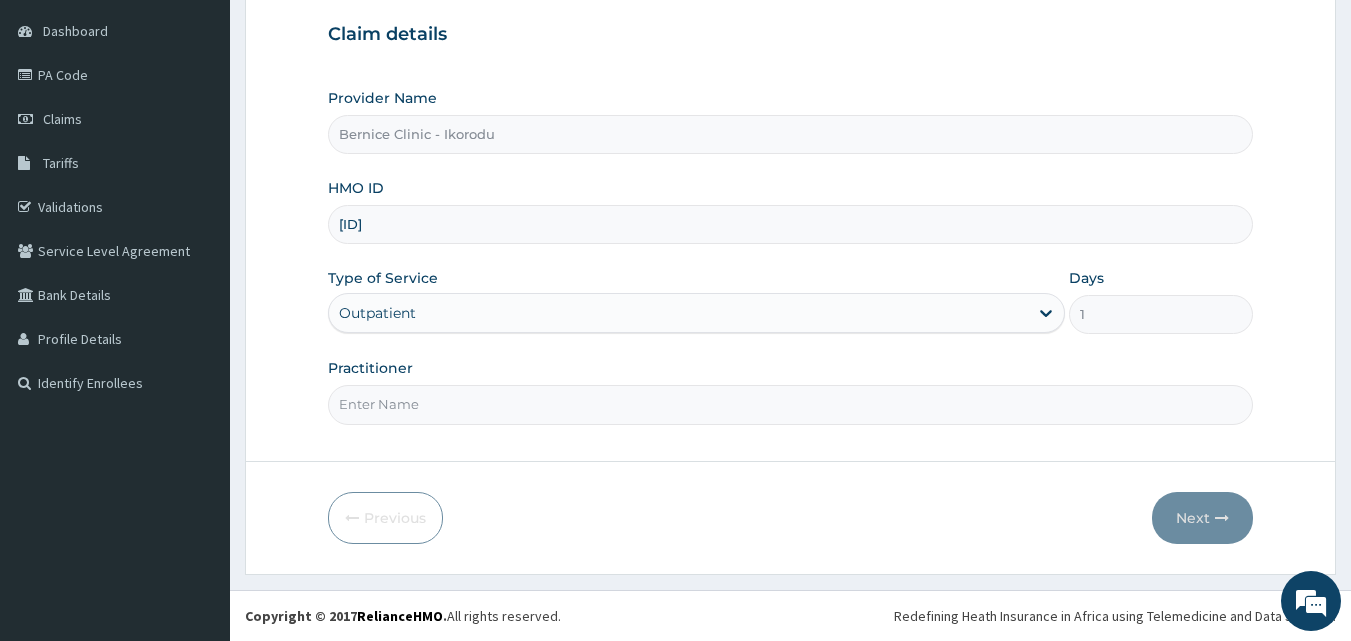 click on "Practitioner" at bounding box center [791, 404] 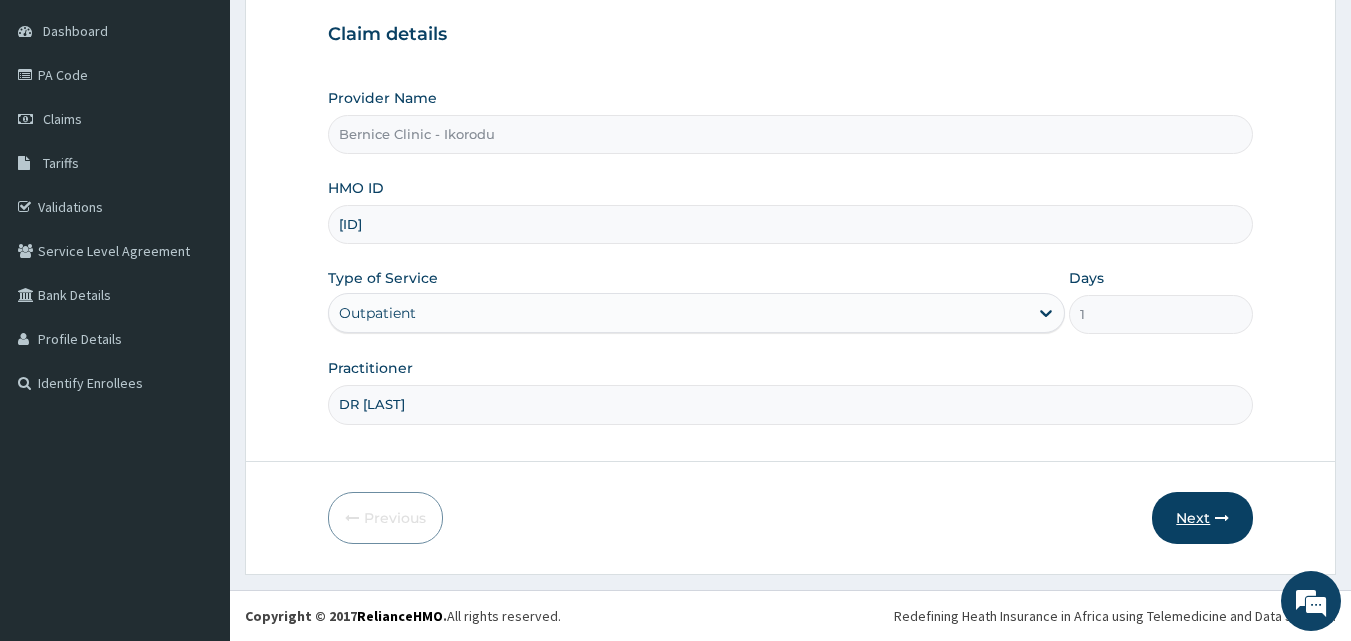 type on "DR [LAST]" 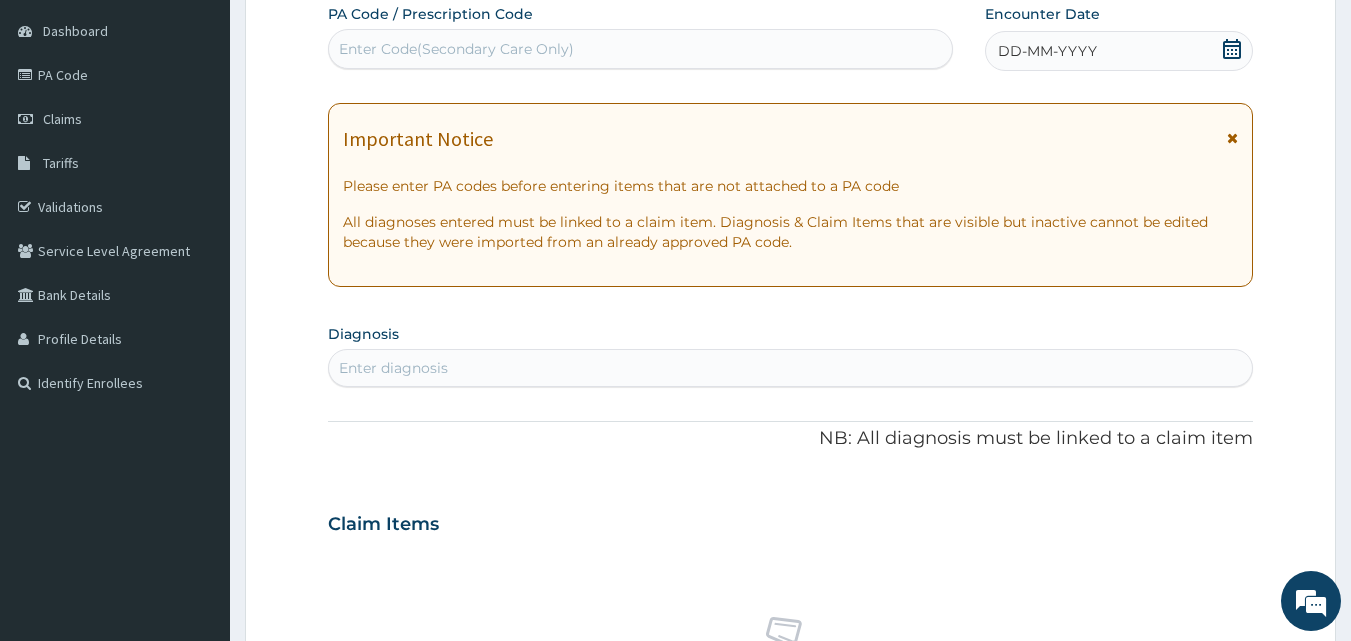 click on "Enter Code(Secondary Care Only)" at bounding box center [641, 49] 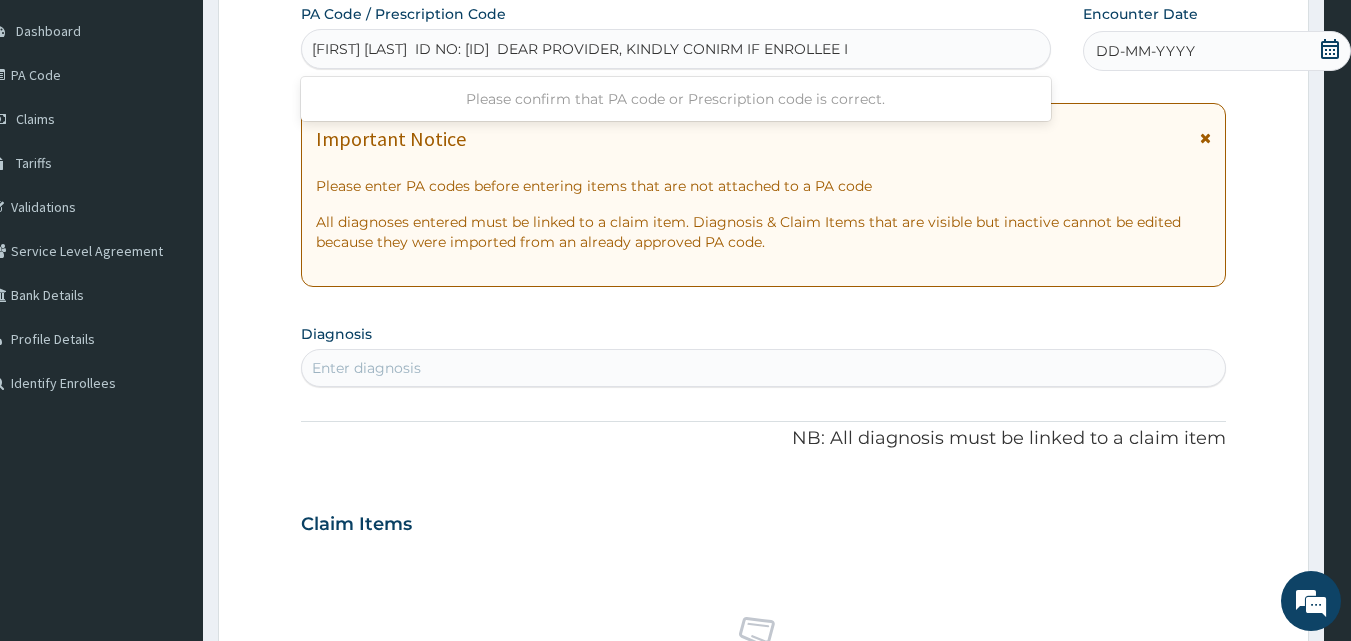 scroll, scrollTop: 0, scrollLeft: 0, axis: both 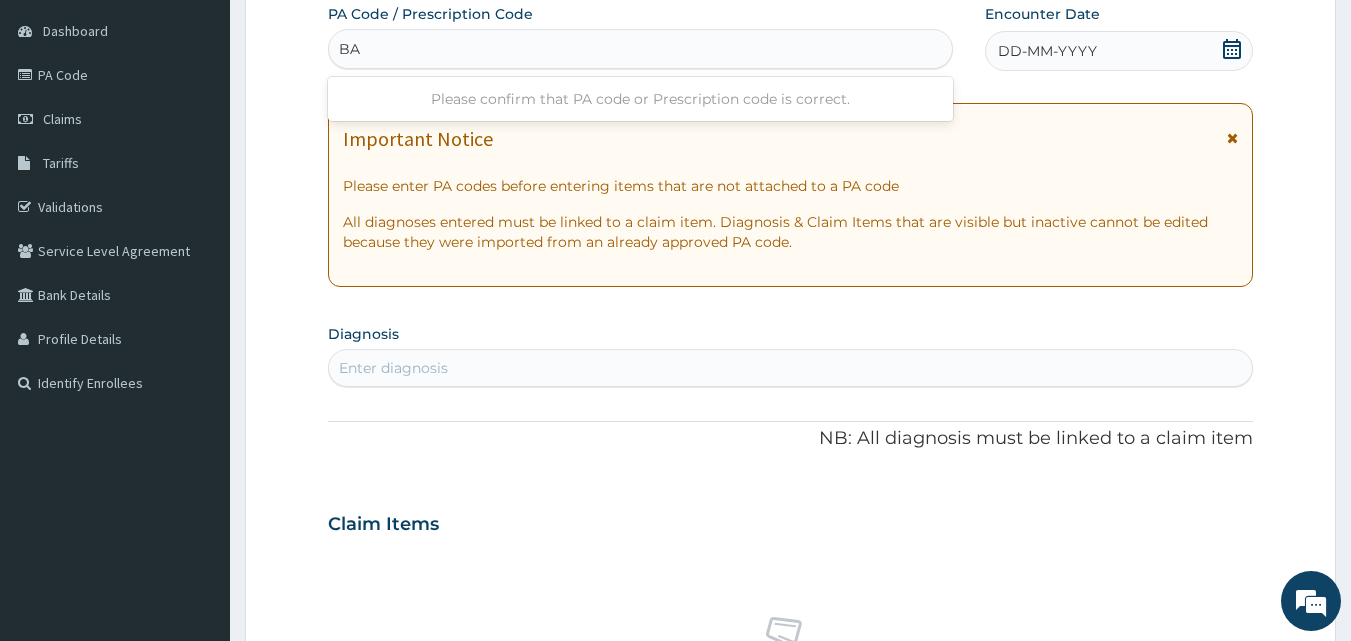 type on "B" 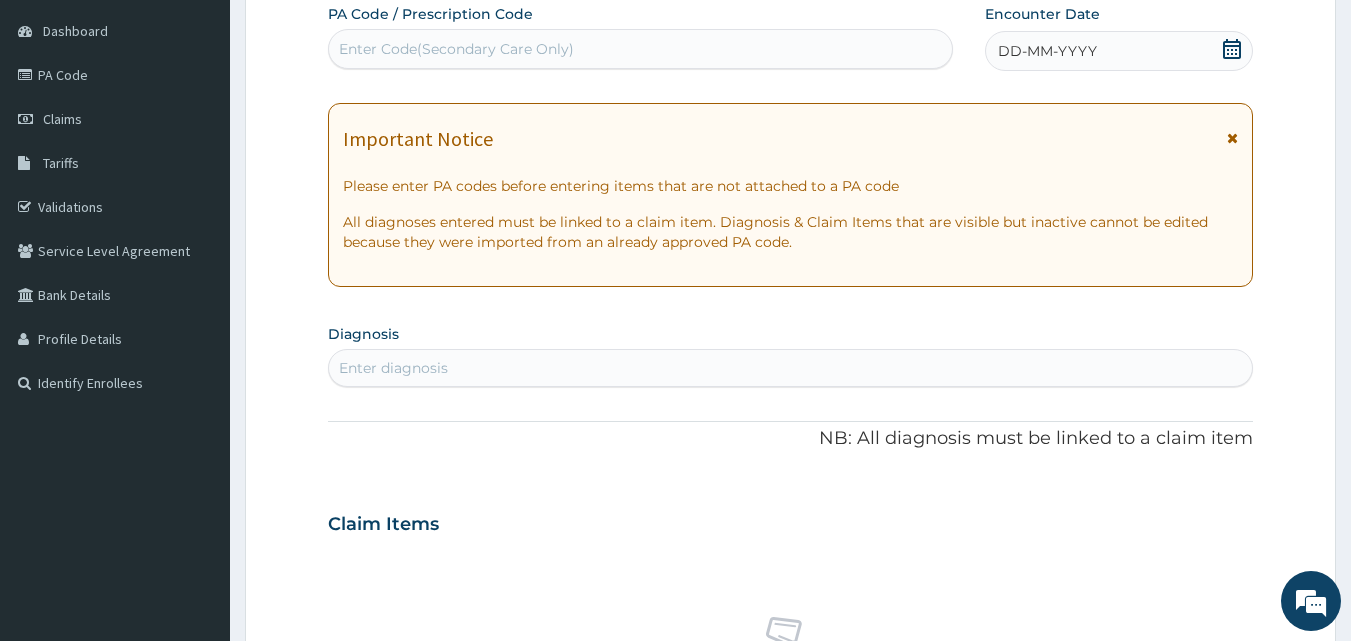 paste on "BABALOLA OLAMILEKAN  ID NO: SH/ASH/2163  DEAR PROVIDER, KINDLY CONIRM IF ENROLLEE IS ACTIVE AND PLEASE REVERT WITH HIS CORRECT POLICY NUMBER" 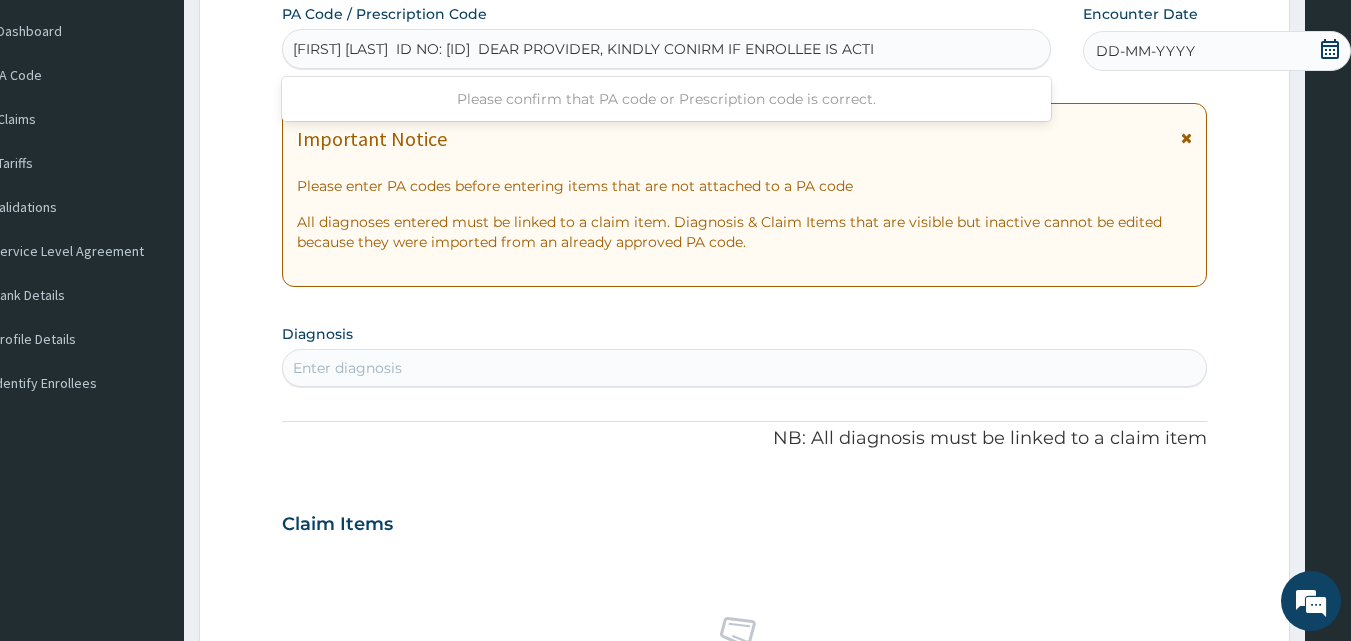 scroll, scrollTop: 0, scrollLeft: 0, axis: both 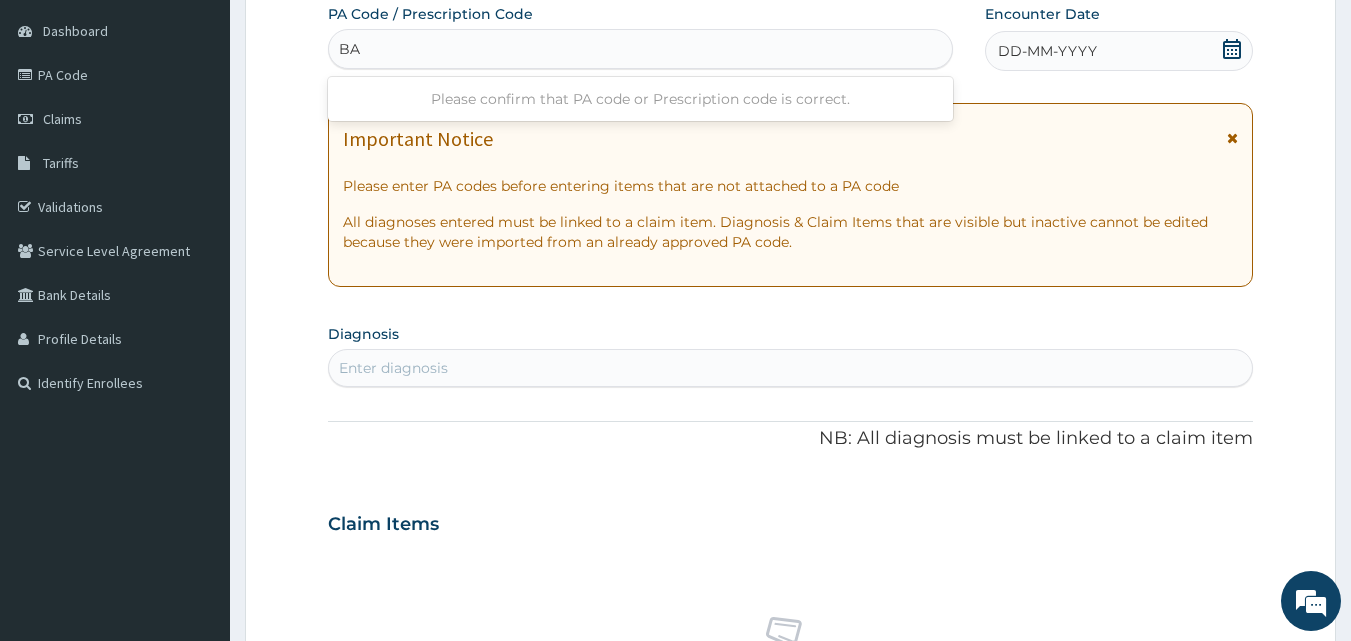 type on "B" 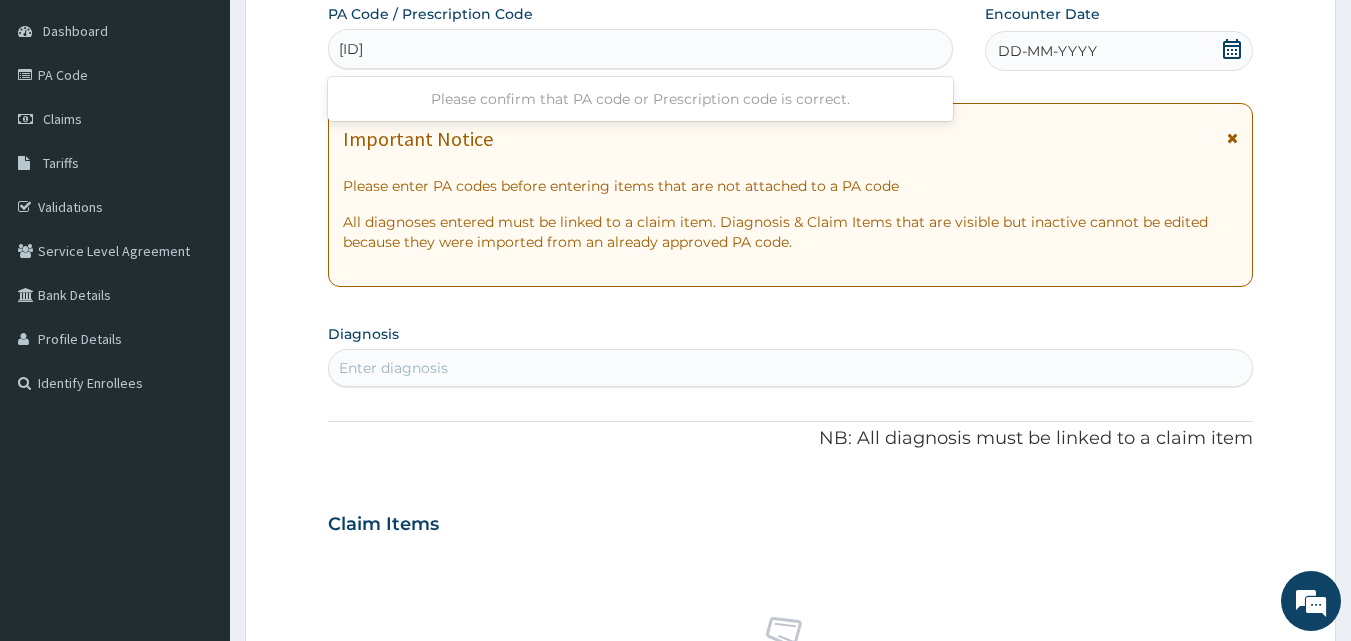 click on "PA/77433" at bounding box center (372, 49) 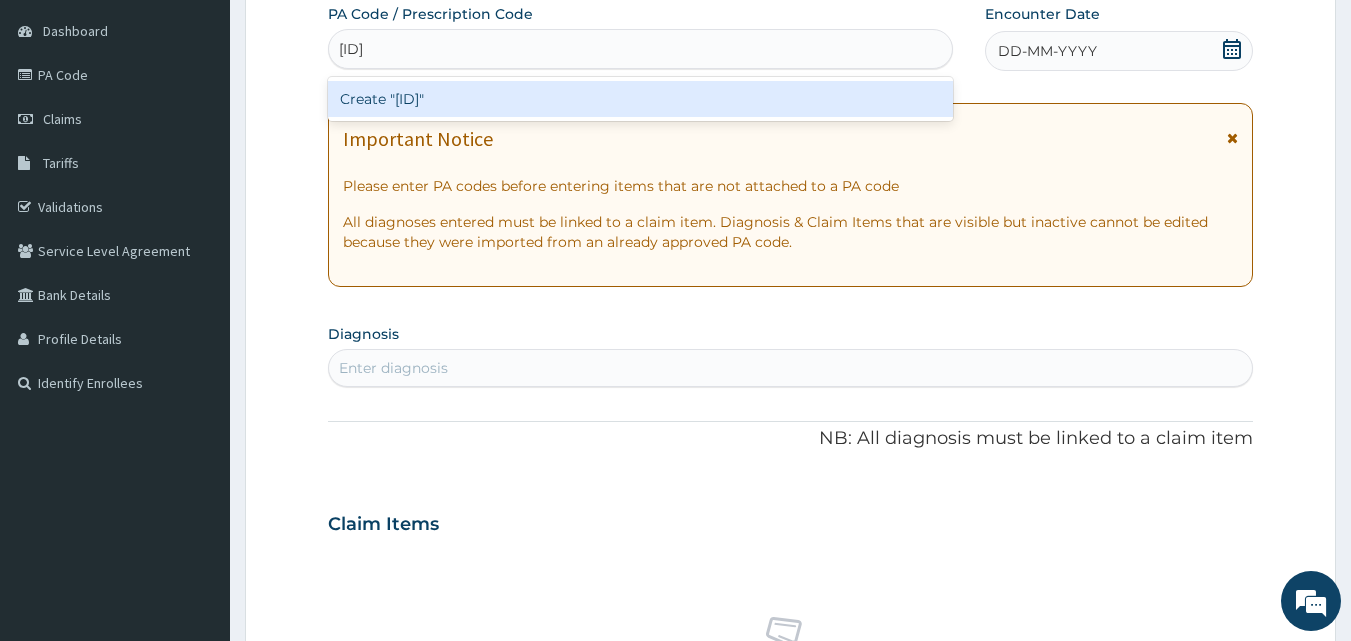 click on "Create "PA/77B433"" at bounding box center (641, 99) 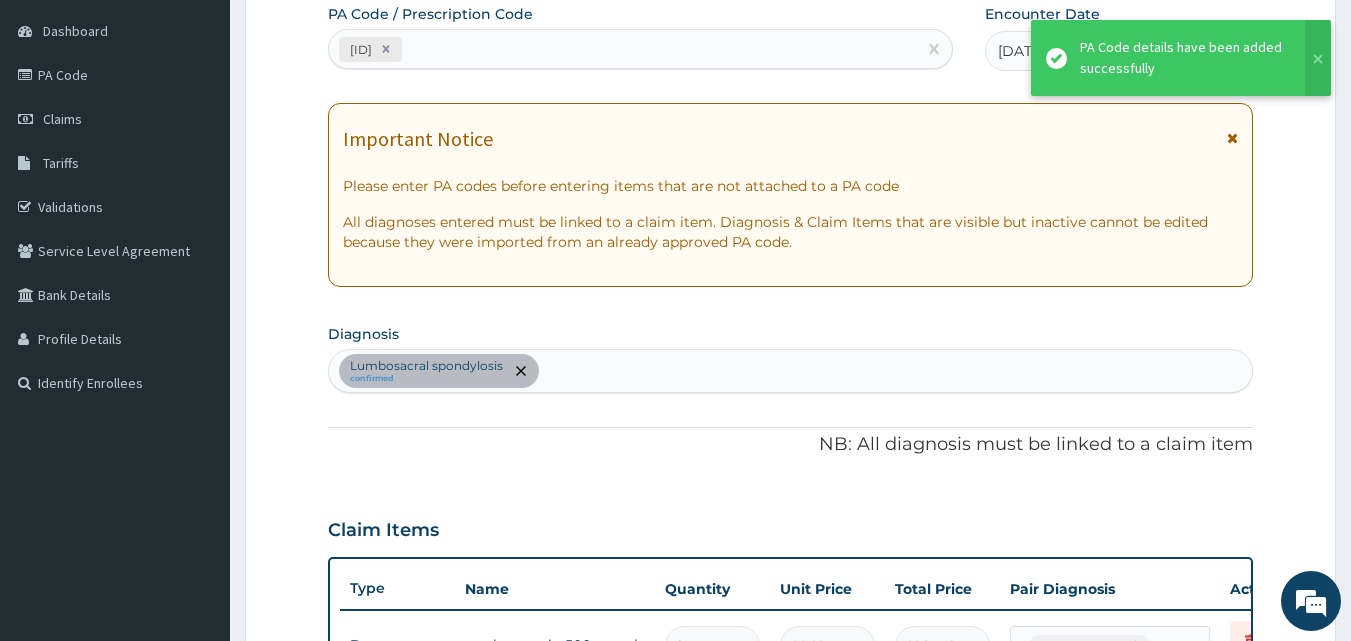 scroll, scrollTop: 857, scrollLeft: 0, axis: vertical 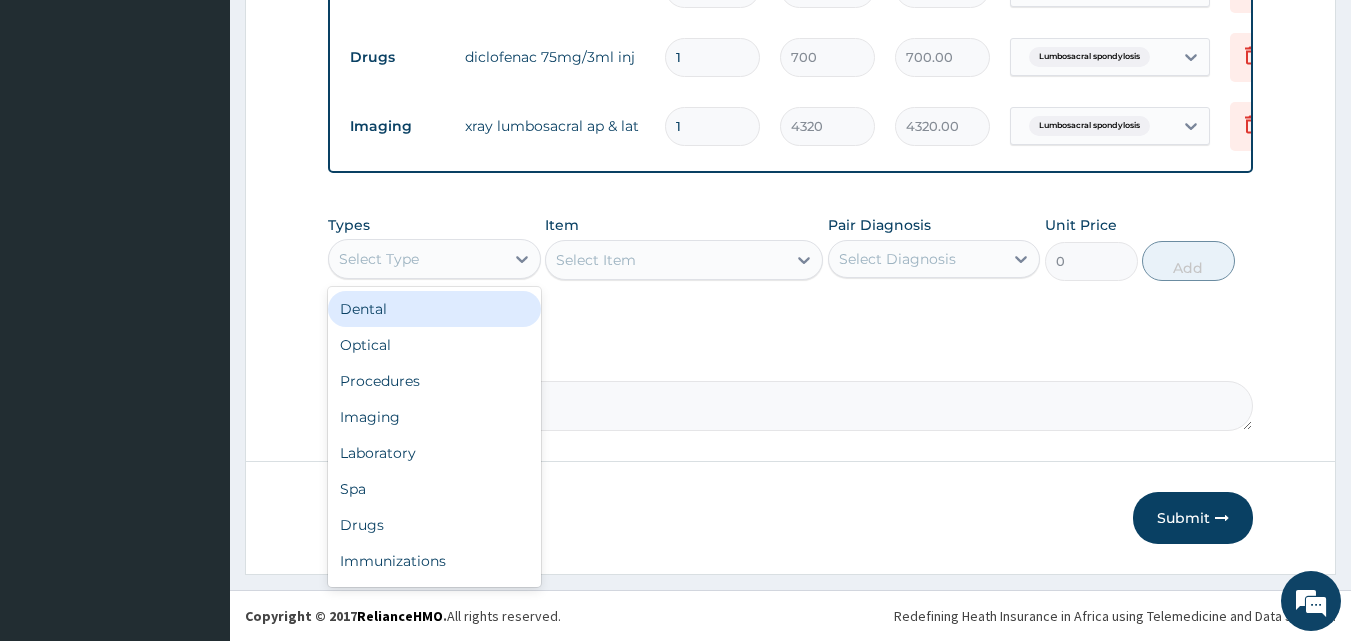 click on "Select Type" at bounding box center [416, 259] 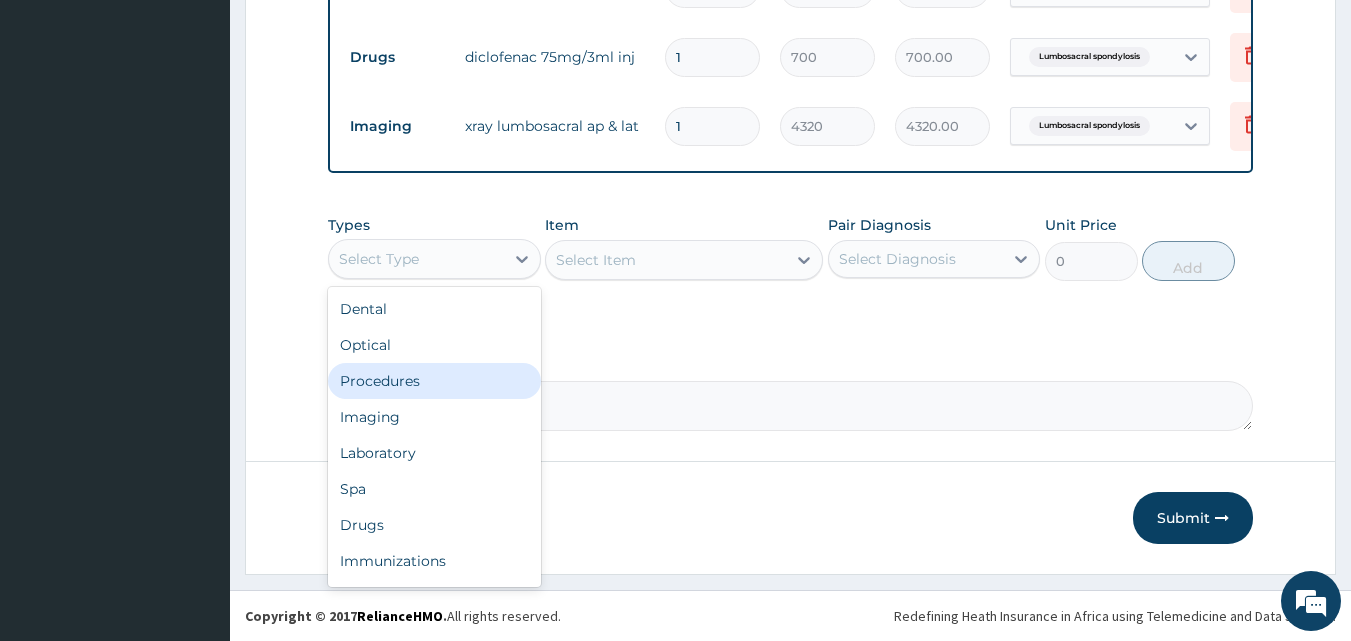 click on "Procedures" at bounding box center [434, 381] 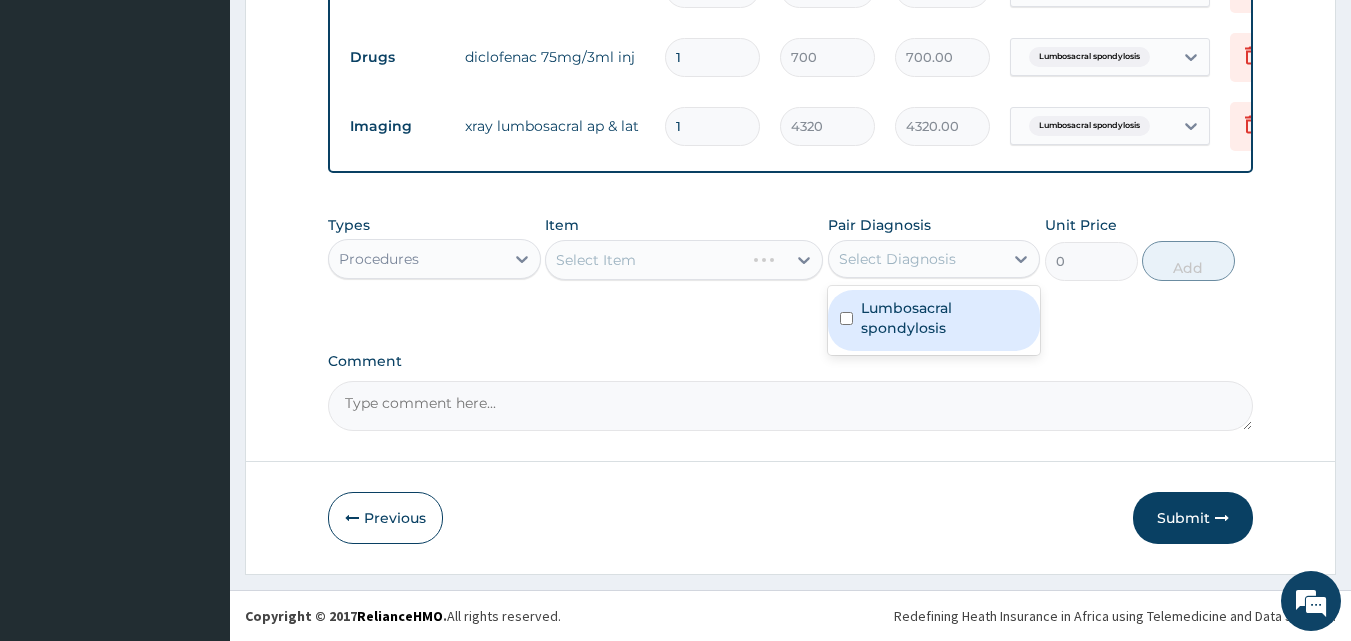 click on "Select Diagnosis" at bounding box center [934, 259] 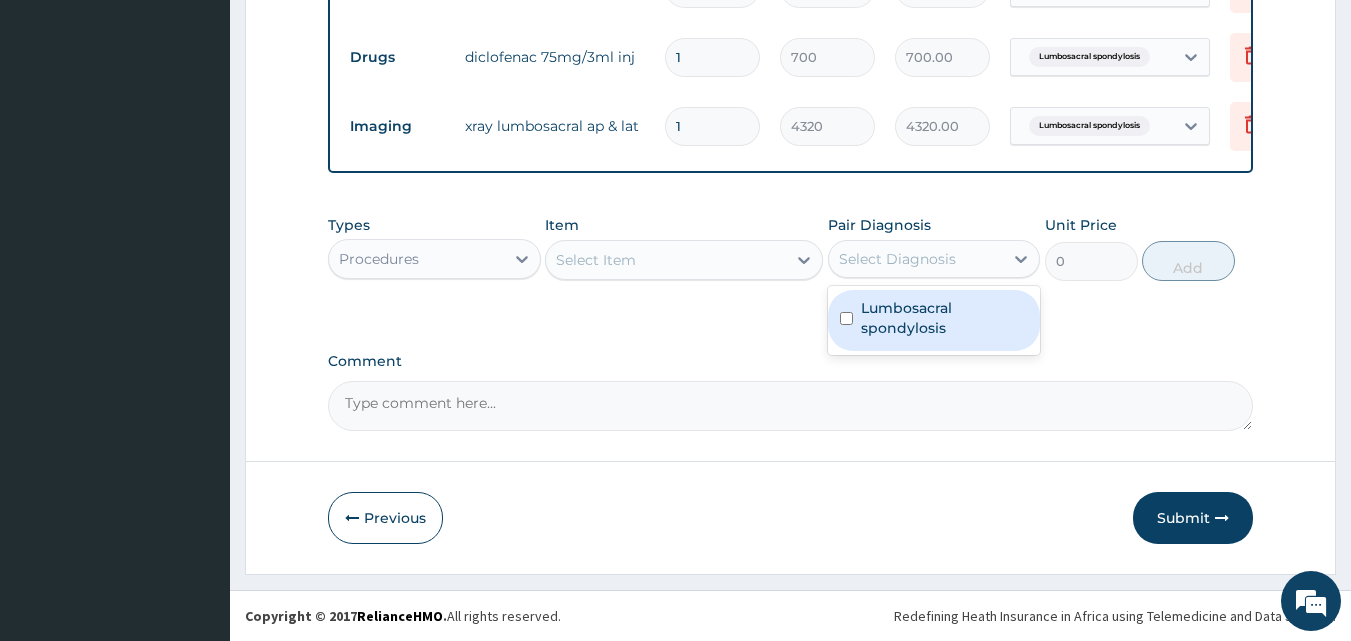 click on "Lumbosacral spondylosis" at bounding box center (945, 318) 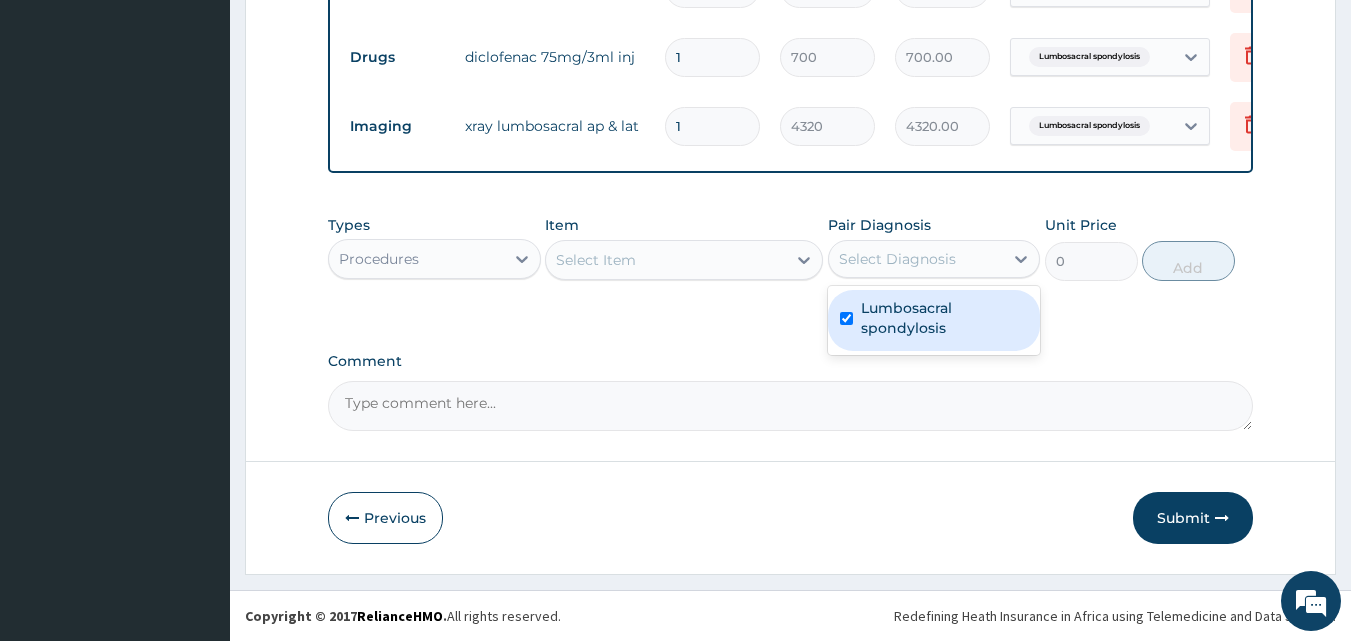 checkbox on "true" 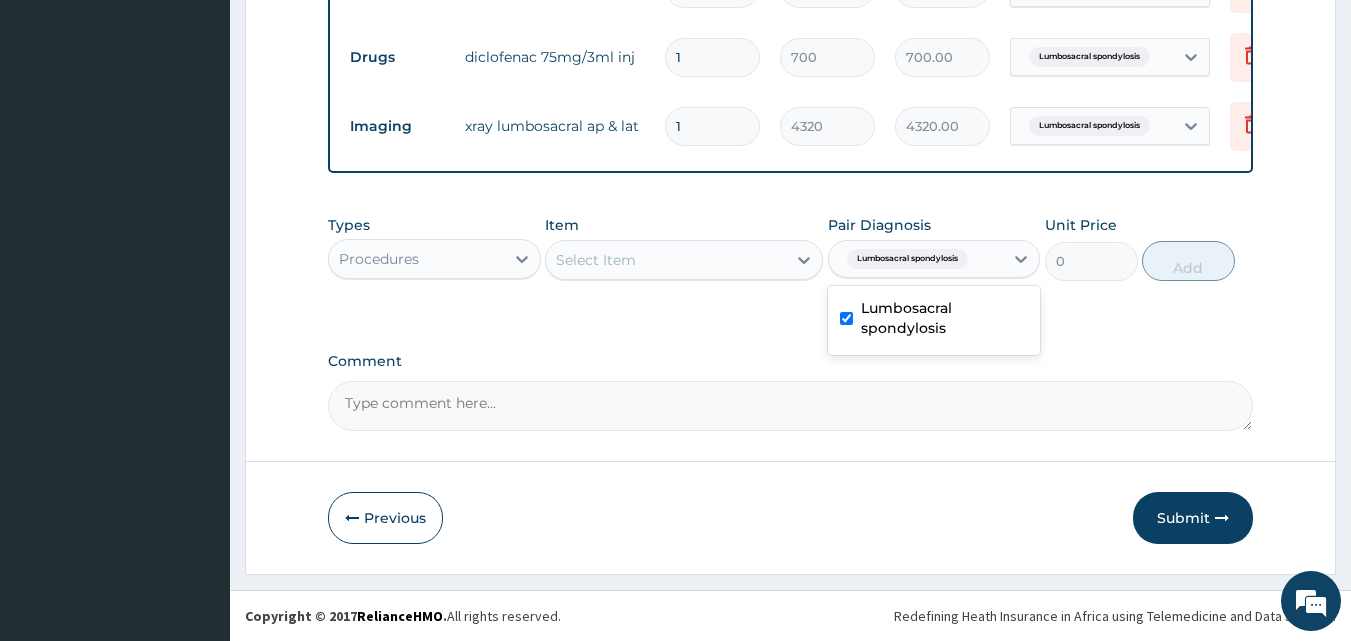 click on "Select Item" at bounding box center (666, 260) 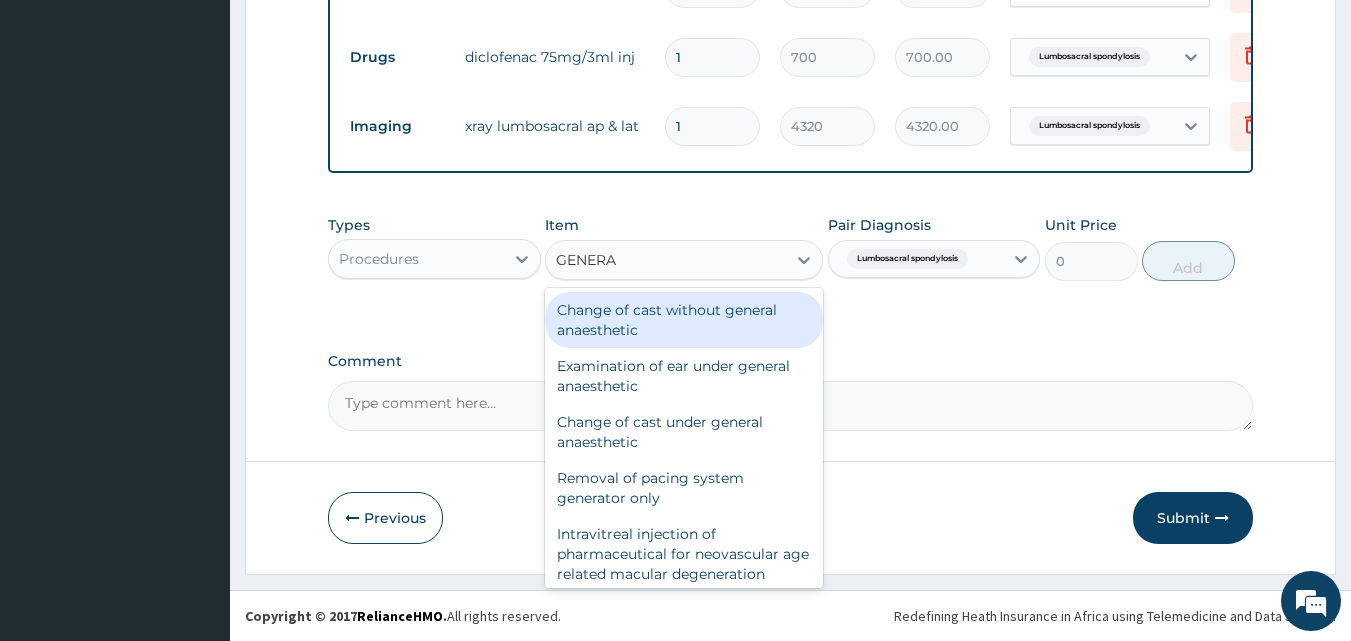 type on "GENERAL" 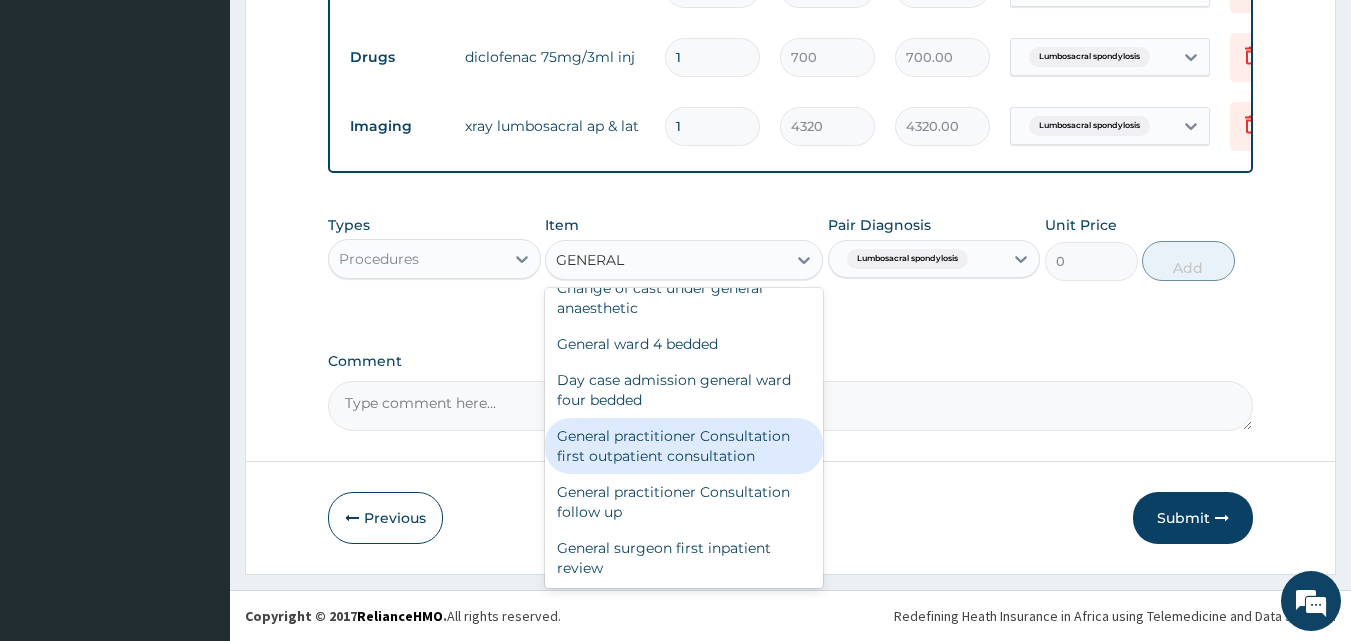 scroll, scrollTop: 146, scrollLeft: 0, axis: vertical 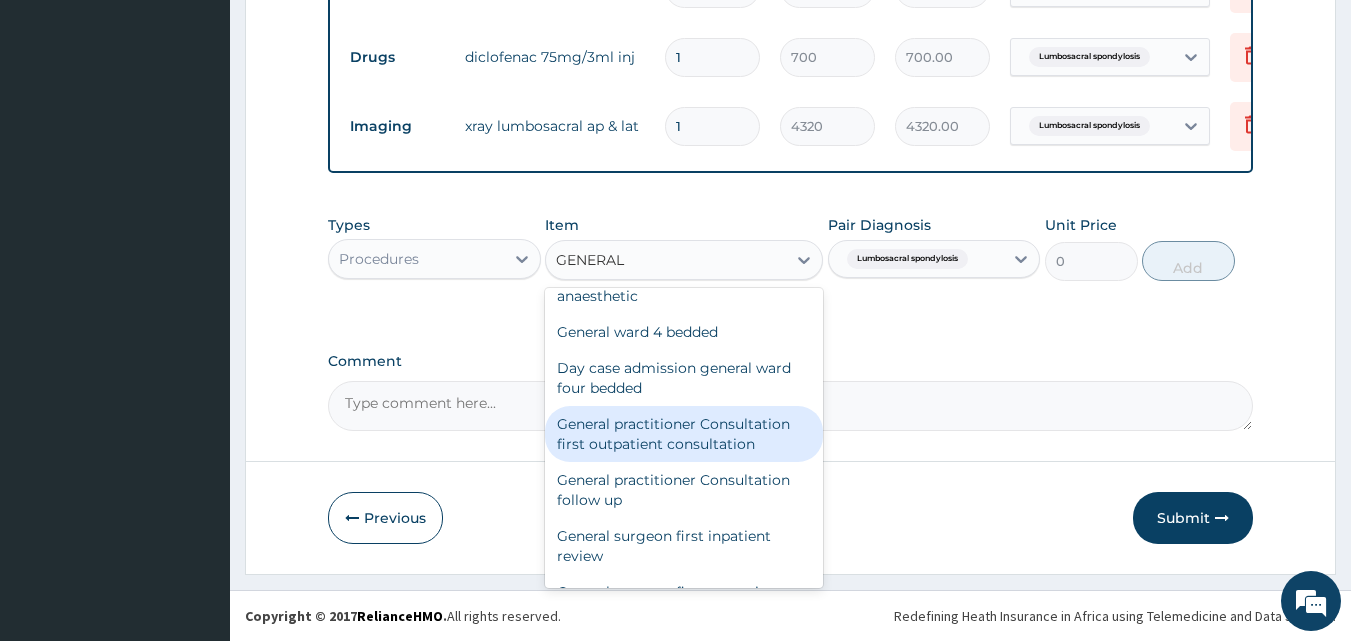click on "General practitioner Consultation first outpatient consultation" at bounding box center (684, 434) 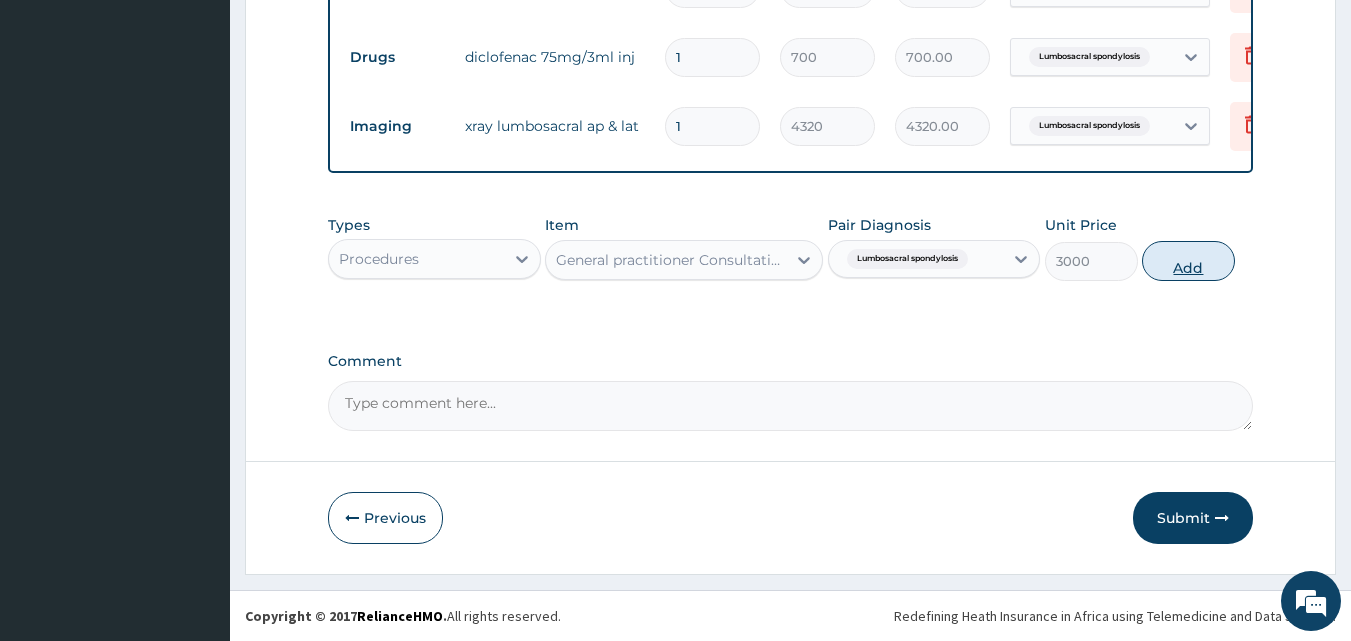 click on "Add" at bounding box center (1188, 261) 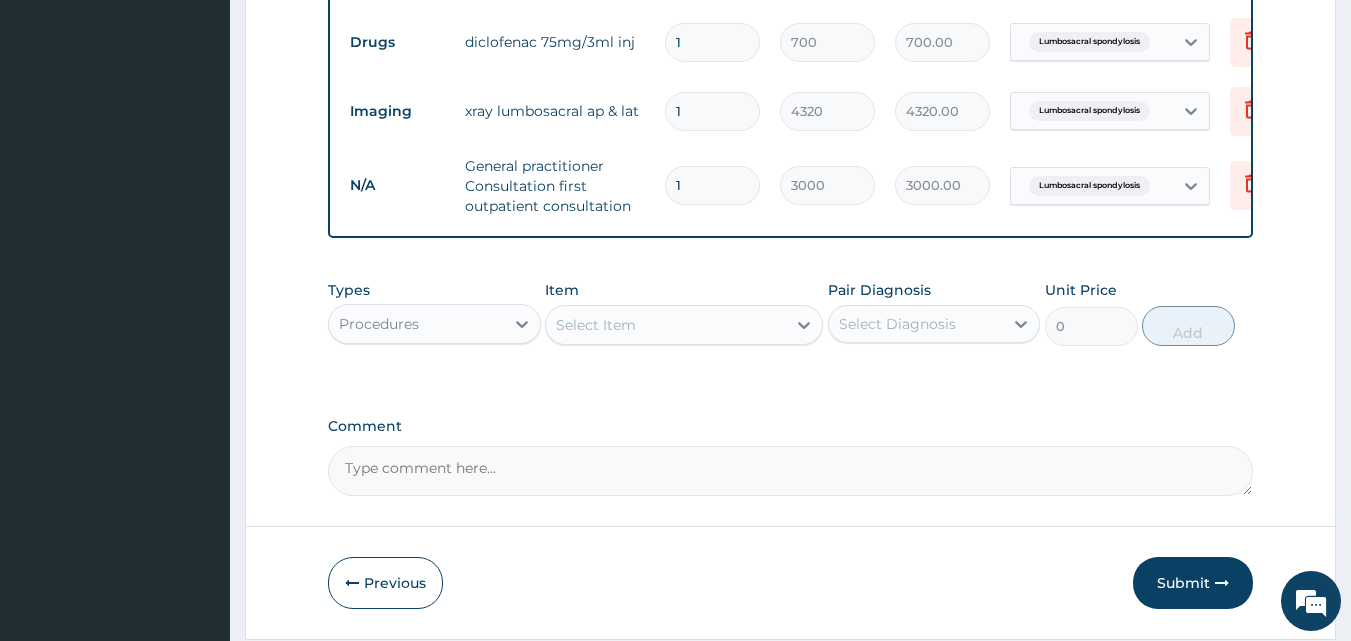 scroll, scrollTop: 1146, scrollLeft: 0, axis: vertical 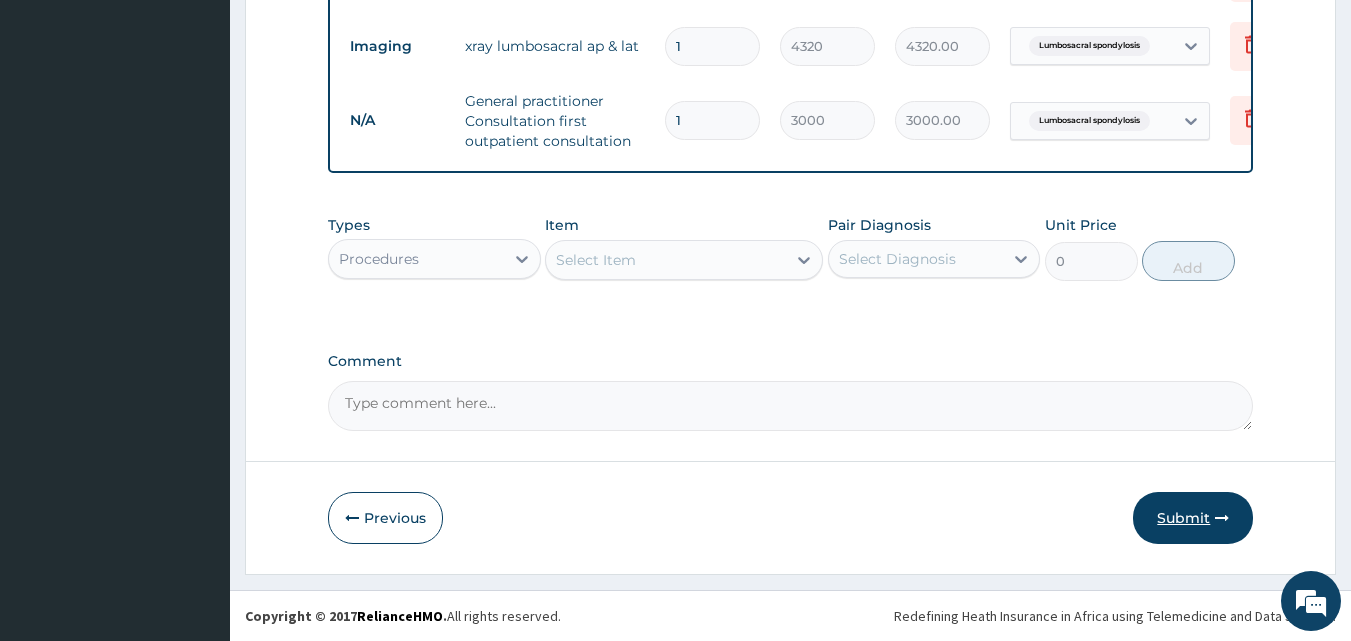 click on "Submit" at bounding box center [1193, 518] 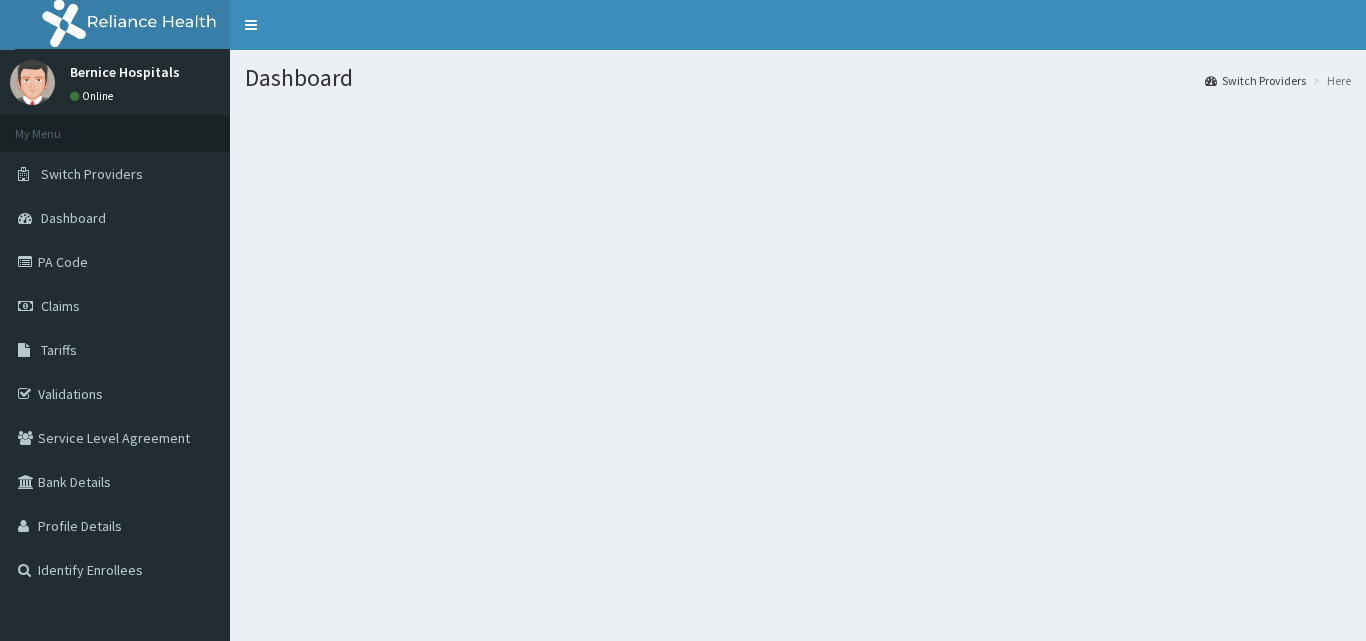 scroll, scrollTop: 0, scrollLeft: 0, axis: both 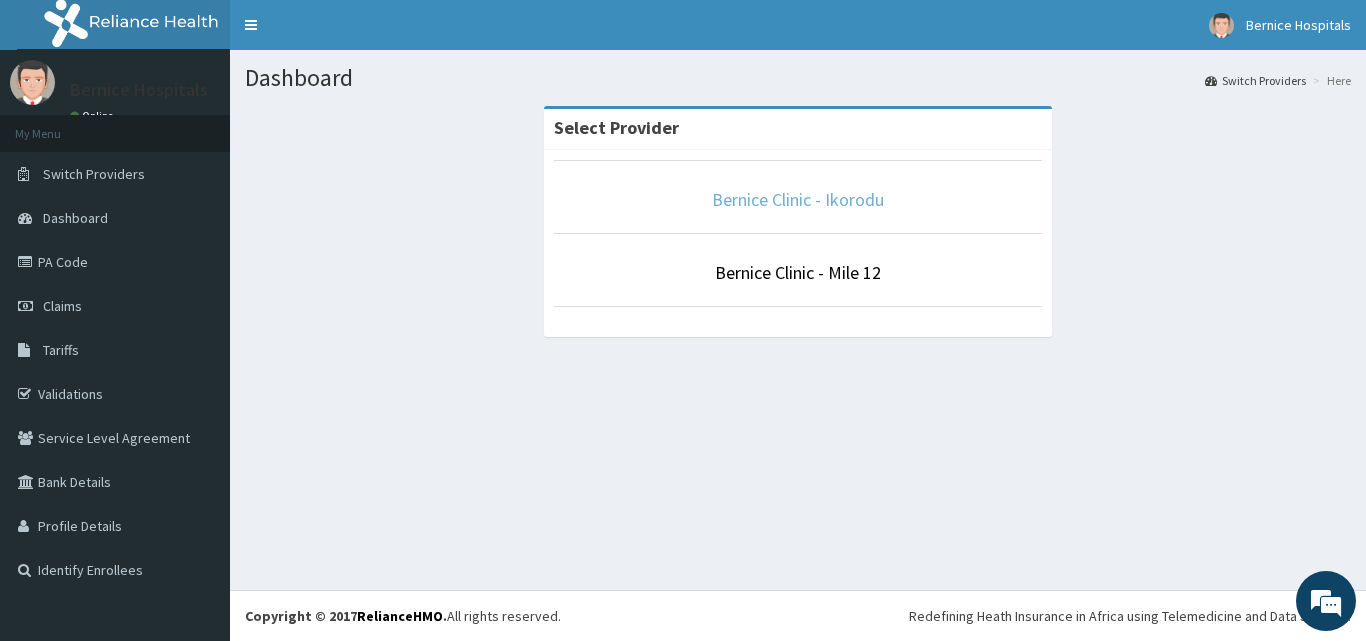 click on "Bernice Clinic - Ikorodu" at bounding box center [798, 199] 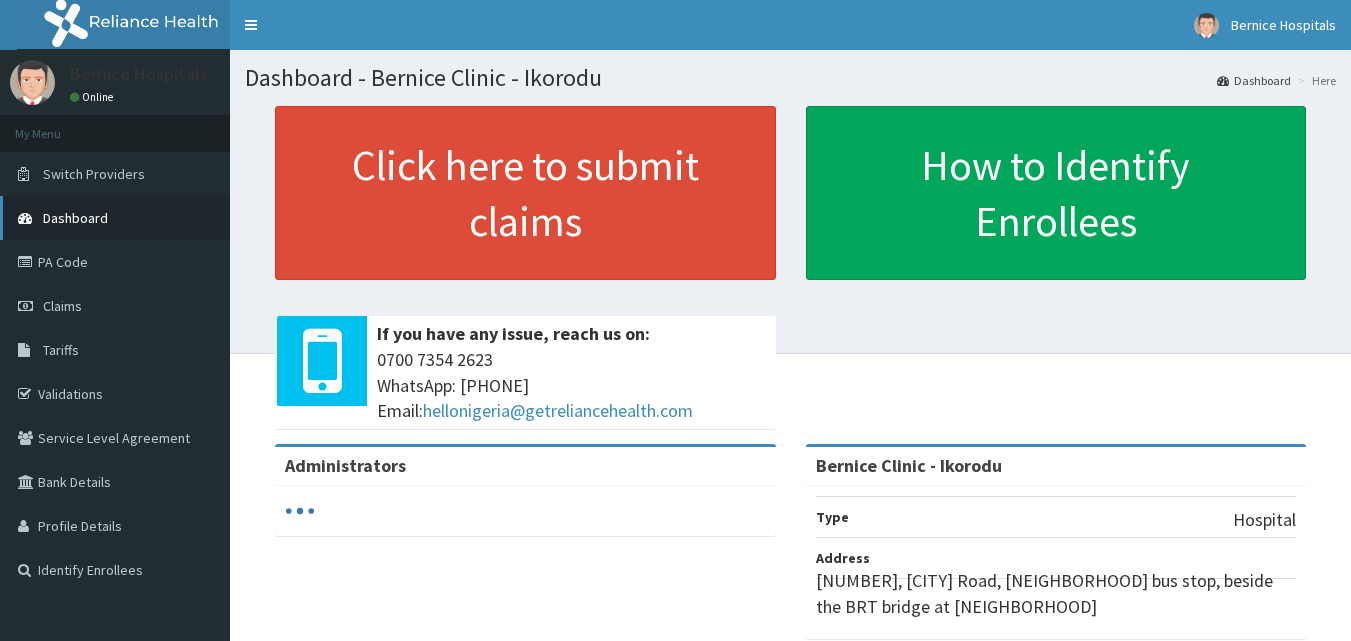 scroll, scrollTop: 0, scrollLeft: 0, axis: both 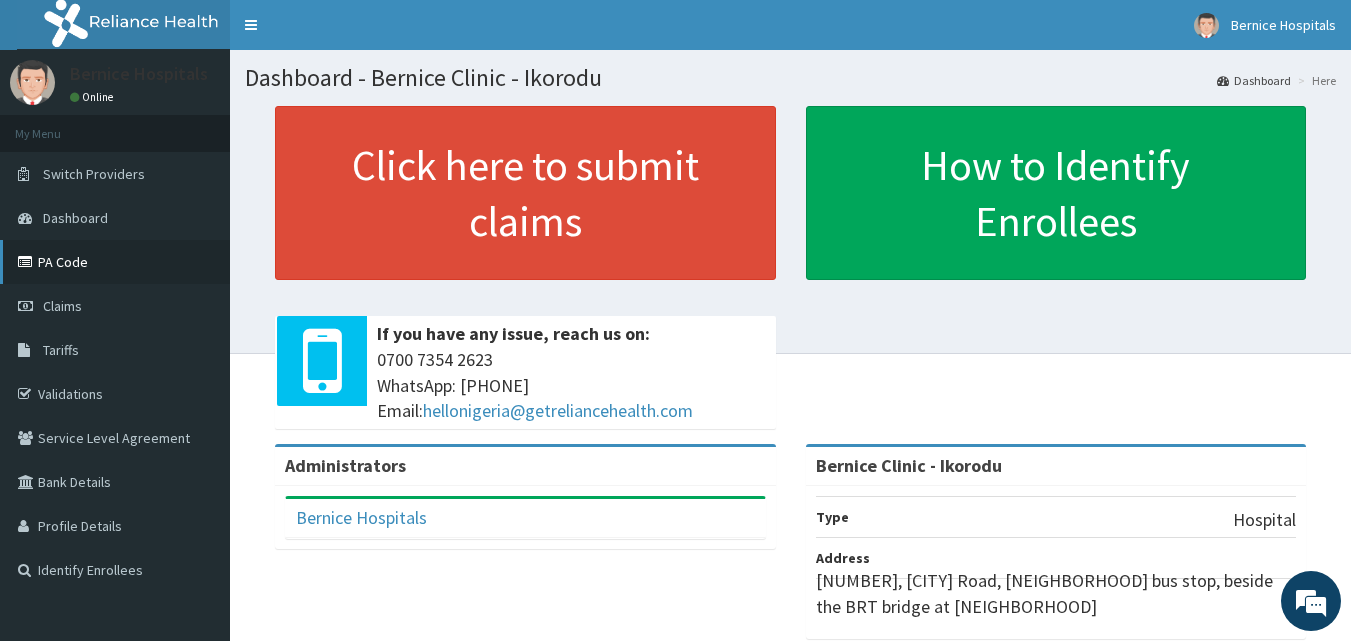 click on "PA Code" at bounding box center [115, 262] 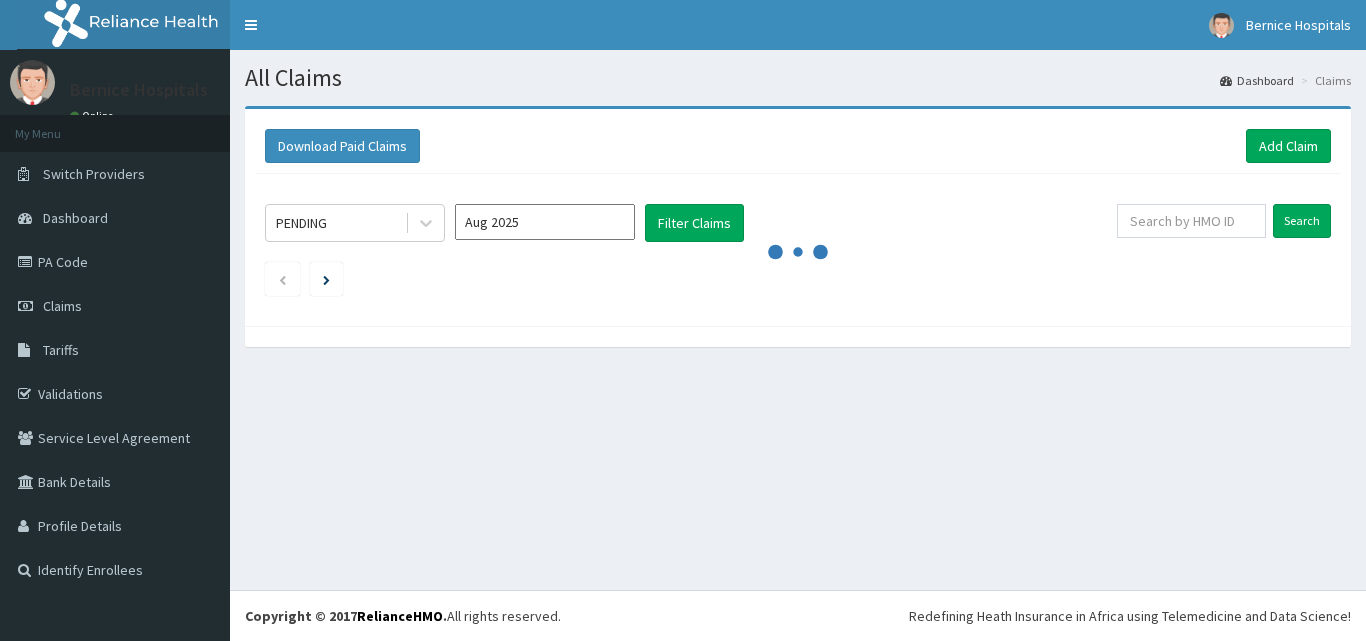 scroll, scrollTop: 0, scrollLeft: 0, axis: both 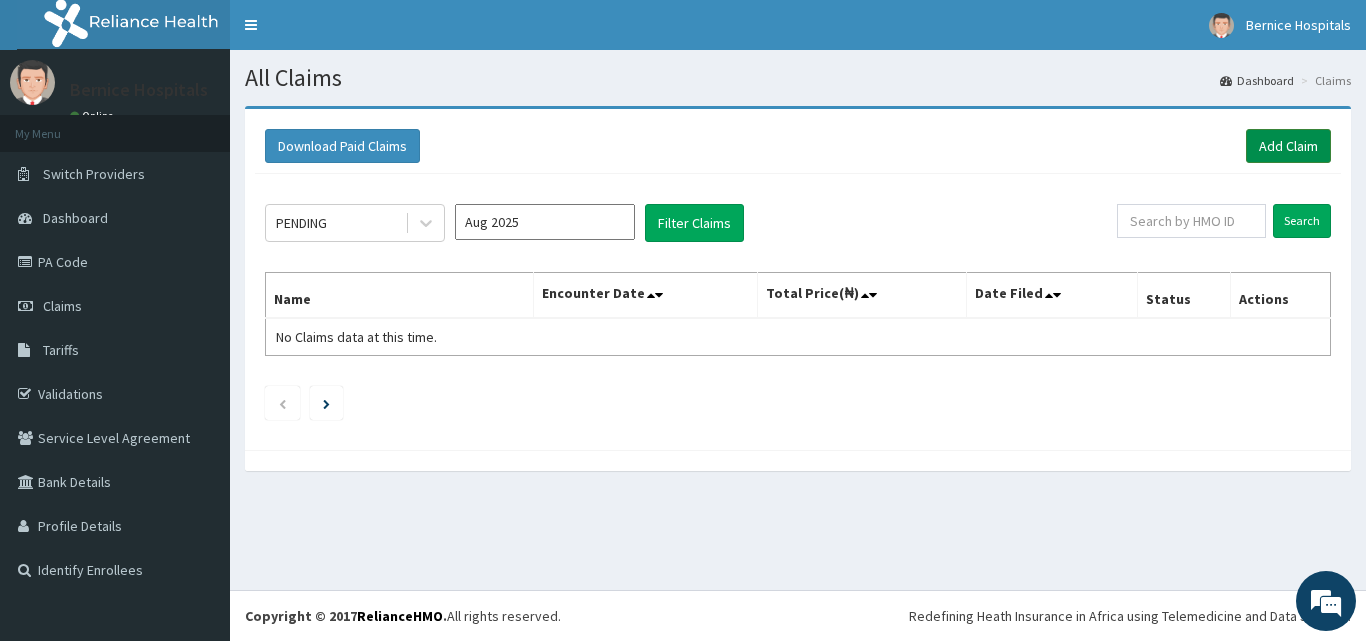 click on "Add Claim" at bounding box center [1288, 146] 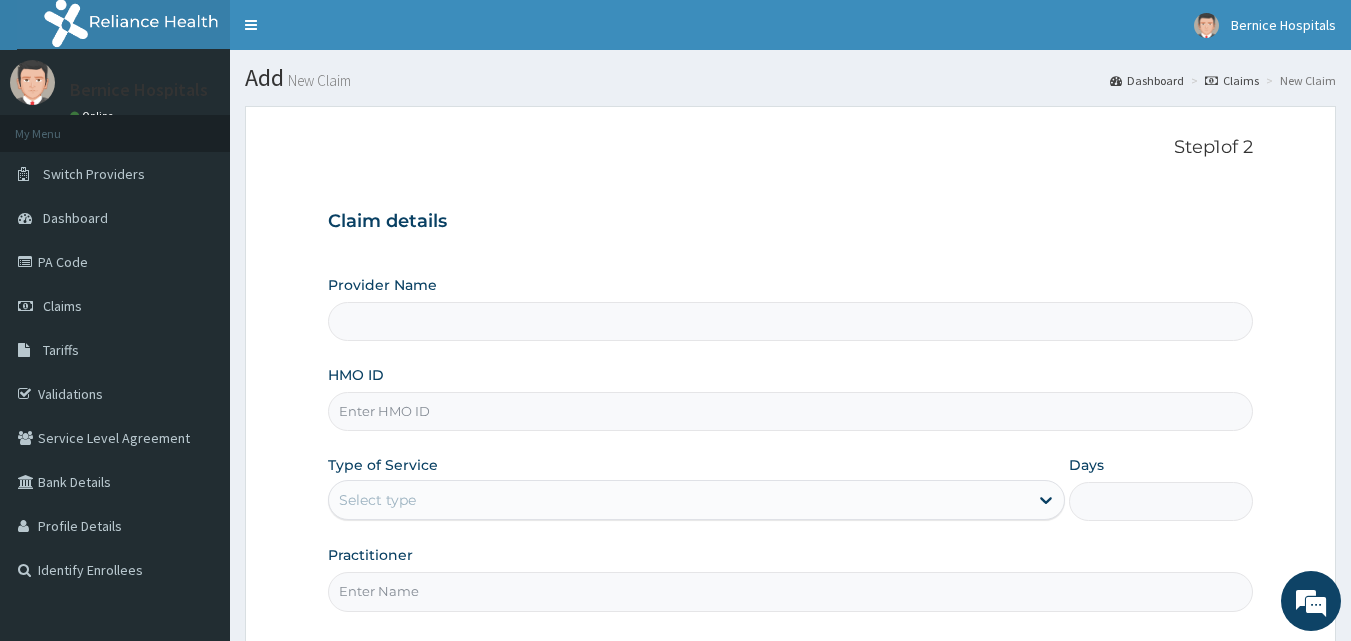 scroll, scrollTop: 0, scrollLeft: 0, axis: both 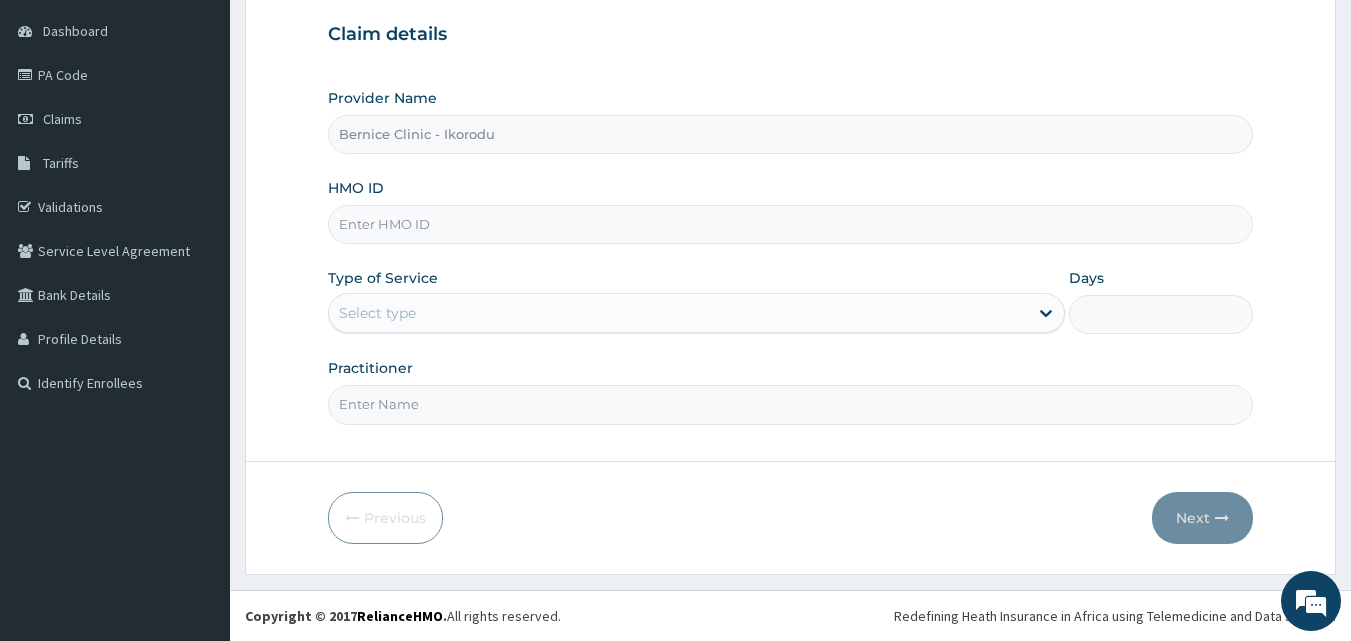 click on "HMO ID" at bounding box center (791, 224) 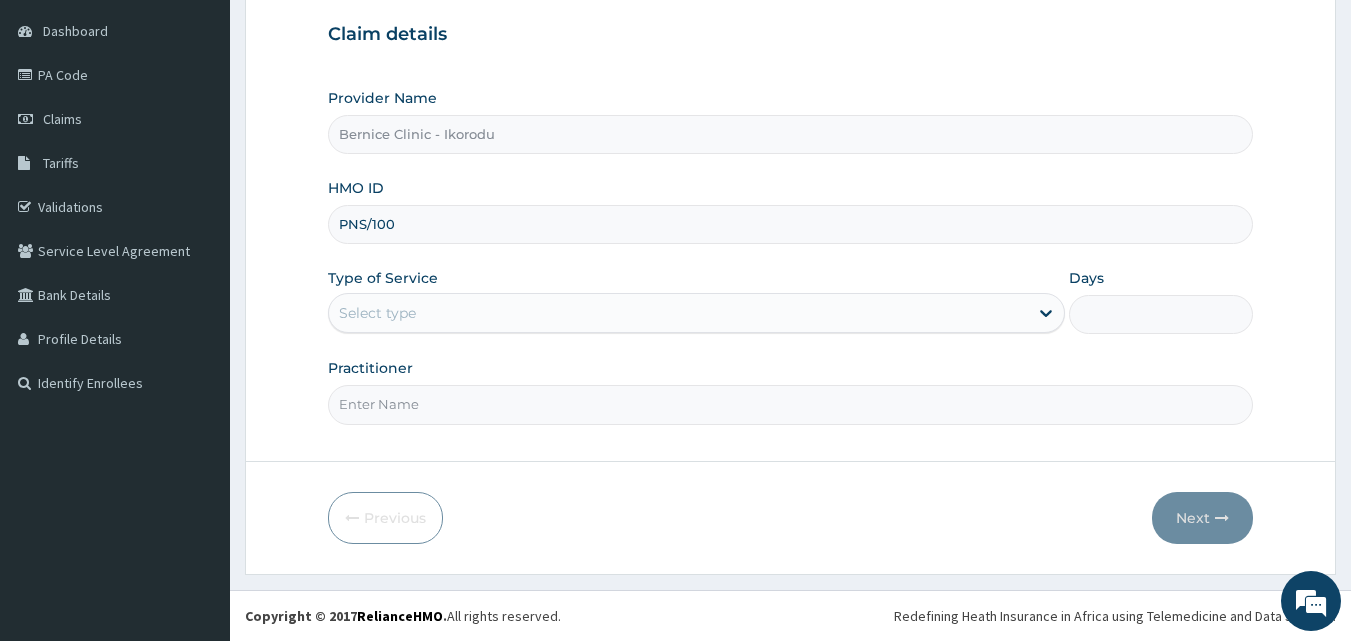 scroll, scrollTop: 0, scrollLeft: 0, axis: both 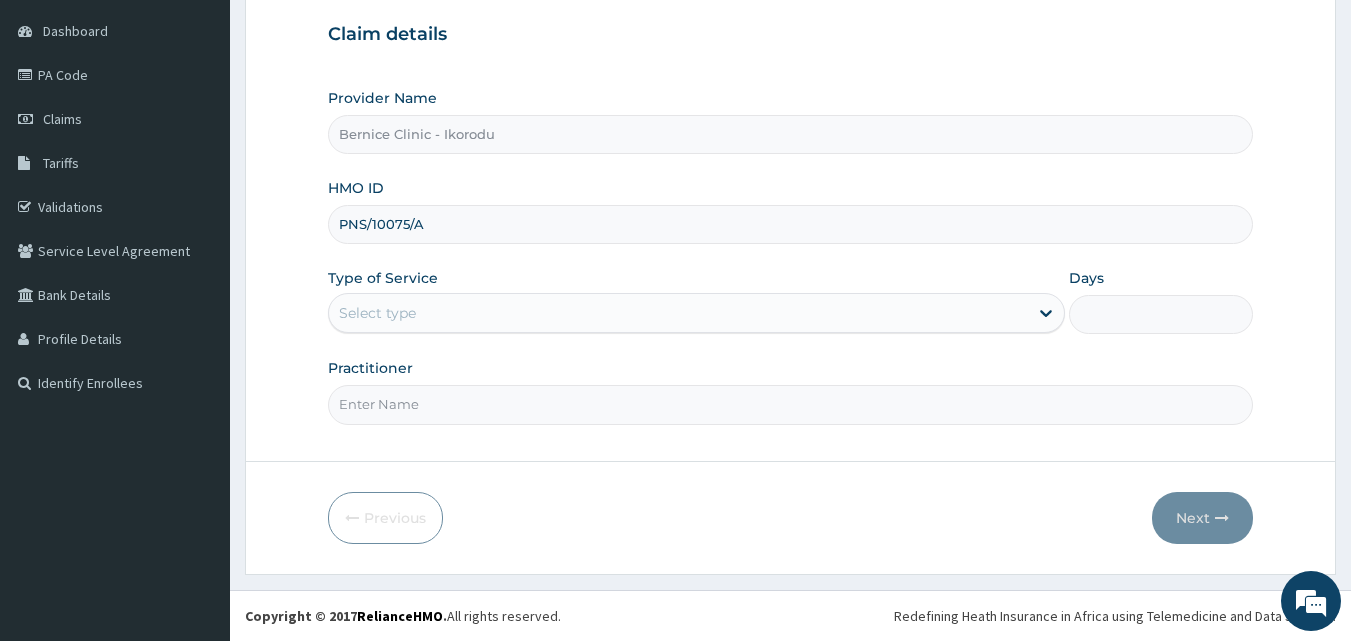 type on "PNS/10075/A" 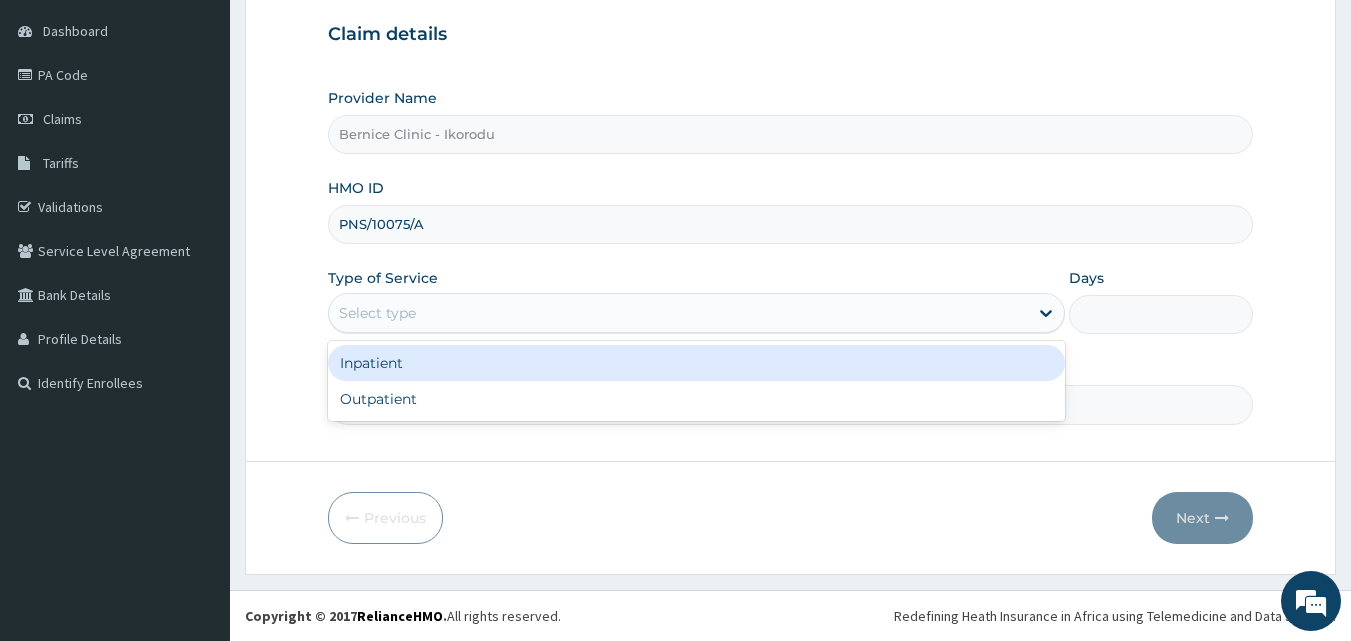 click on "Select type" at bounding box center (678, 313) 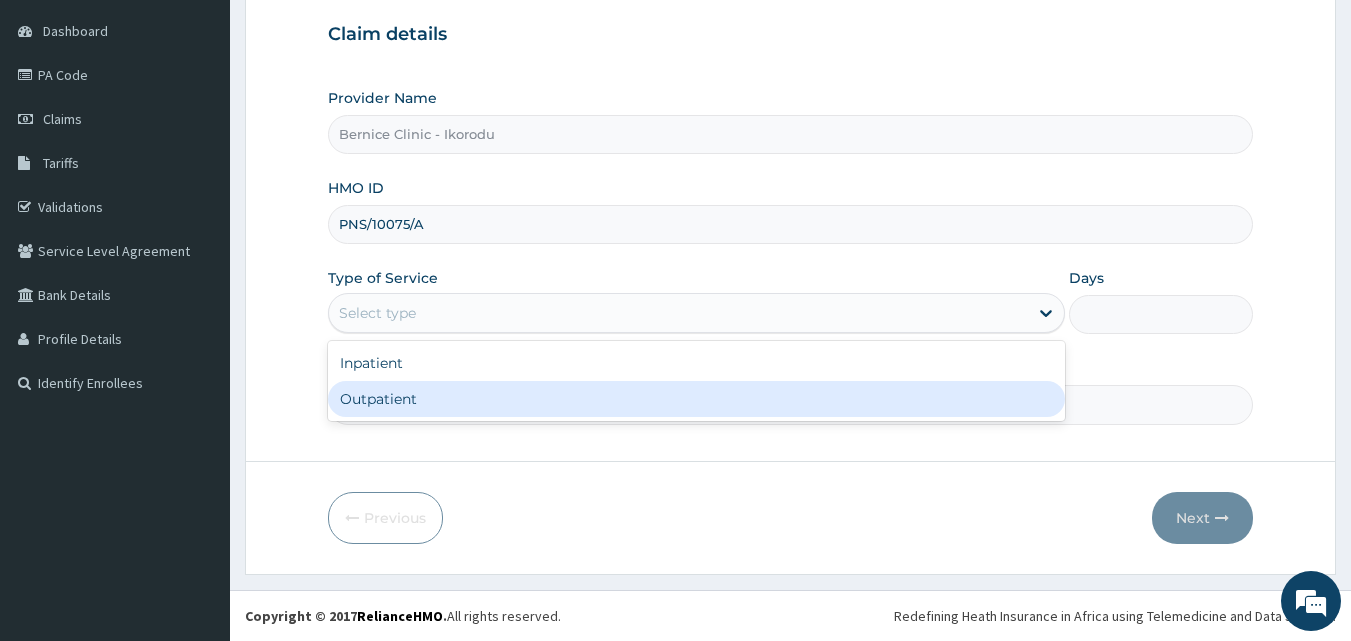 click on "Outpatient" at bounding box center (696, 399) 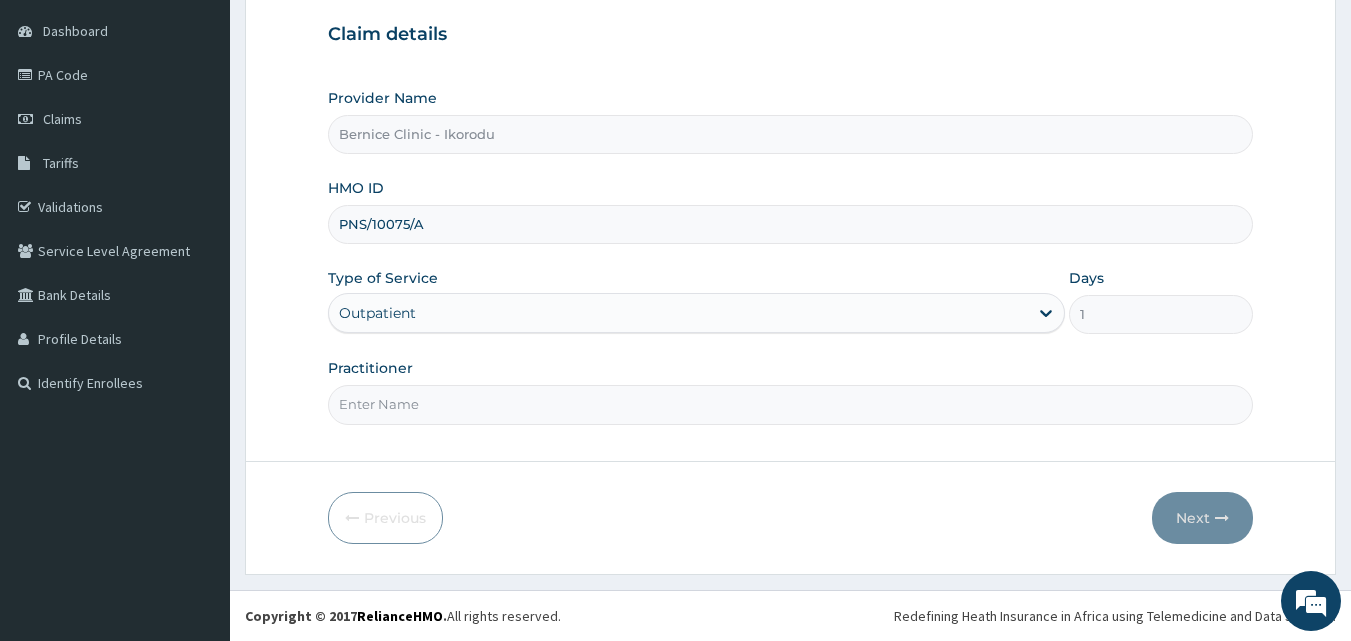 click on "Practitioner" at bounding box center [791, 404] 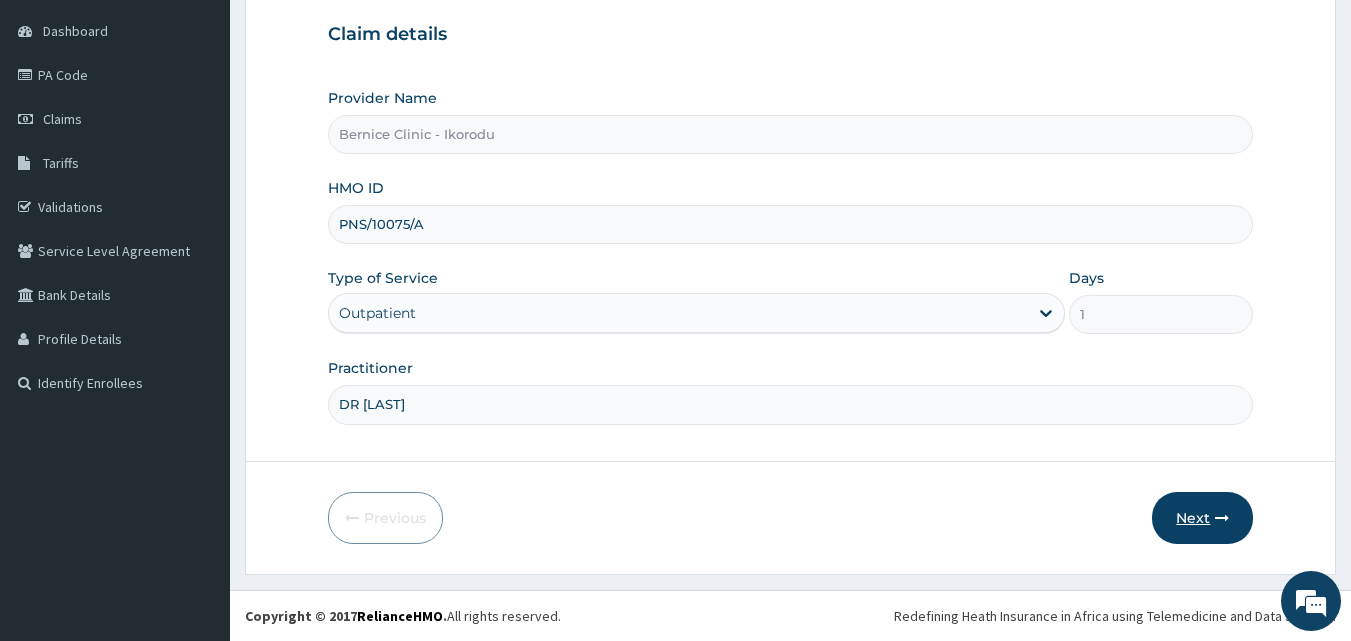 type on "DR [LAST]" 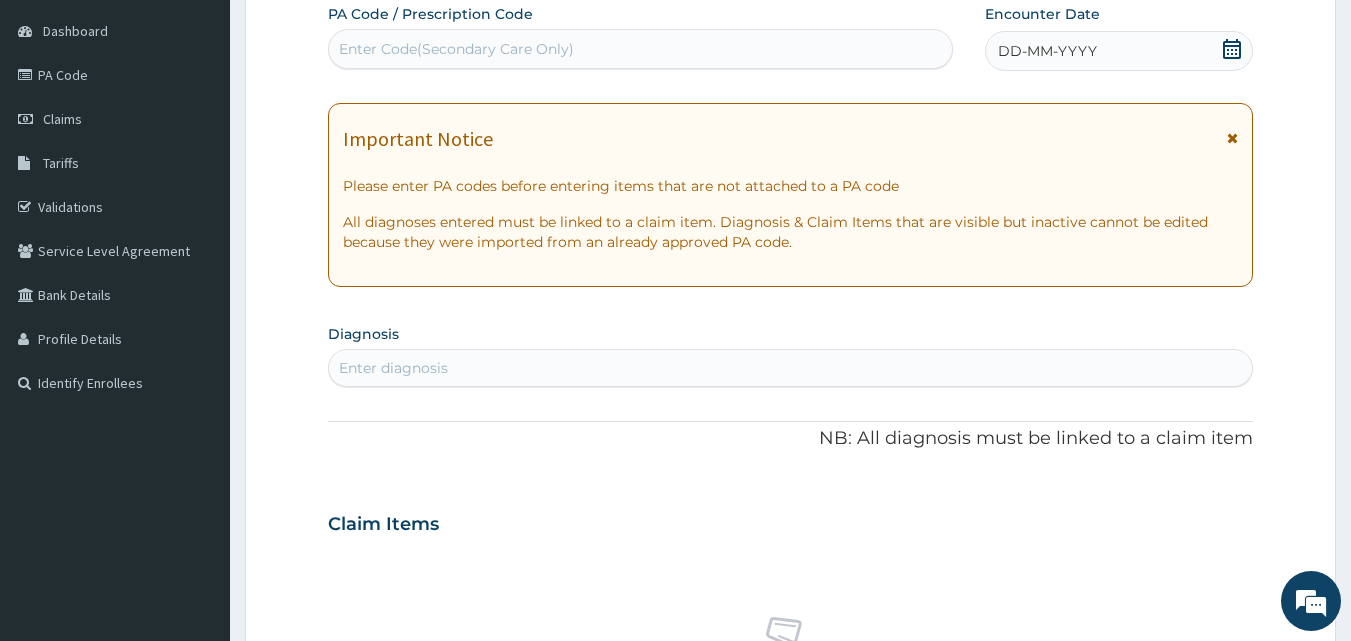 click on "Enter Code(Secondary Care Only)" at bounding box center [641, 49] 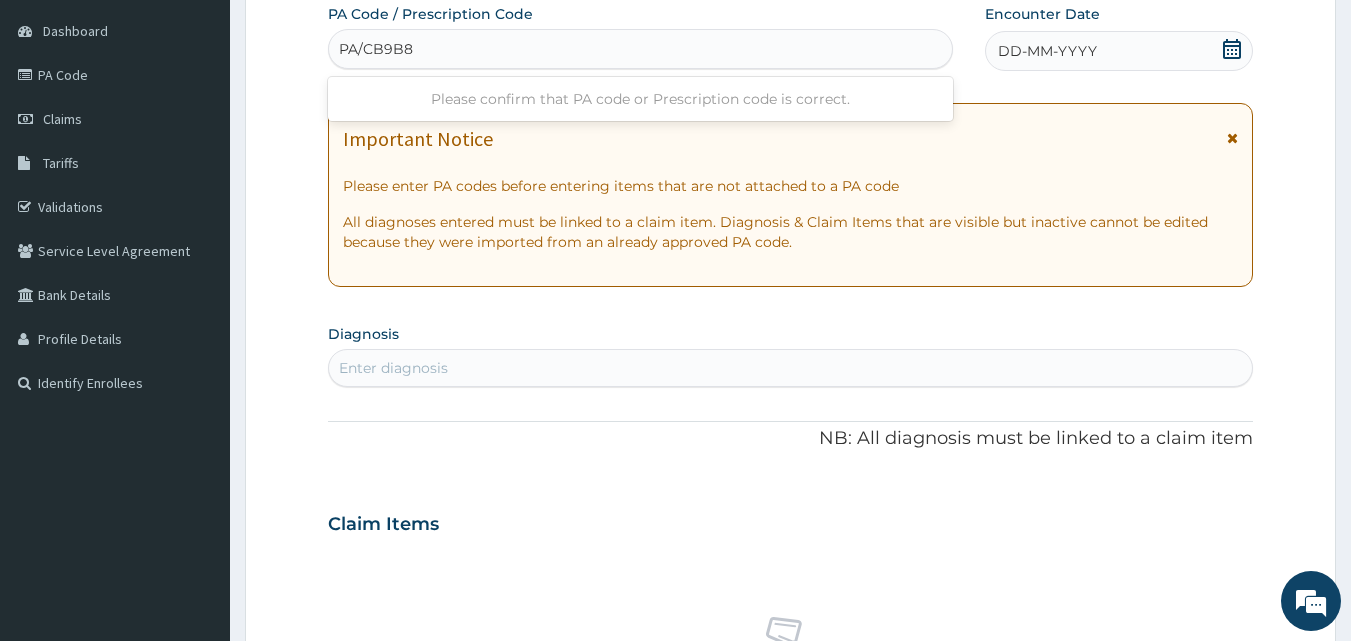 type on "PA/CB9B89" 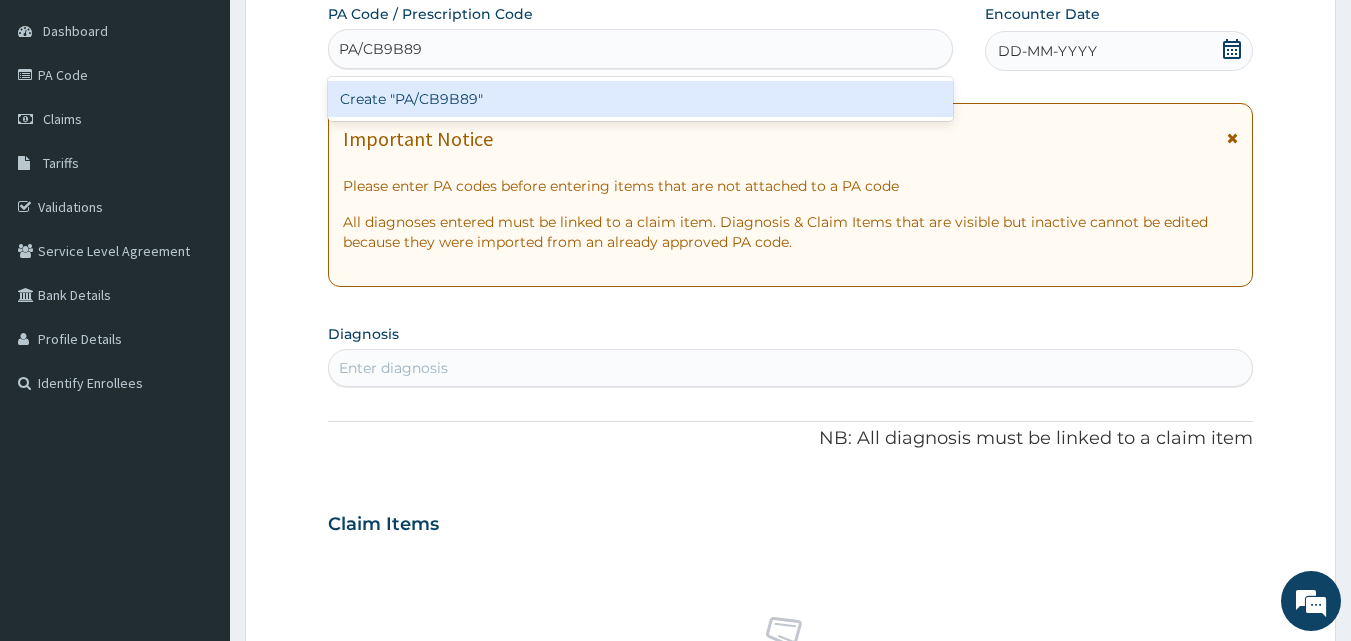 click on "Create "PA/CB9B89"" at bounding box center [641, 99] 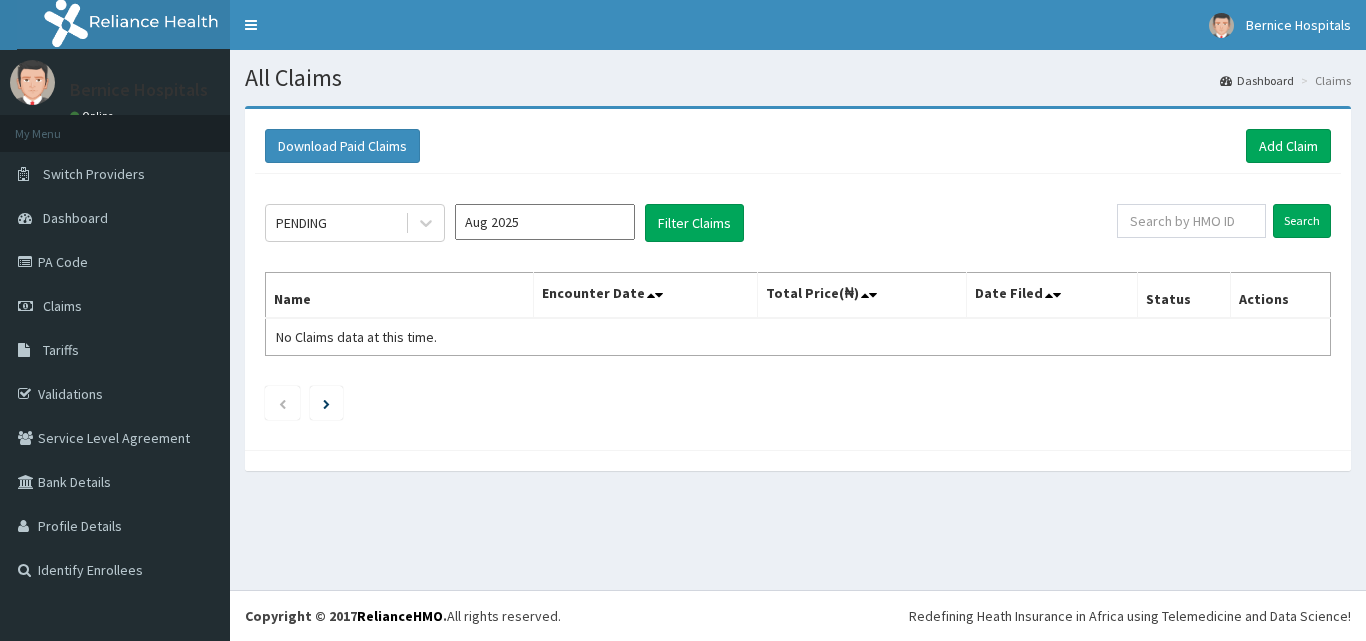 scroll, scrollTop: 0, scrollLeft: 0, axis: both 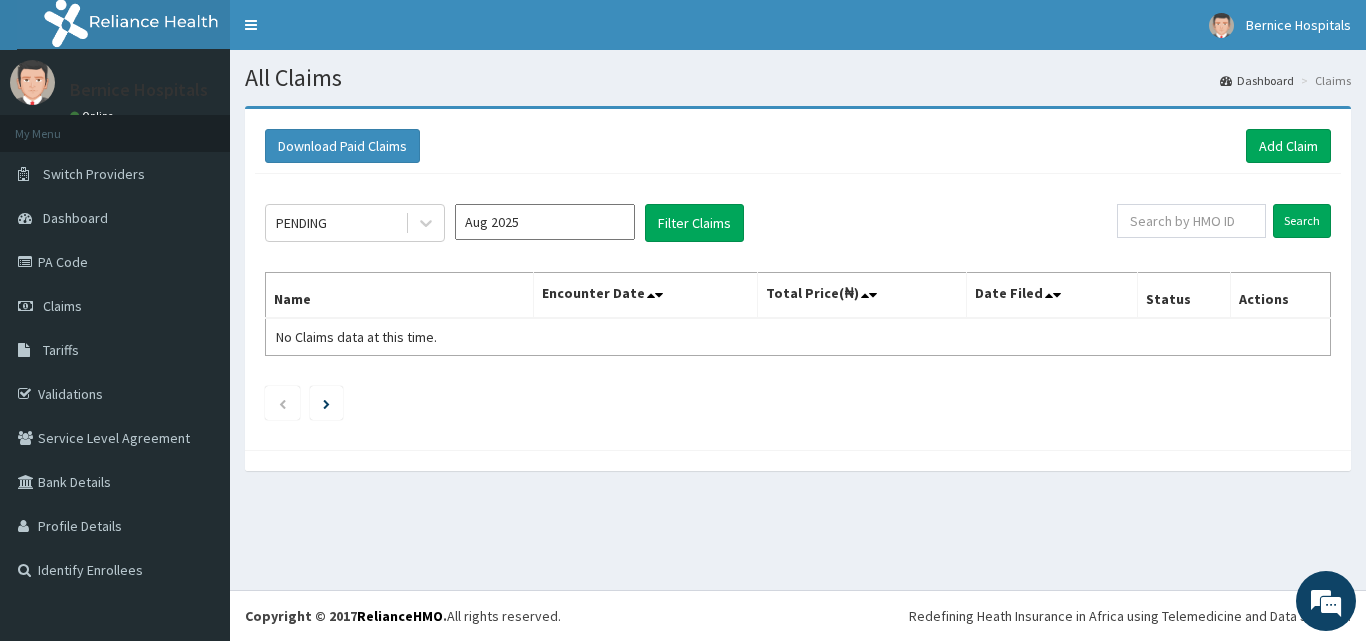 click on "My Menu" at bounding box center [115, 133] 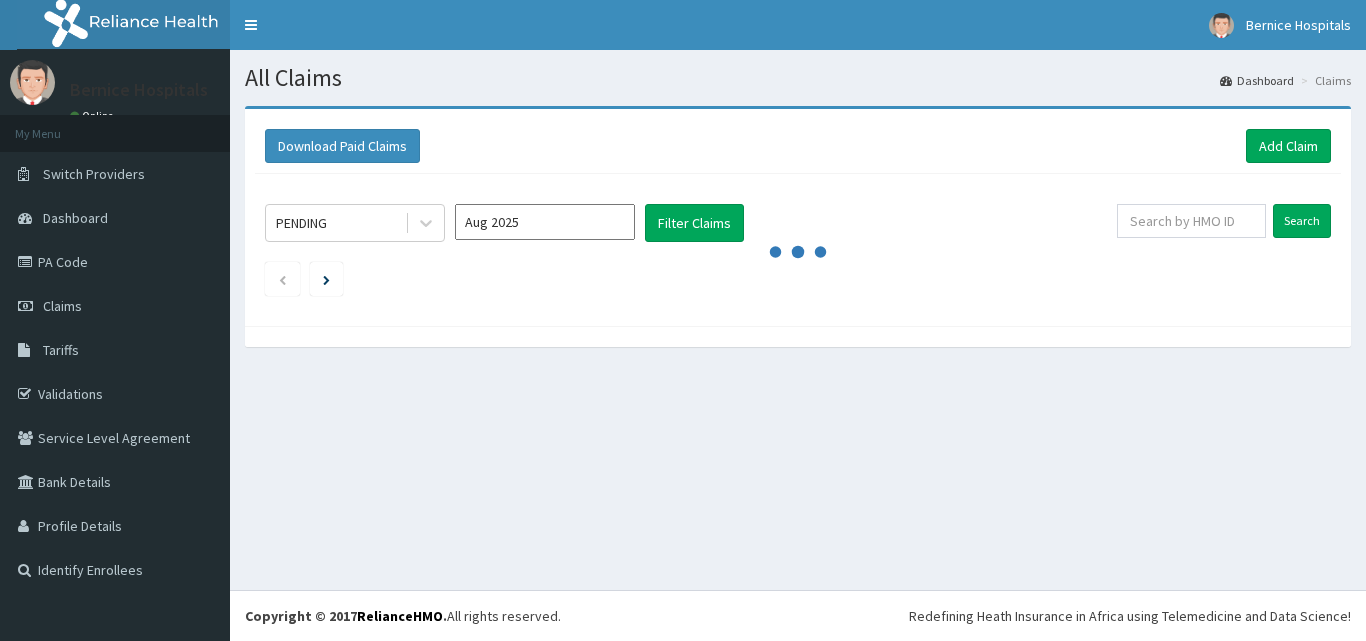 scroll, scrollTop: 0, scrollLeft: 0, axis: both 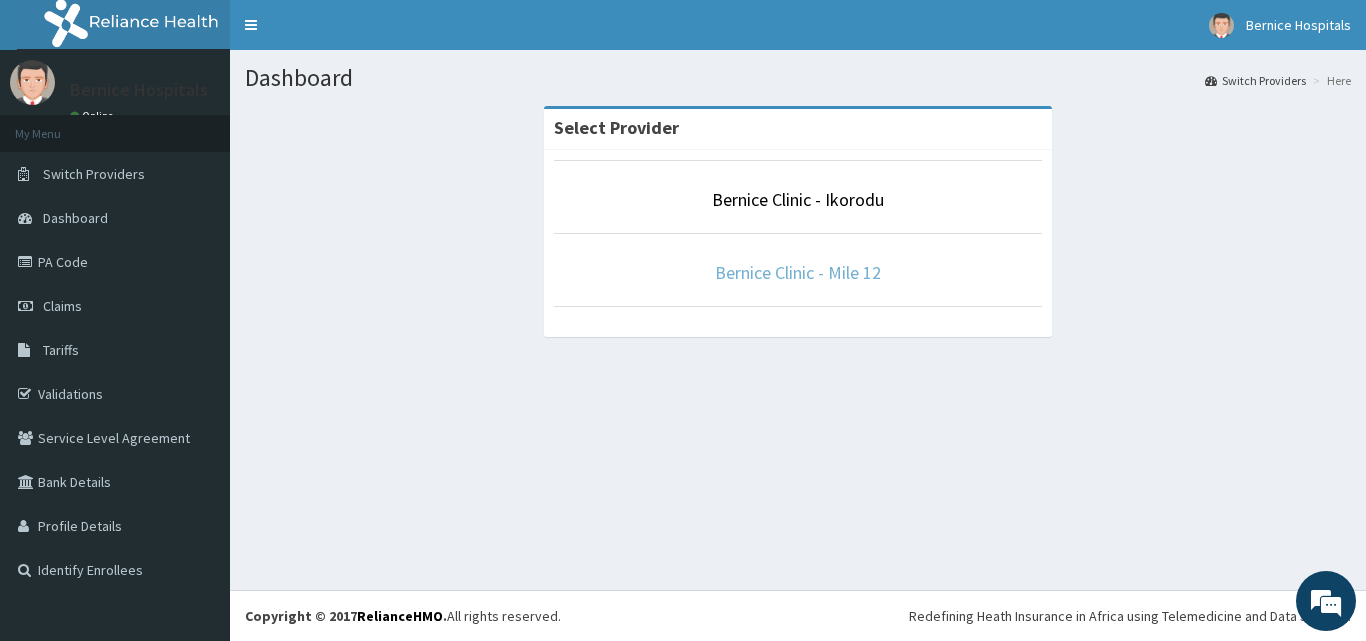 click on "Bernice Clinic - Mile 12" at bounding box center [798, 272] 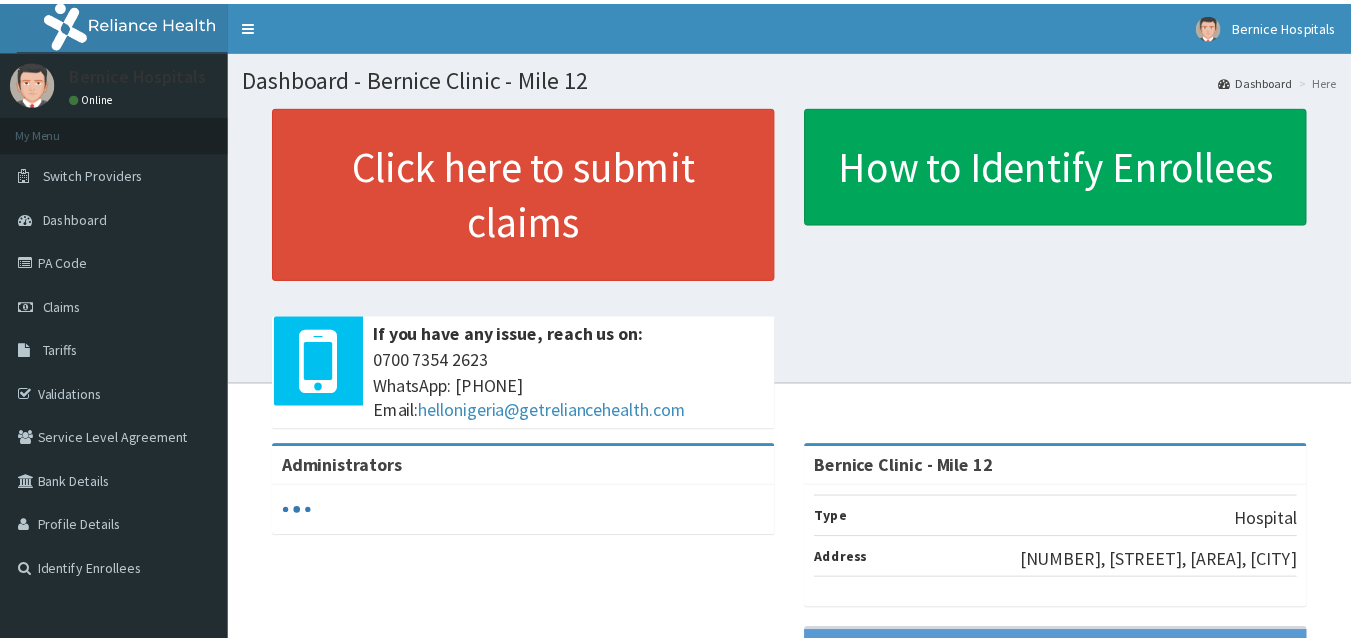 scroll, scrollTop: 0, scrollLeft: 0, axis: both 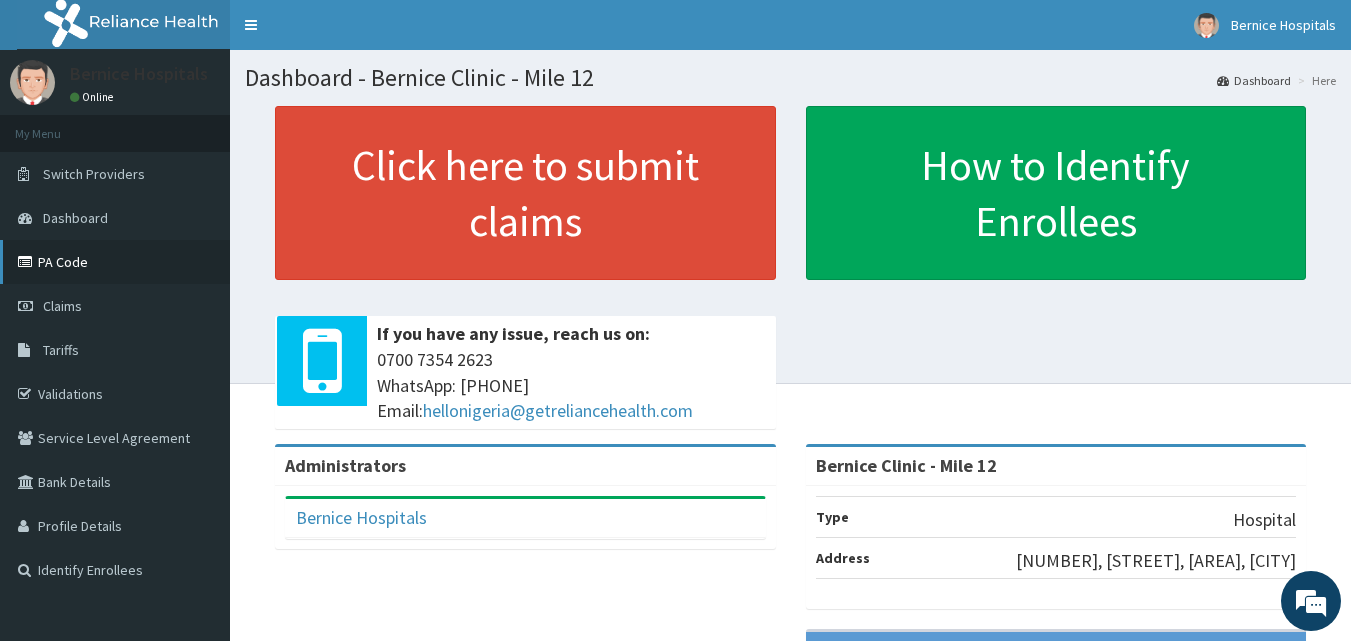 click on "PA Code" at bounding box center (115, 262) 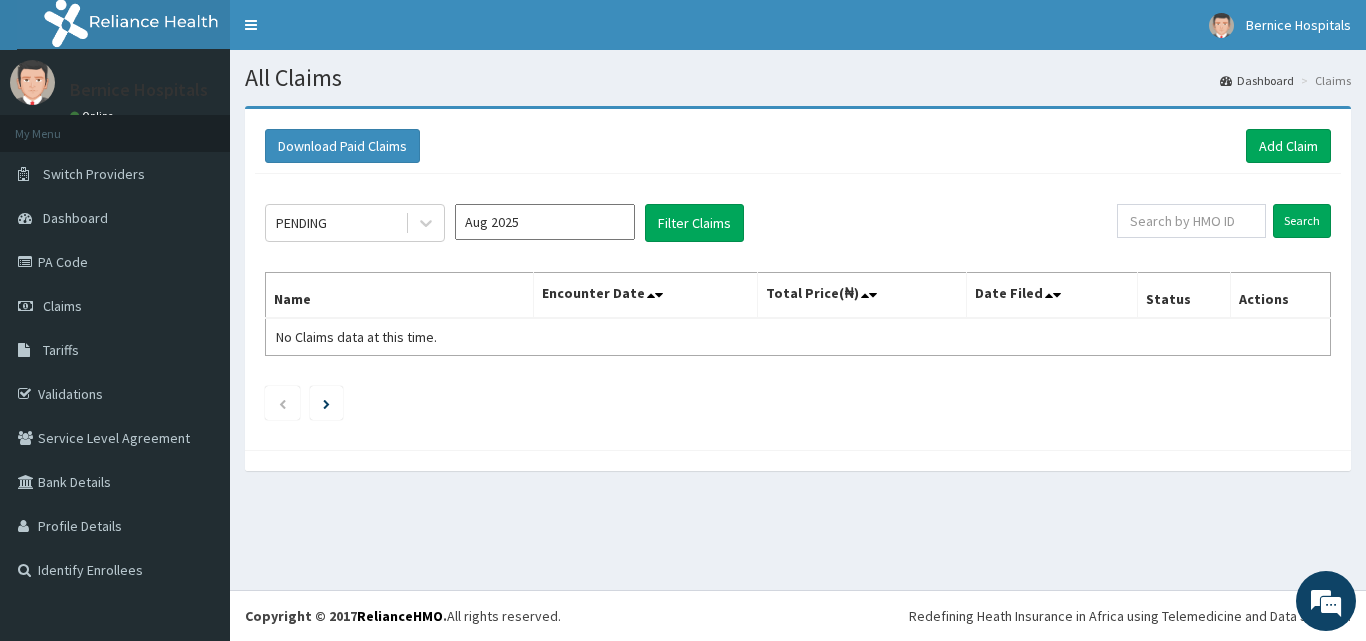 scroll, scrollTop: 0, scrollLeft: 0, axis: both 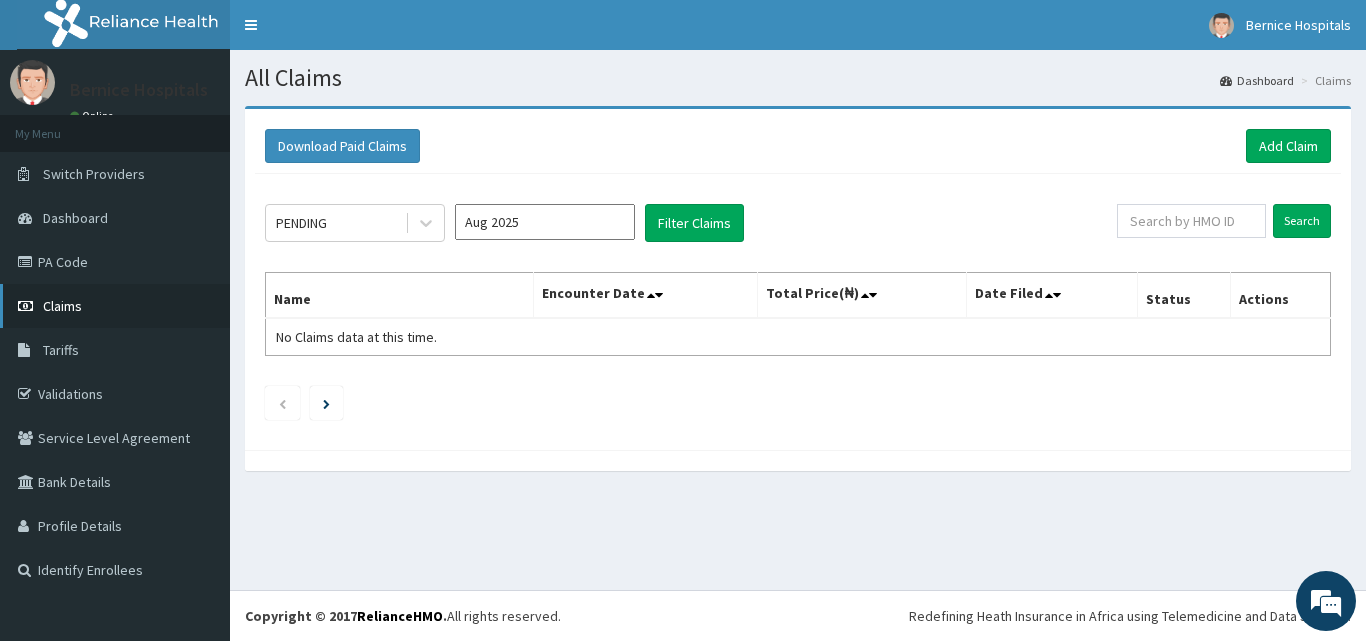 click on "Claims" at bounding box center (115, 306) 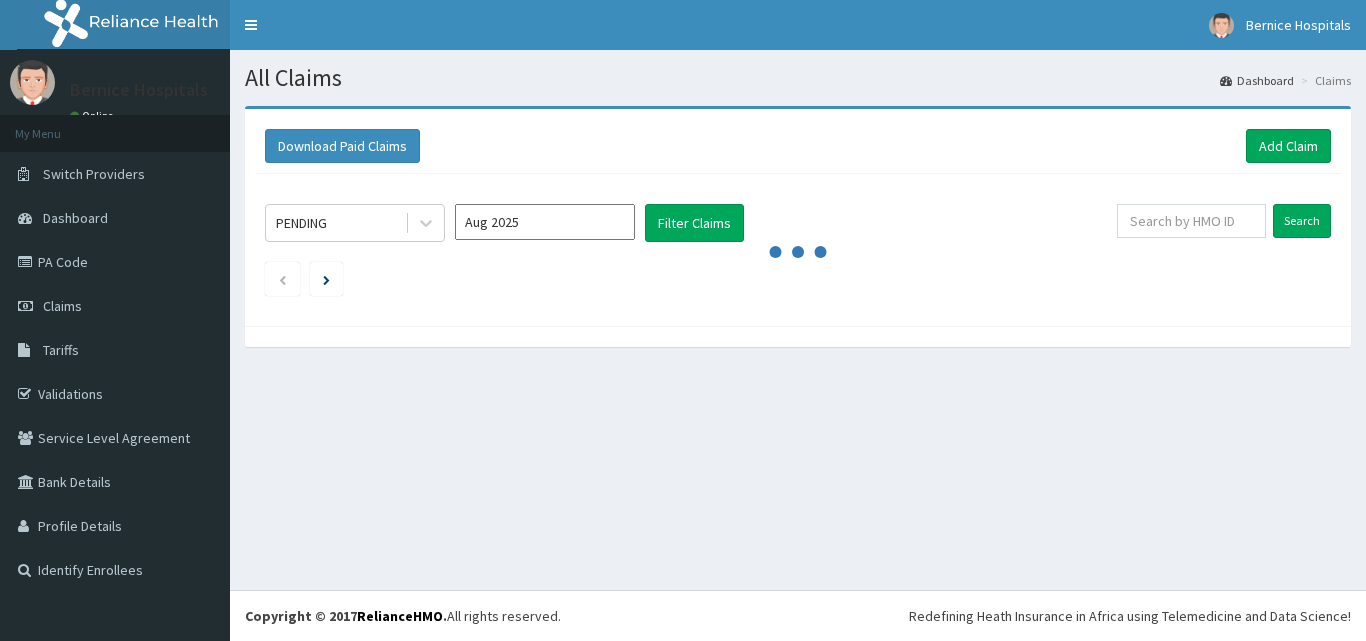 scroll, scrollTop: 0, scrollLeft: 0, axis: both 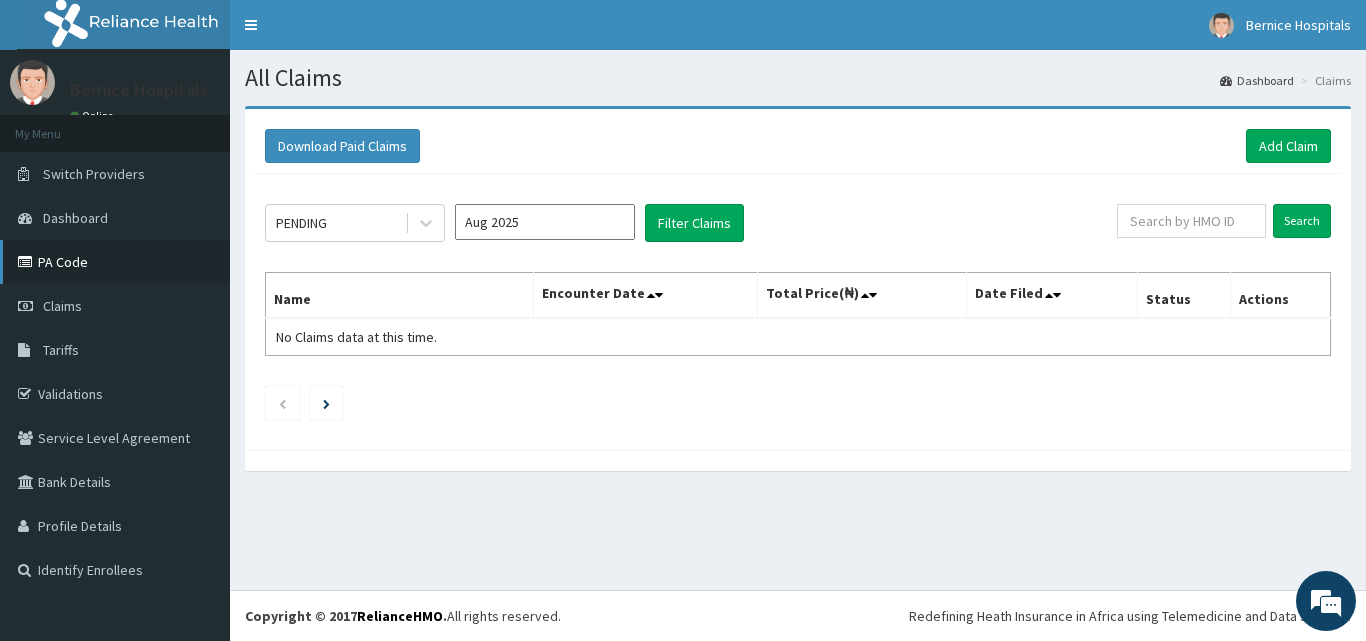 click on "PA Code" at bounding box center [115, 262] 